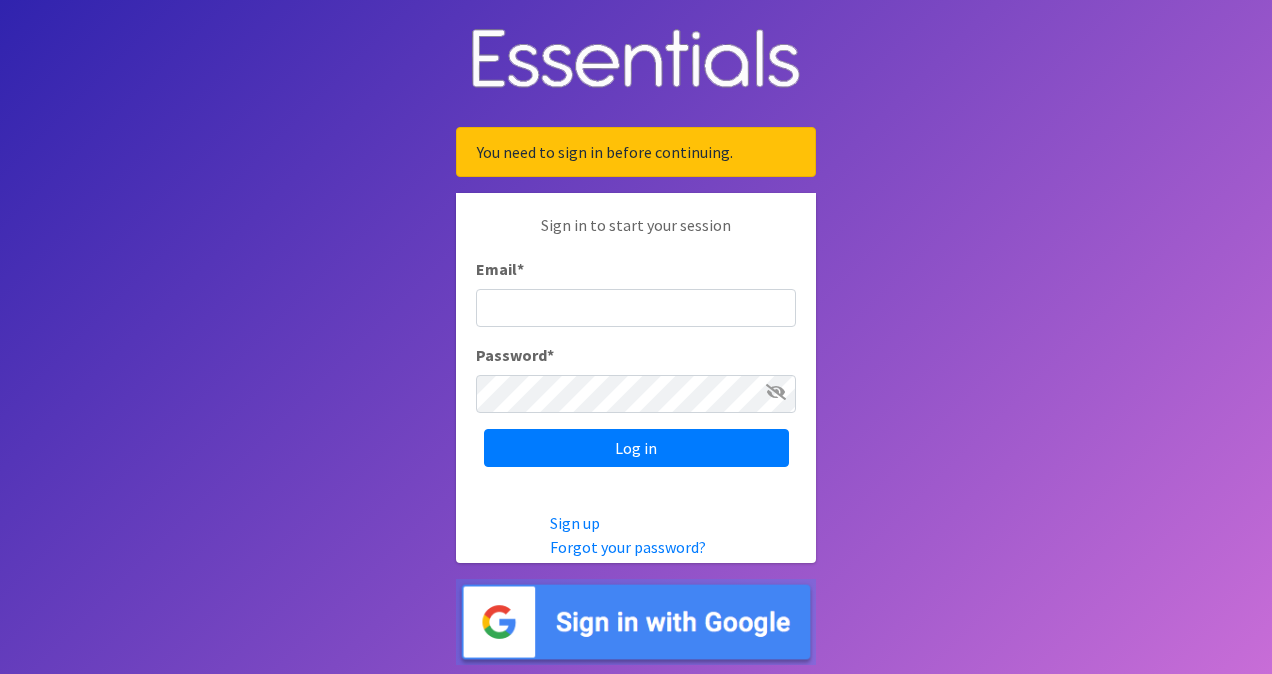 scroll, scrollTop: 0, scrollLeft: 0, axis: both 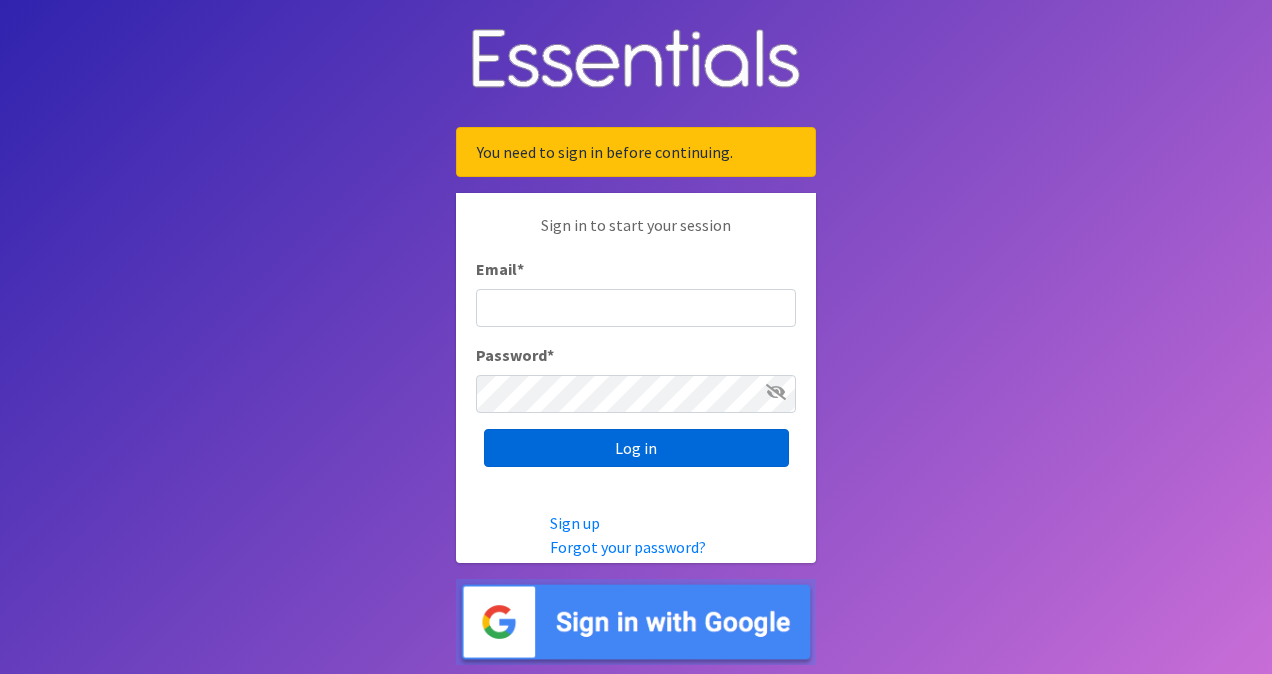 type on "[PERSON_NAME][EMAIL_ADDRESS][DOMAIN_NAME]" 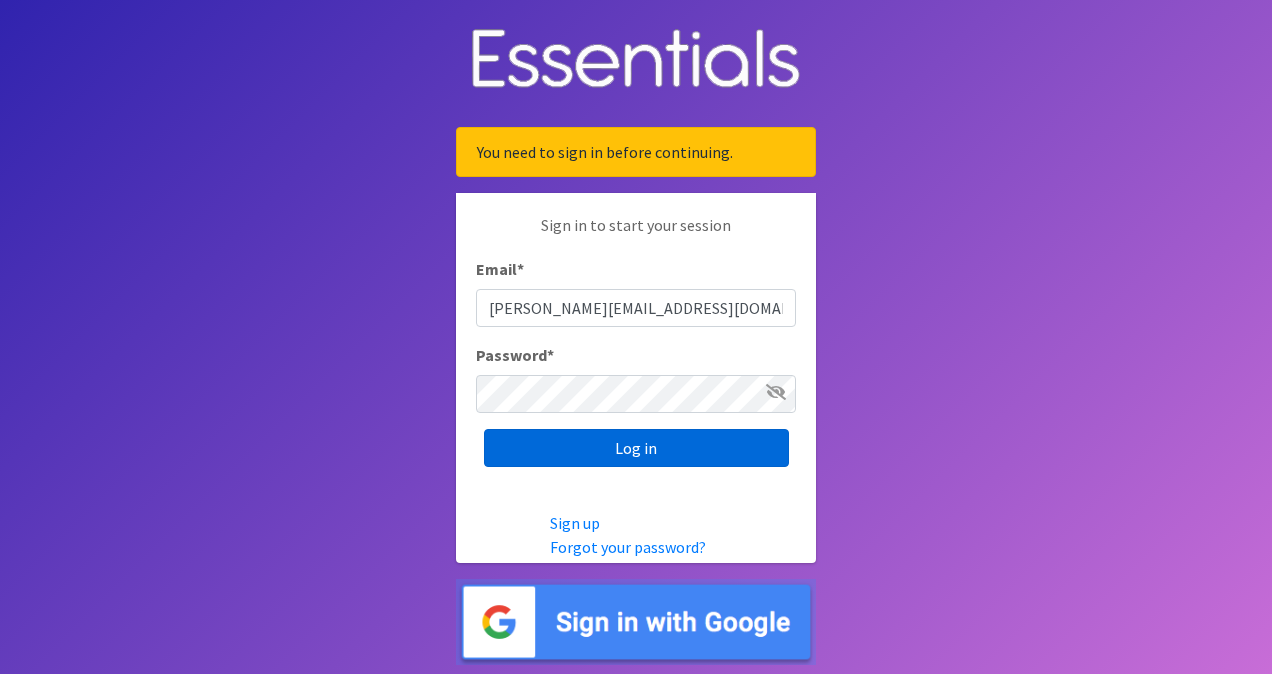 click on "Log in" at bounding box center [636, 448] 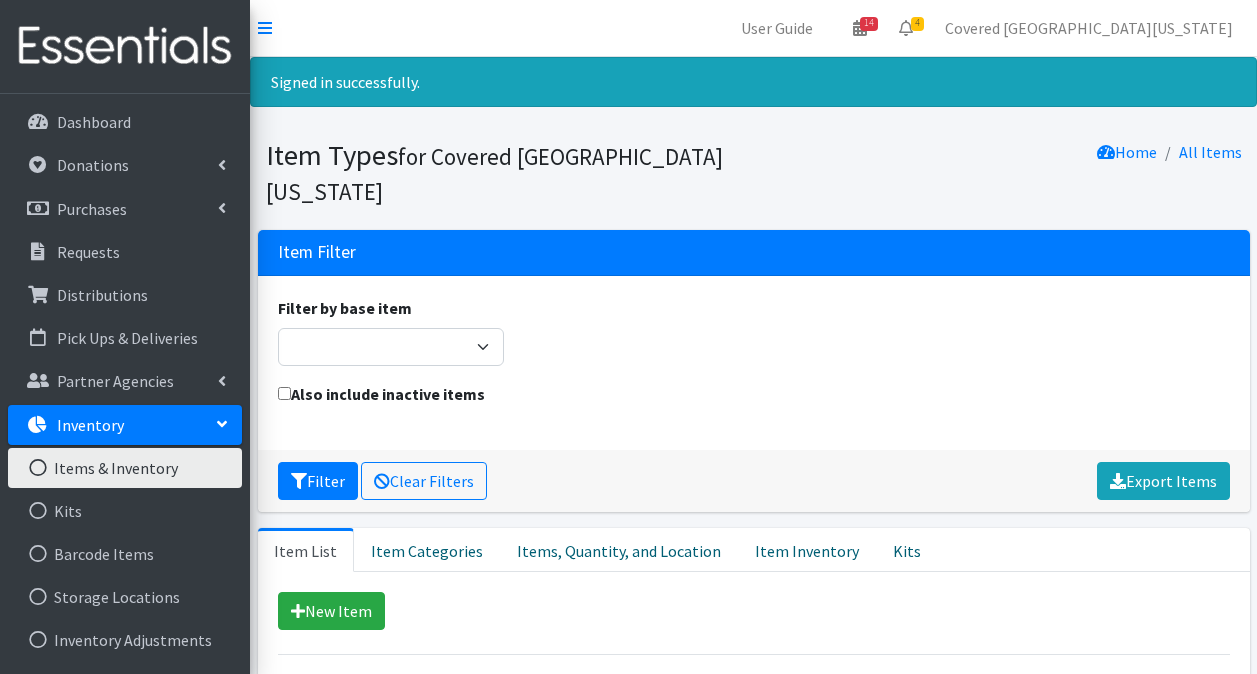scroll, scrollTop: 0, scrollLeft: 0, axis: both 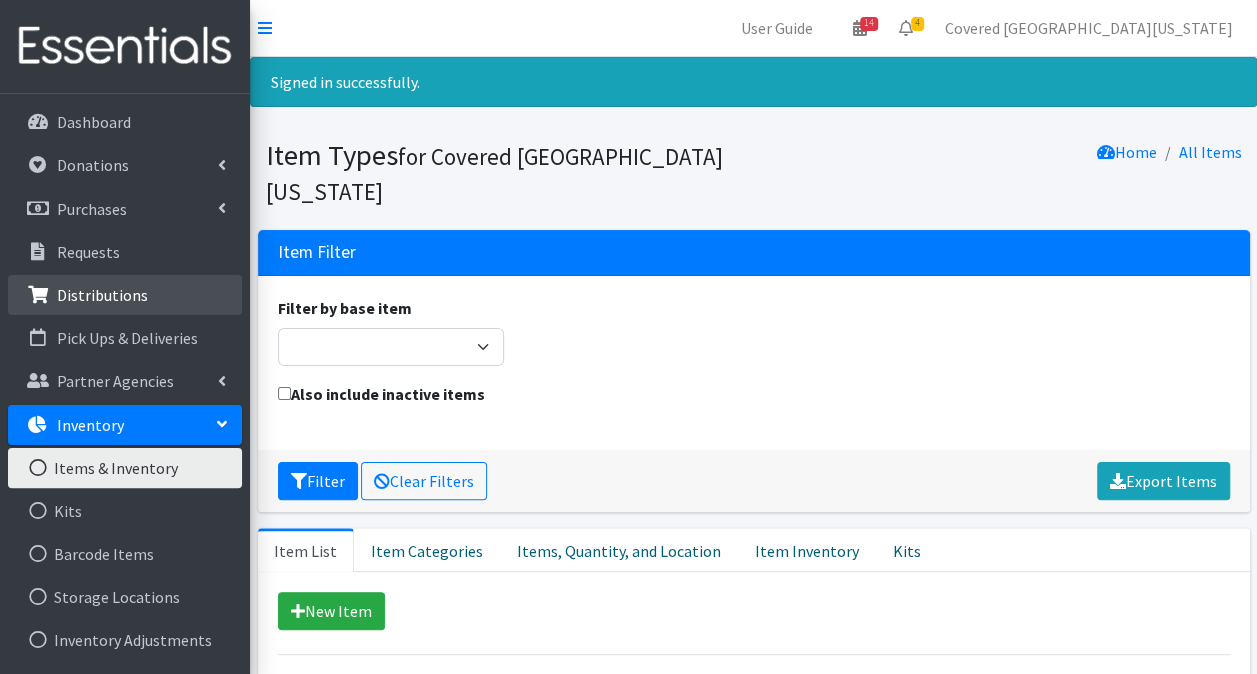 click on "Distributions" at bounding box center (102, 295) 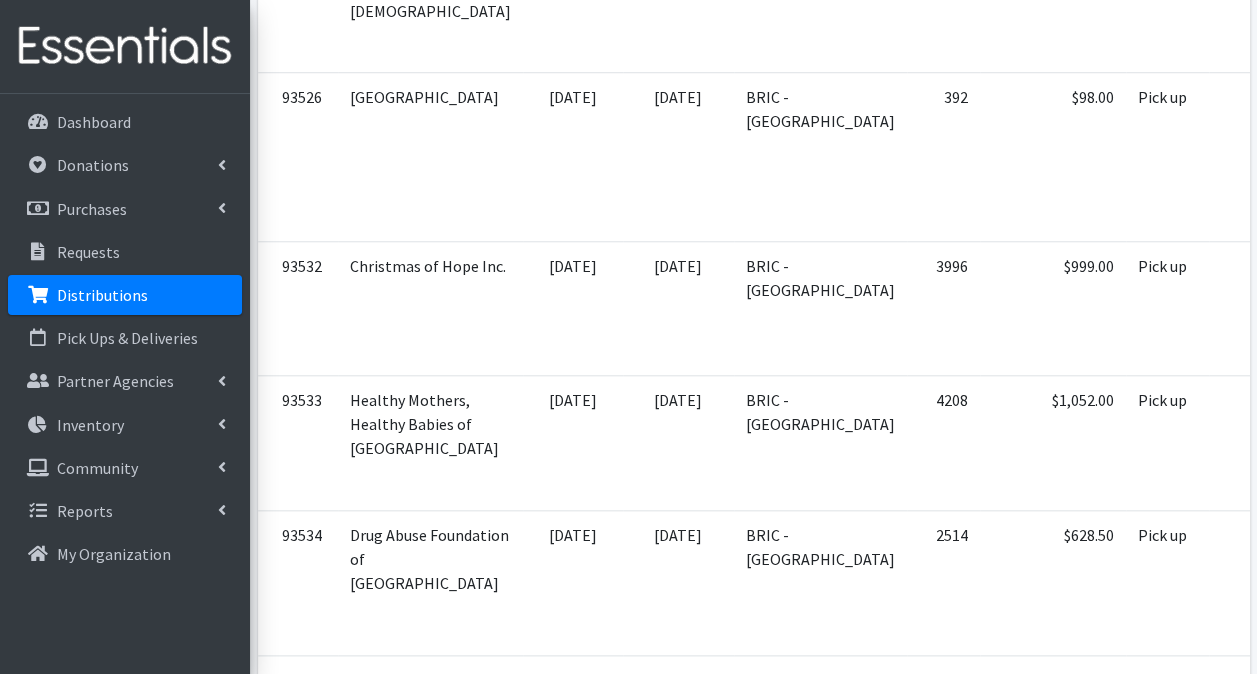 scroll, scrollTop: 900, scrollLeft: 0, axis: vertical 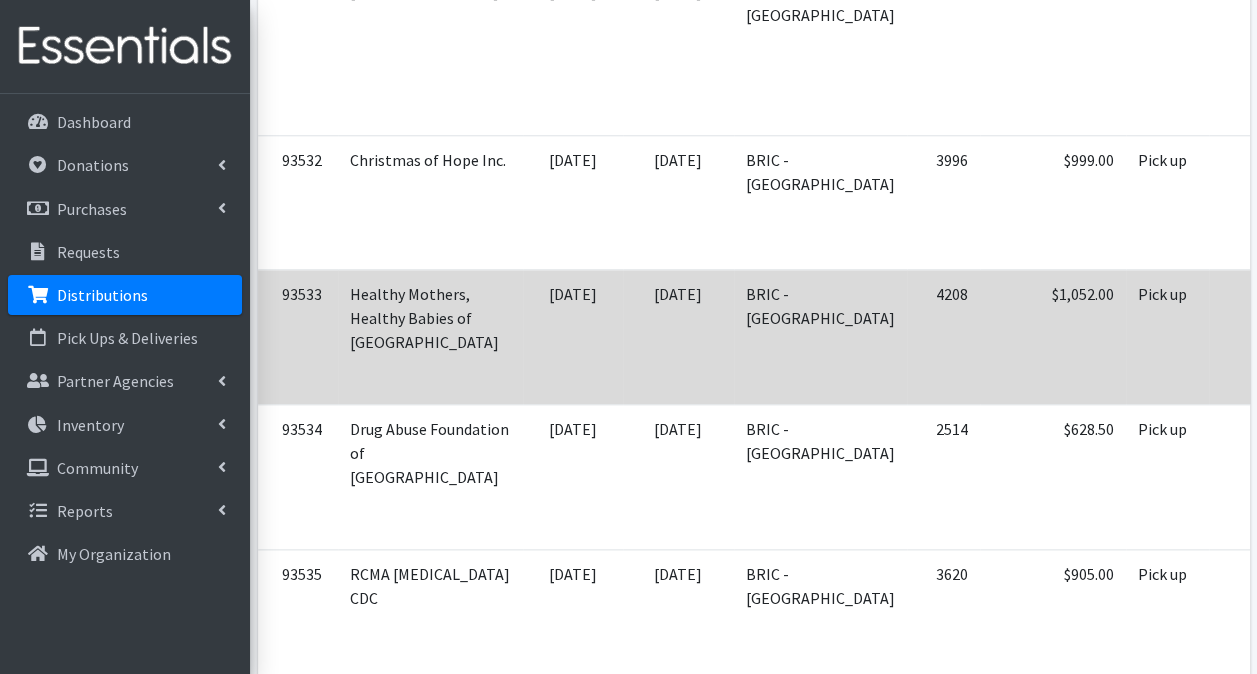 click on "BRIC - [GEOGRAPHIC_DATA]" at bounding box center (820, 337) 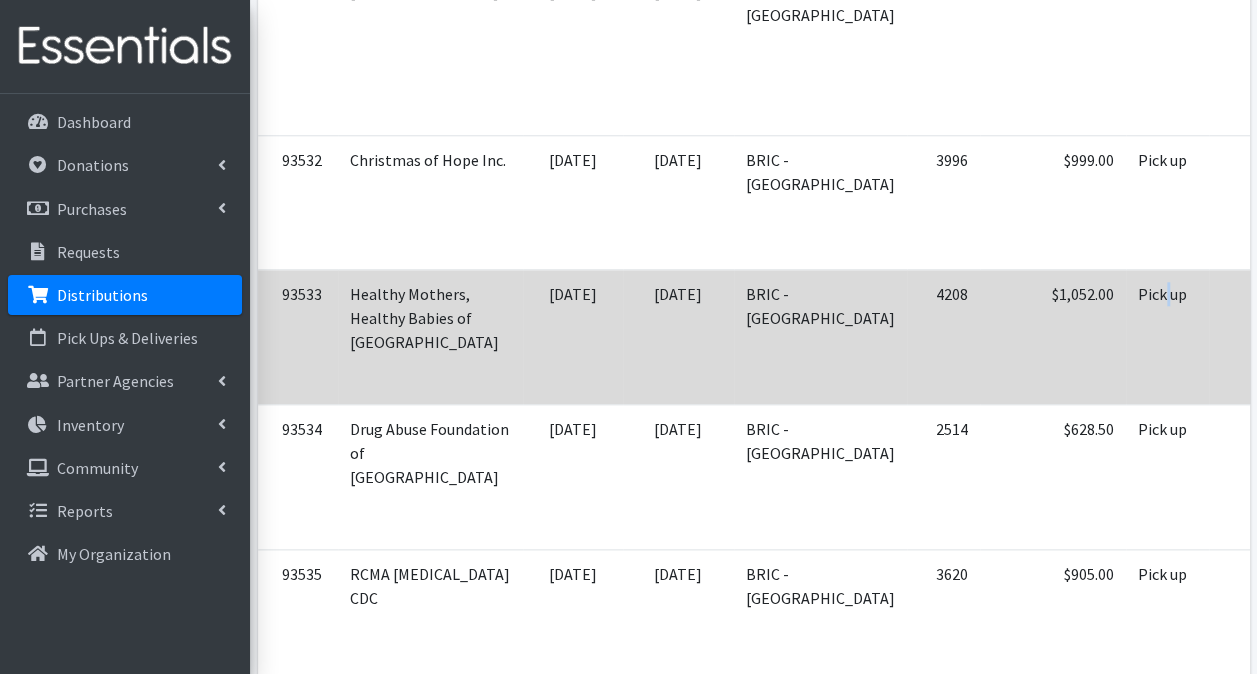 click on "Pick up" at bounding box center [1167, 337] 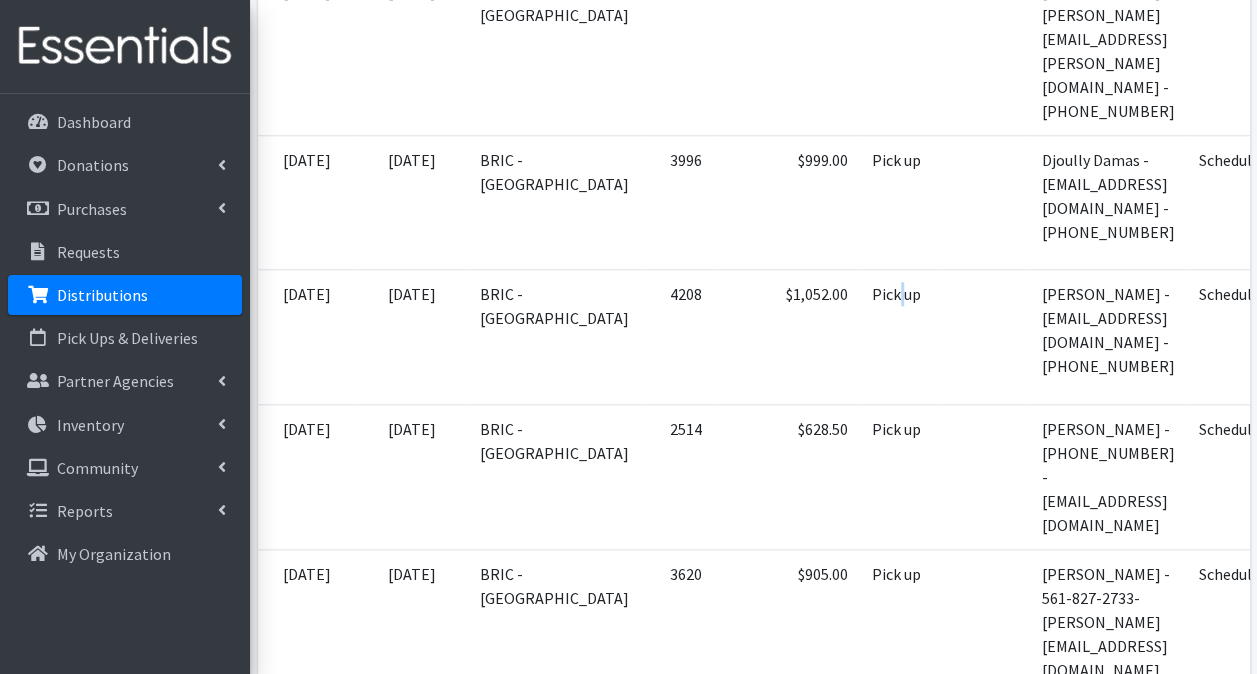 scroll, scrollTop: 0, scrollLeft: 311, axis: horizontal 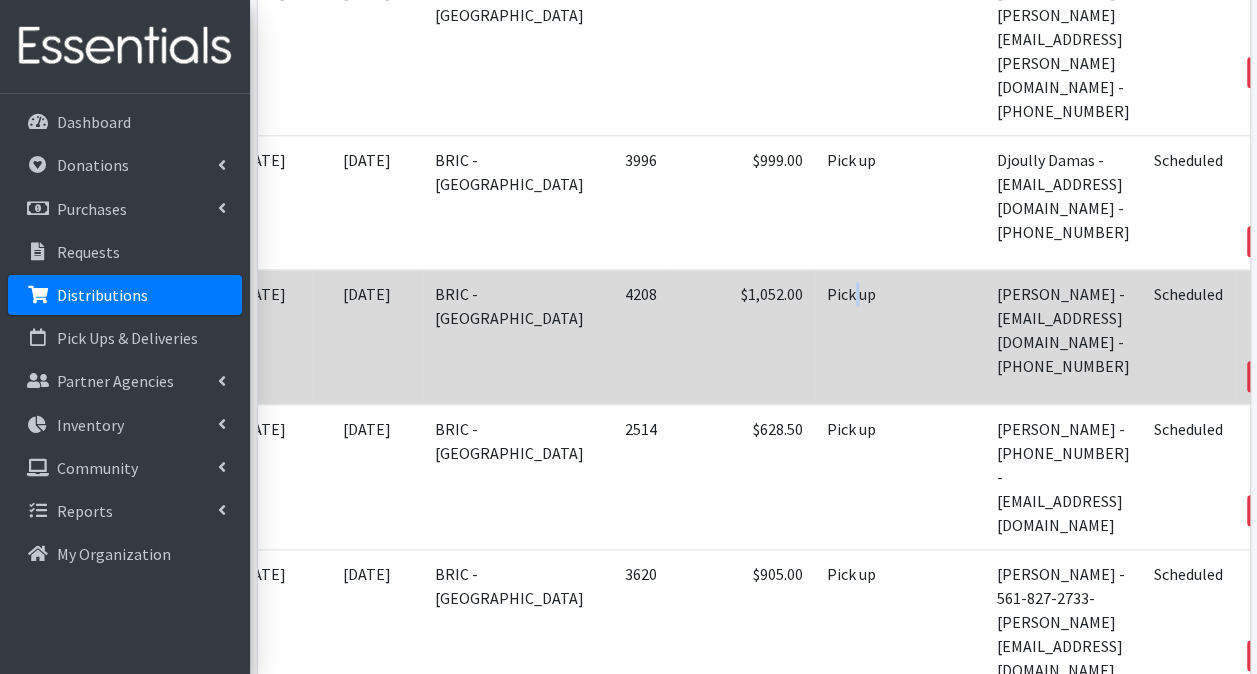 click on "Edit" at bounding box center (1282, 322) 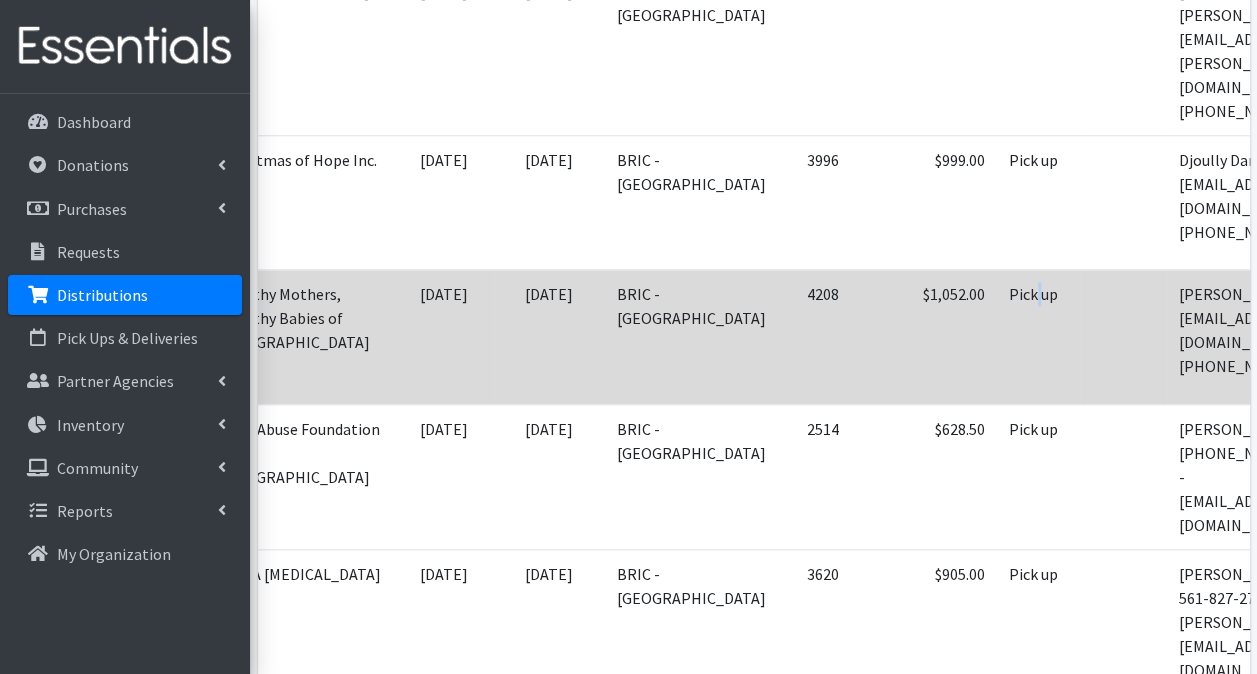 scroll, scrollTop: 0, scrollLeft: 318, axis: horizontal 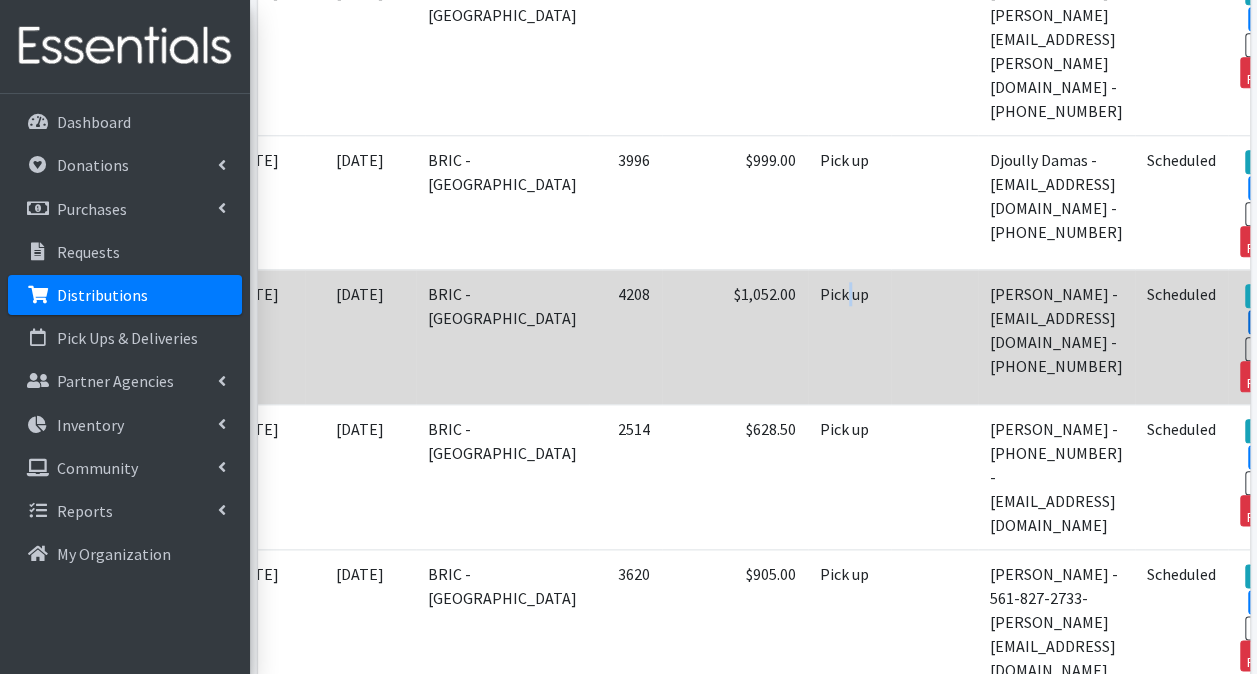 click on "Edit" at bounding box center (1275, 322) 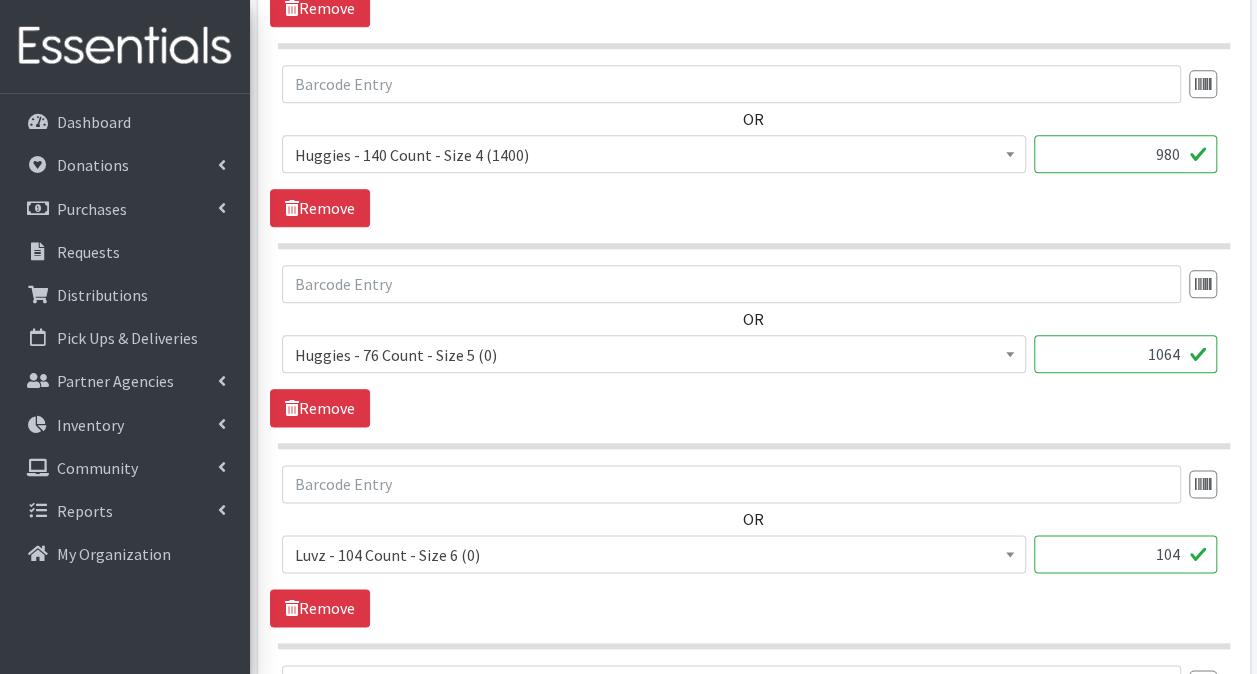 scroll, scrollTop: 1000, scrollLeft: 0, axis: vertical 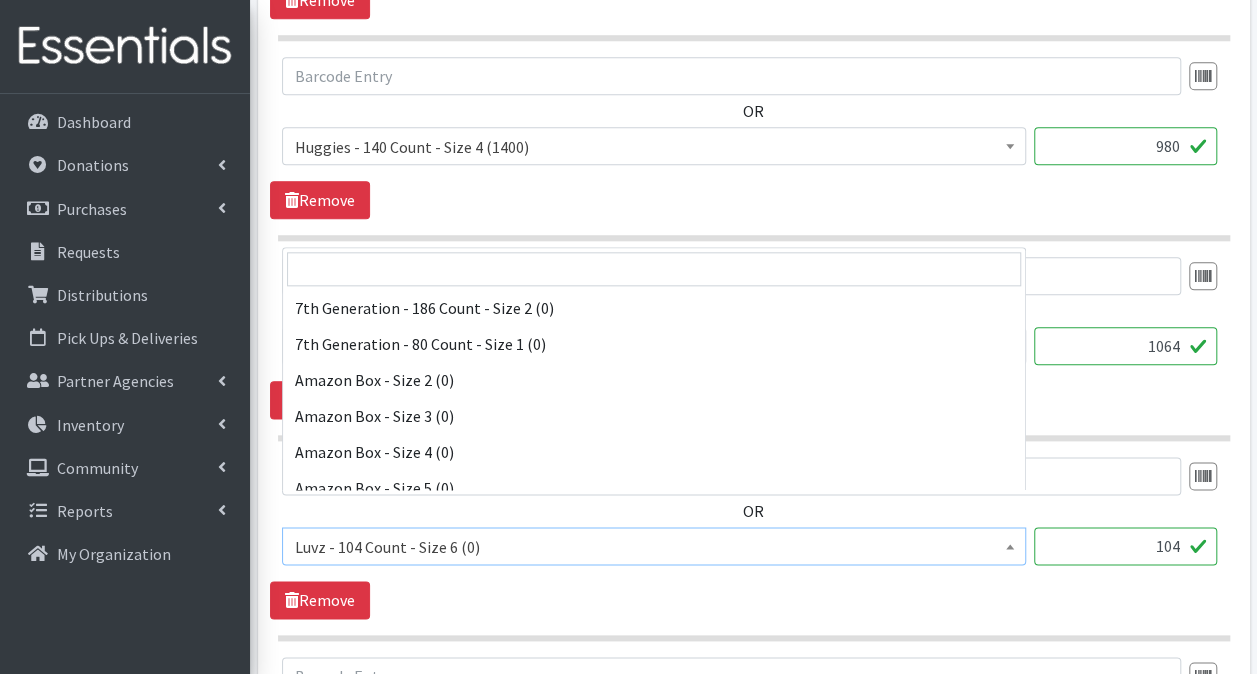 click on "Luvz - 104 Count - Size 6 (0)" at bounding box center (654, 547) 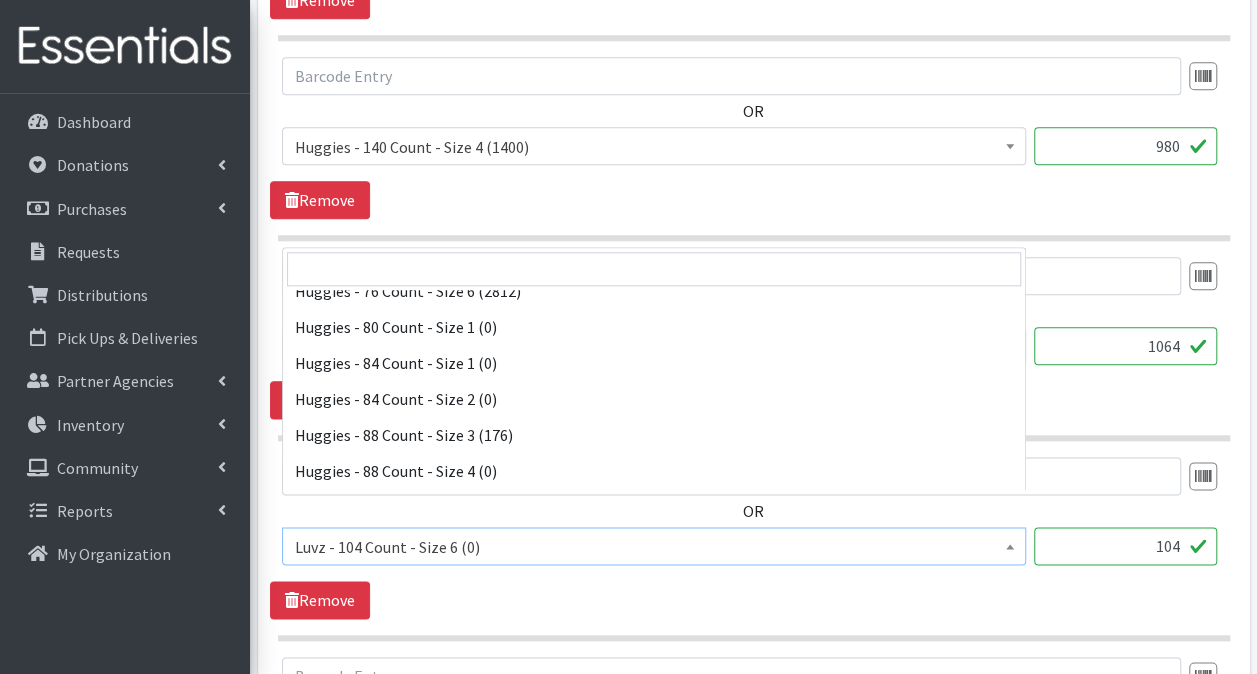 scroll, scrollTop: 6040, scrollLeft: 0, axis: vertical 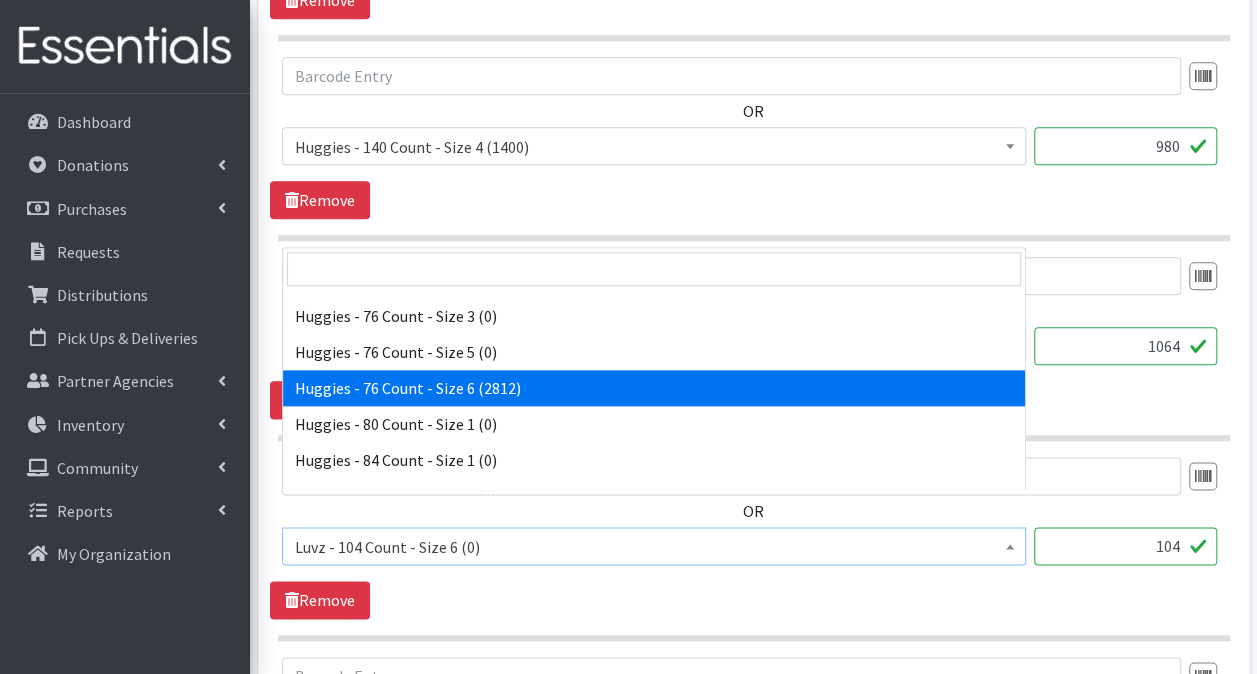 select on "15371" 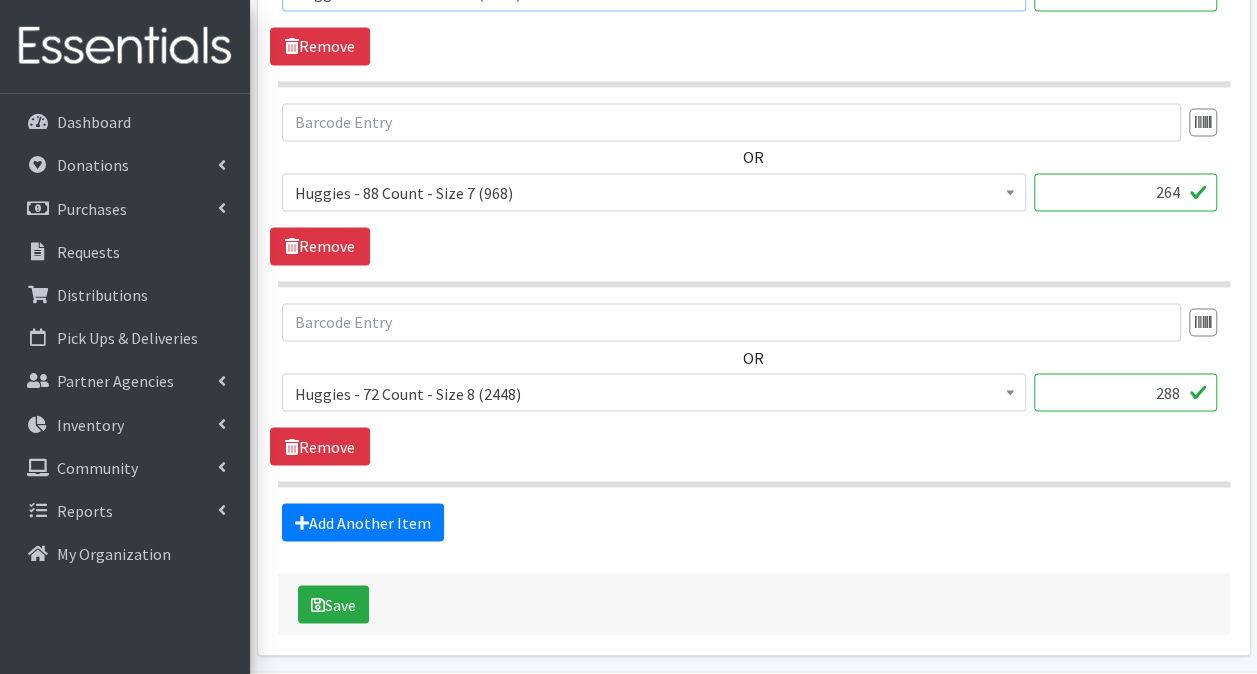 scroll, scrollTop: 1583, scrollLeft: 0, axis: vertical 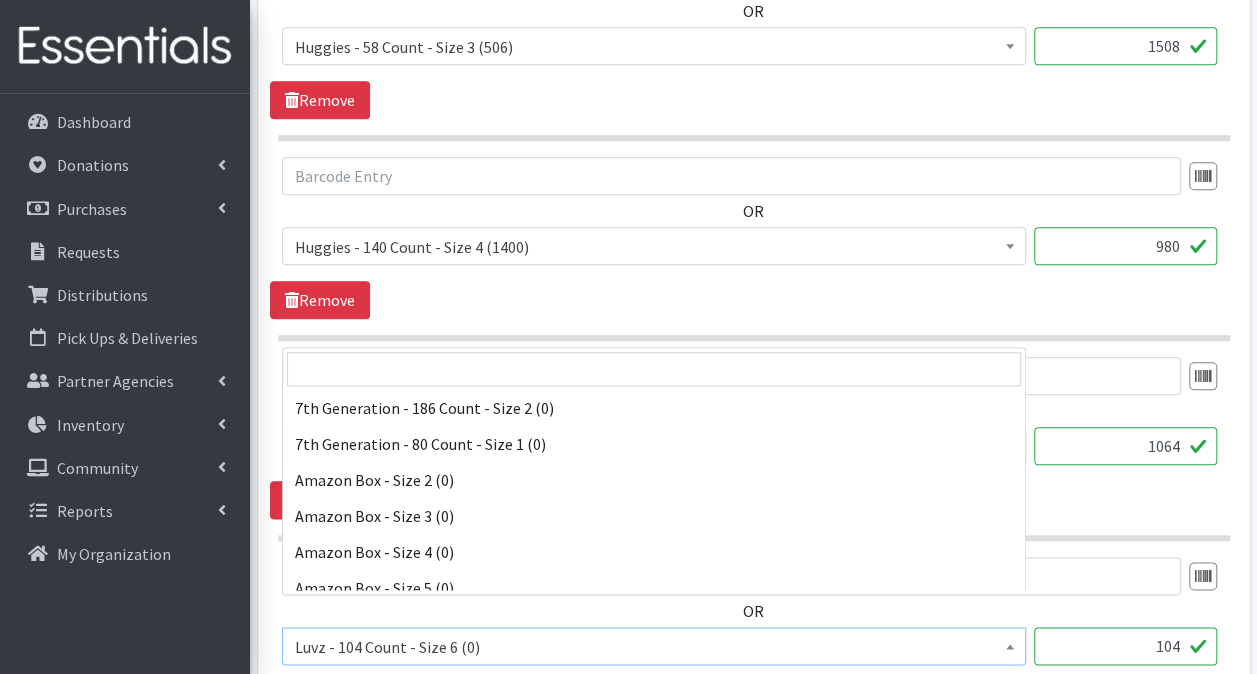 click on "Luvz - 104 Count - Size 6 (0)" at bounding box center [654, 647] 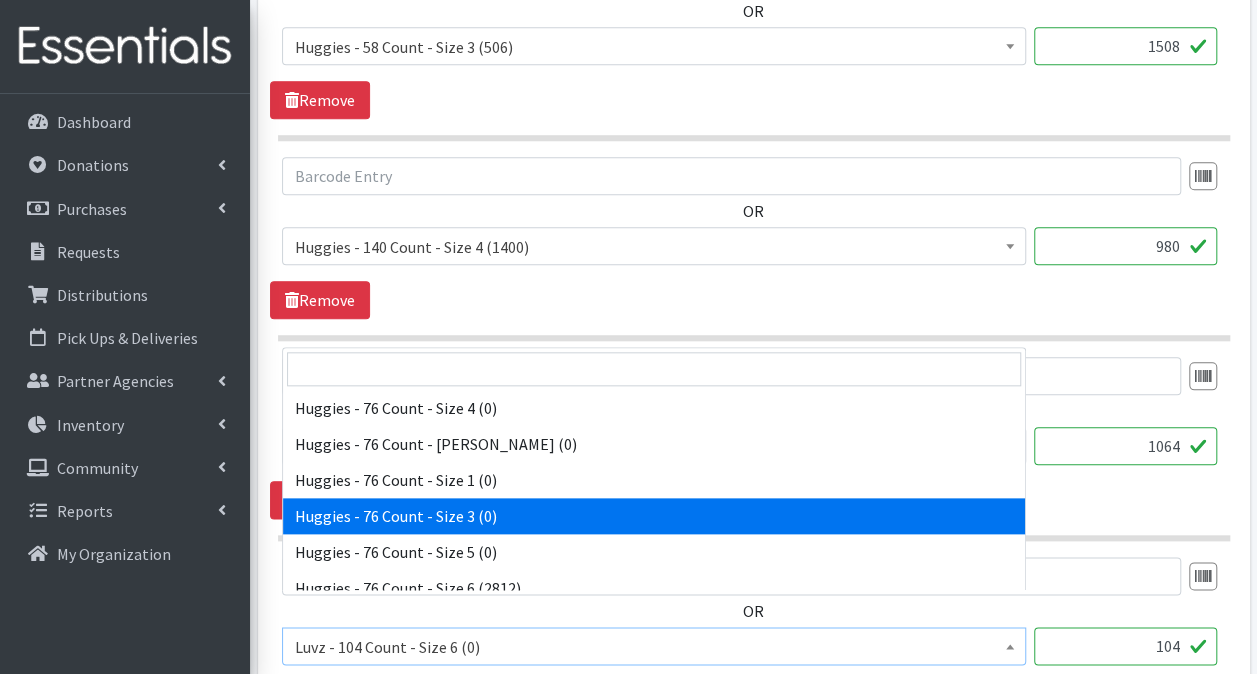 scroll, scrollTop: 6040, scrollLeft: 0, axis: vertical 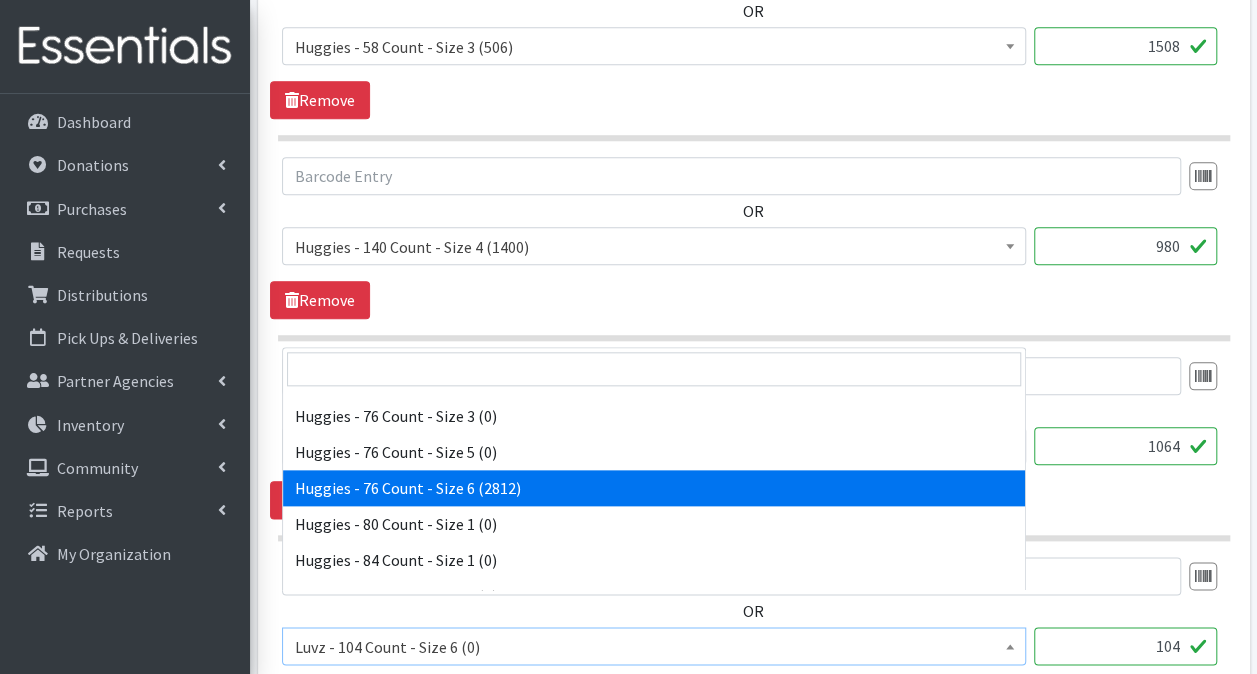 select on "15371" 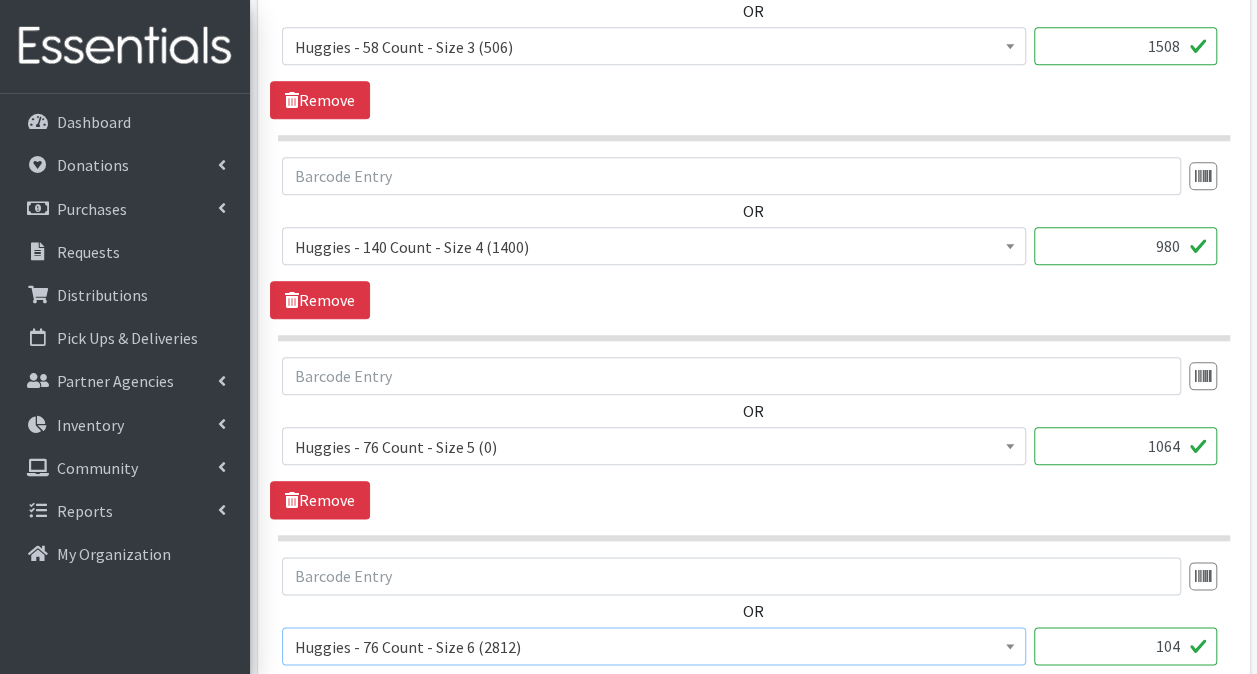 click on "104" at bounding box center (1125, 646) 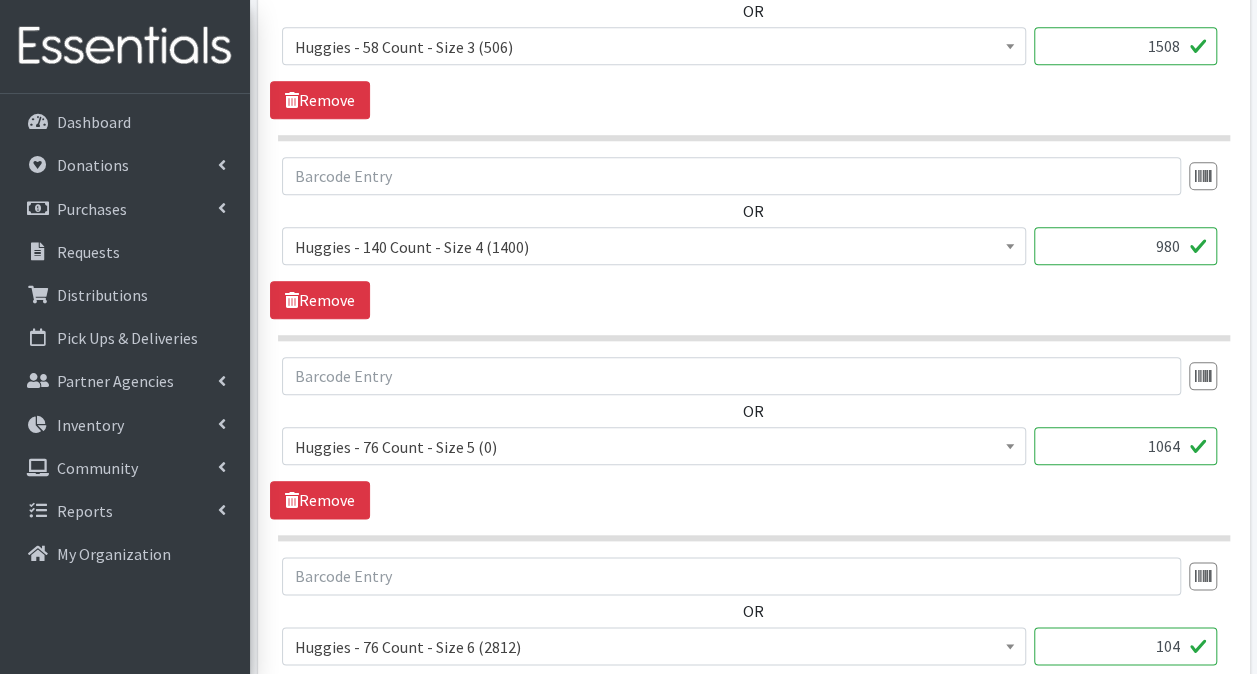drag, startPoint x: 1130, startPoint y: 606, endPoint x: 1271, endPoint y: 602, distance: 141.05673 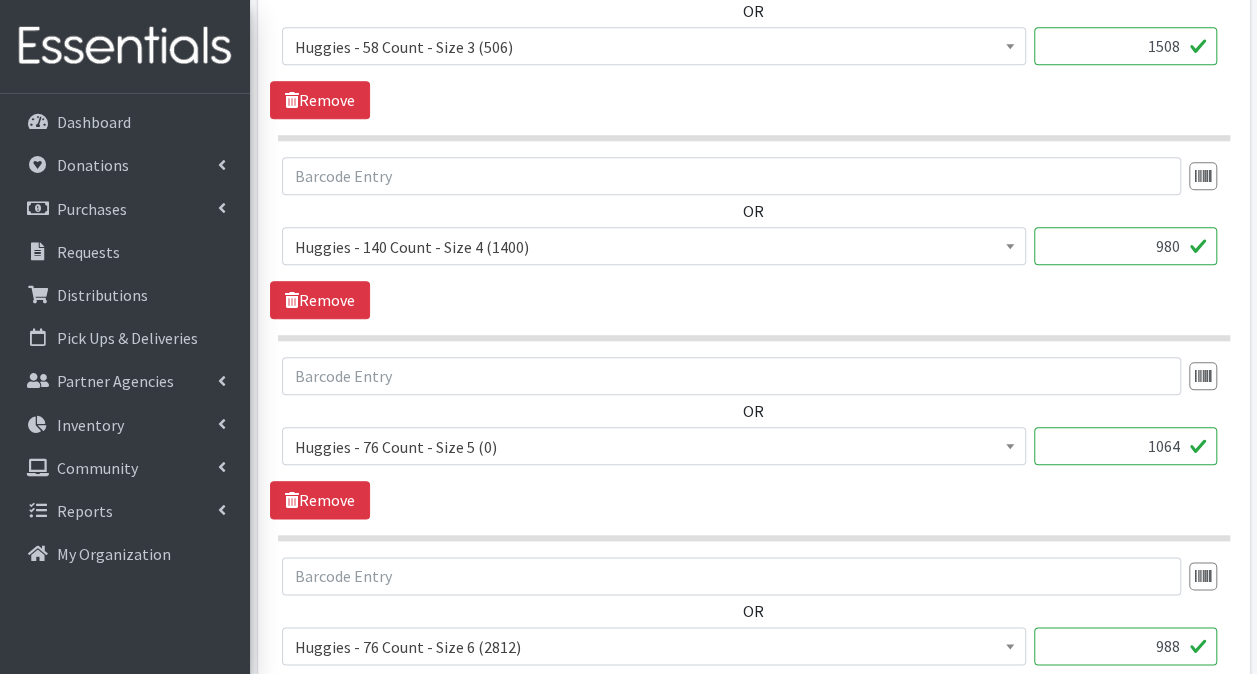 type on "988" 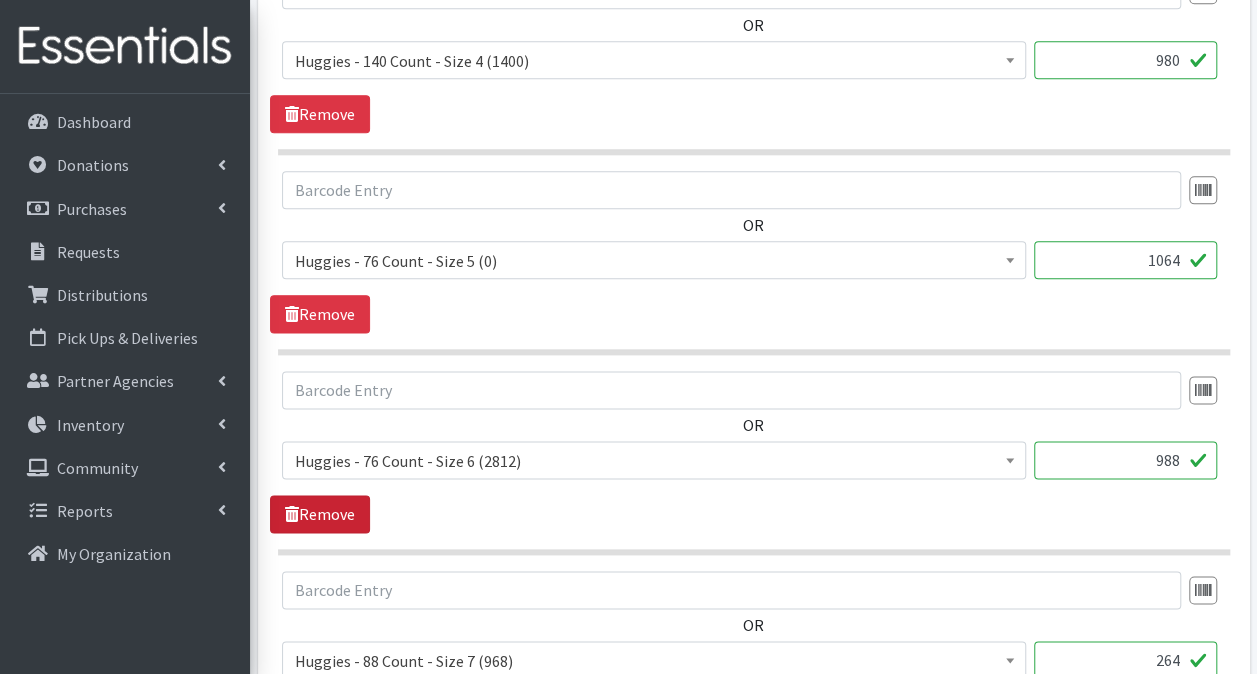 scroll, scrollTop: 1106, scrollLeft: 0, axis: vertical 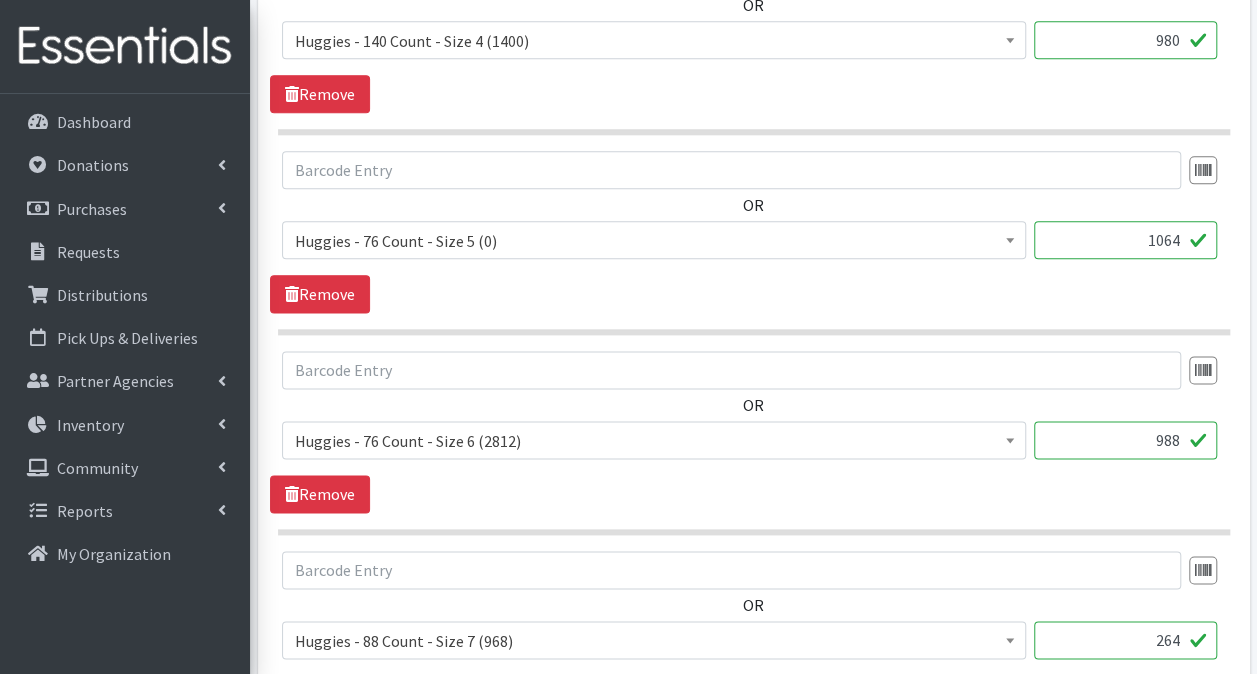 drag, startPoint x: 1121, startPoint y: 606, endPoint x: 1272, endPoint y: 633, distance: 153.39491 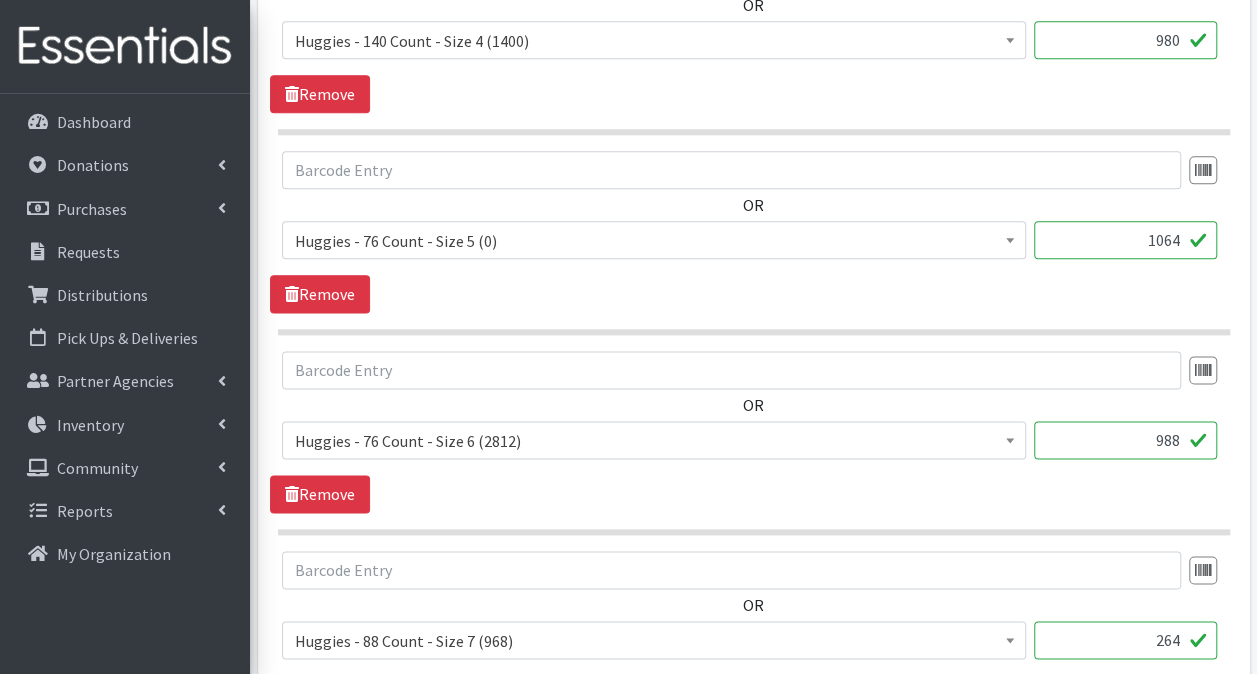 click on "User Guide
14
14 Pick-ups
remaining this week
View Calendar
4
2
Requests
2
Partner Agencies Pending Review
Covered South Florida
Account Settings
My Organization
Log Out
Dashboard
Donations
All Donations
New Donation
Purchases
All Purchases
New Purchase
Requests
Distributions" at bounding box center [628, 44] 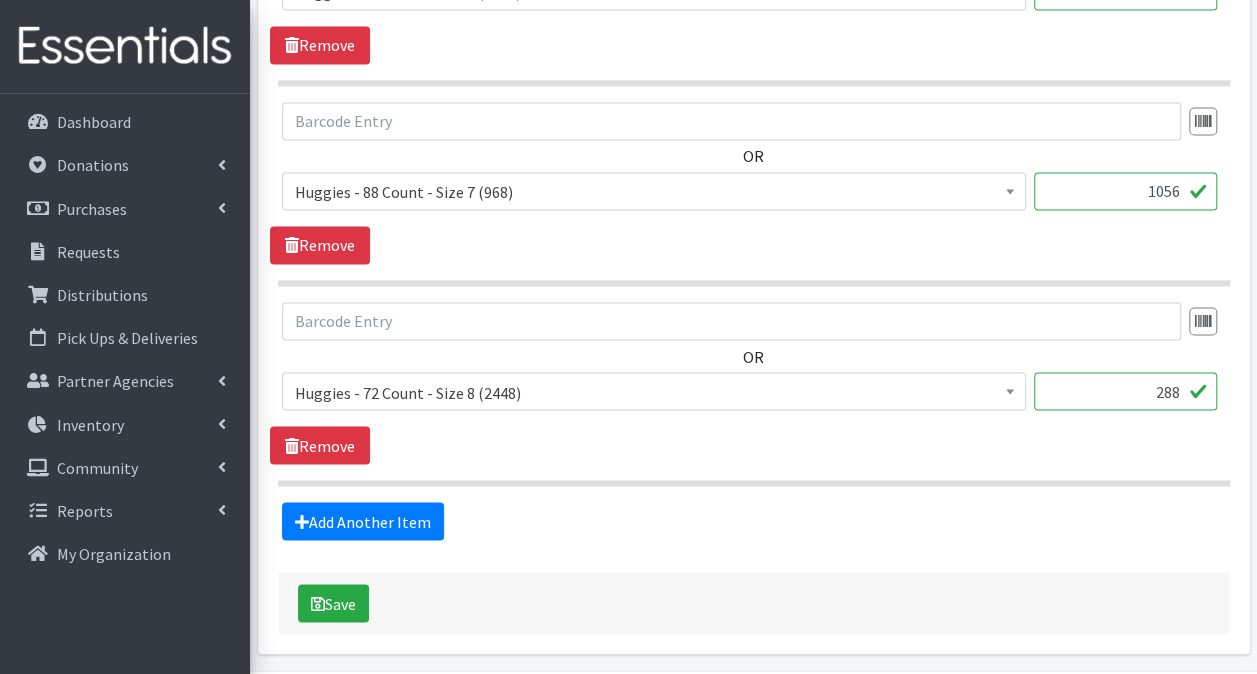 scroll, scrollTop: 1583, scrollLeft: 0, axis: vertical 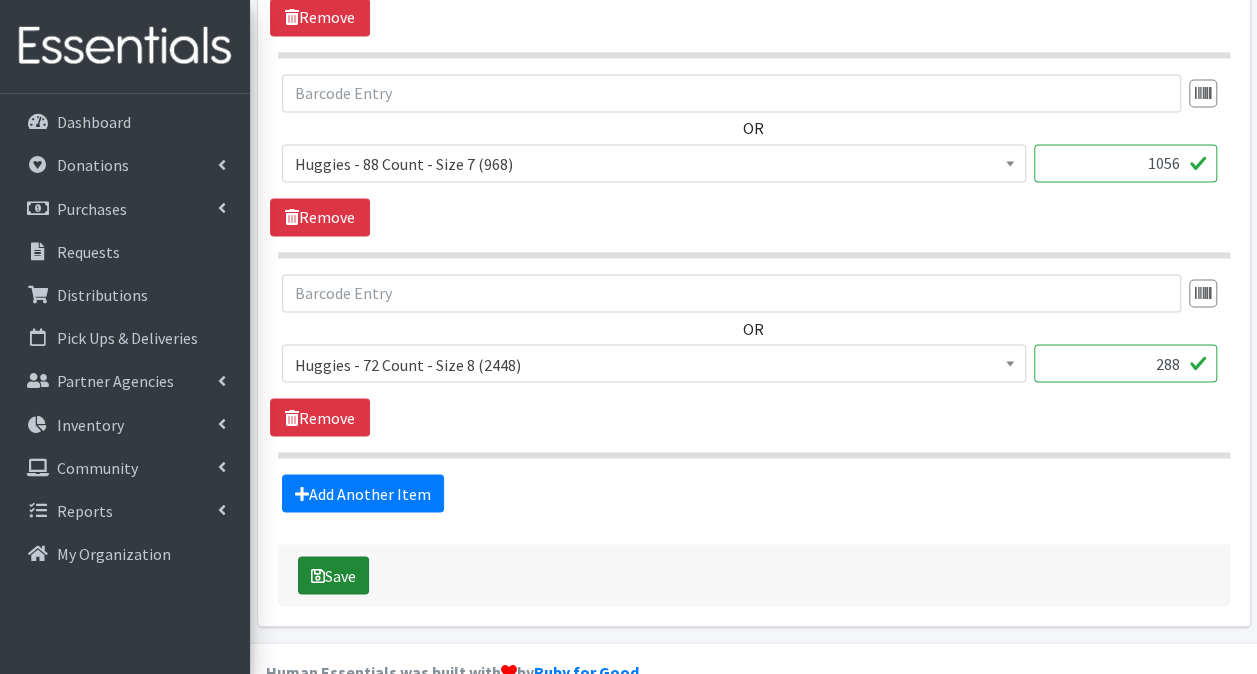 type on "1056" 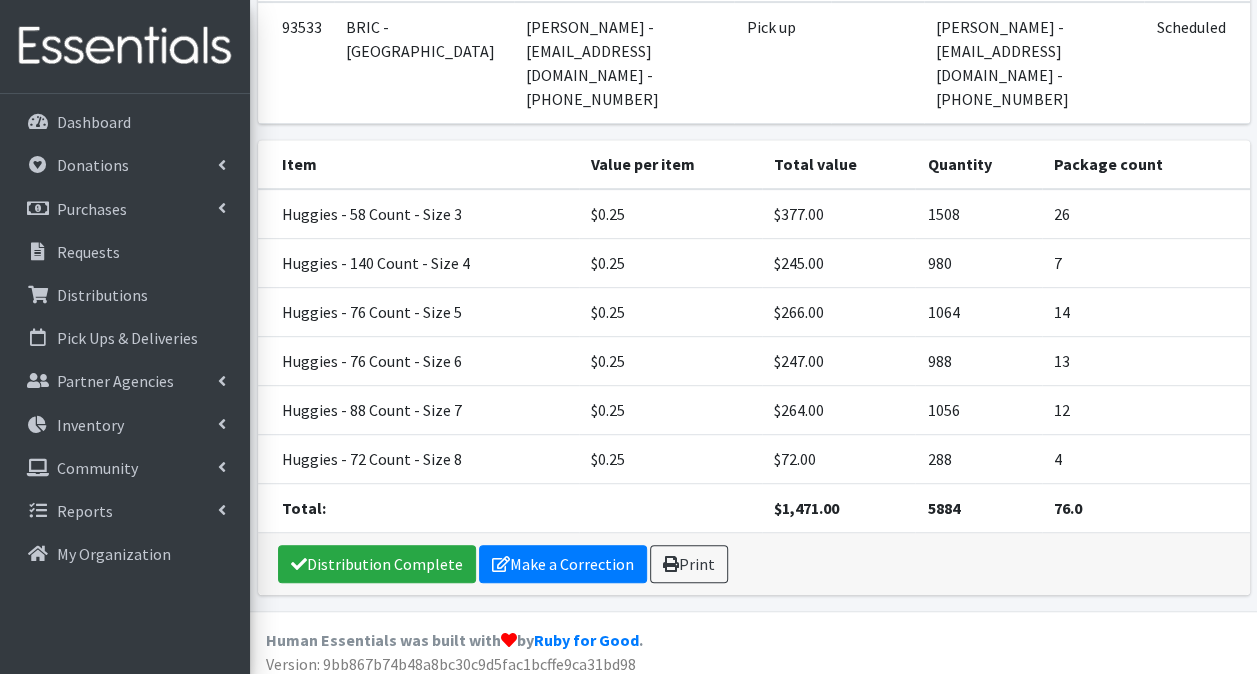 scroll, scrollTop: 344, scrollLeft: 0, axis: vertical 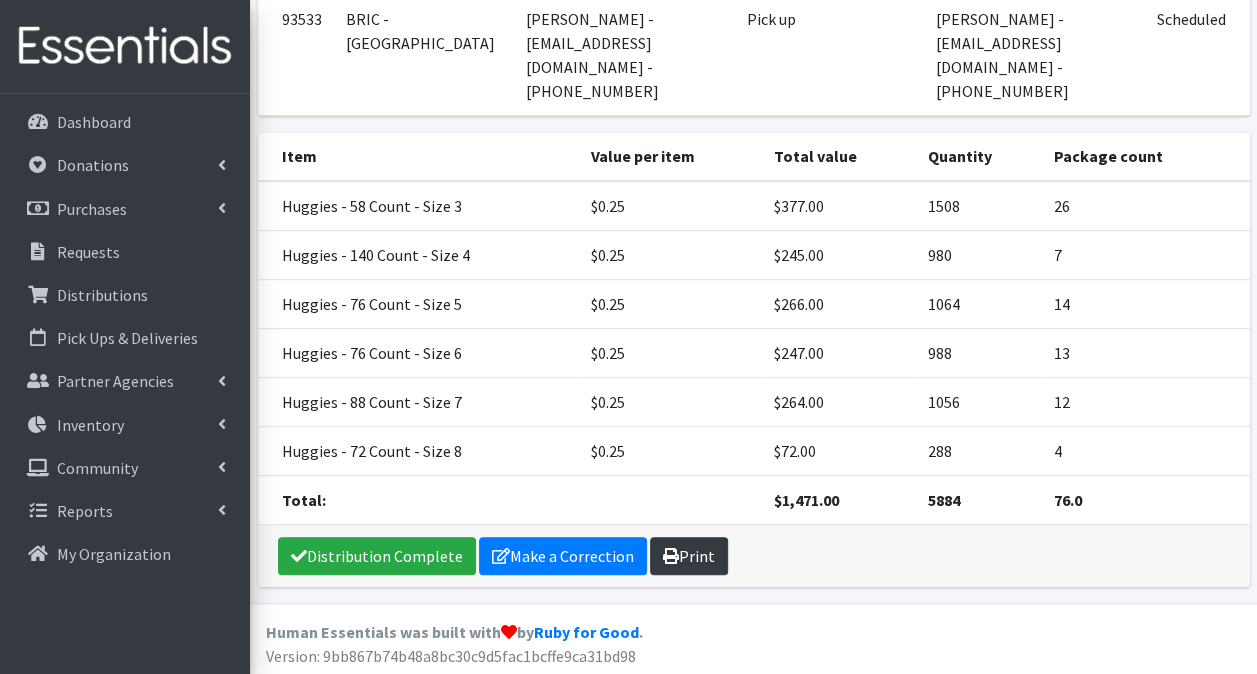 click on "Print" at bounding box center (689, 556) 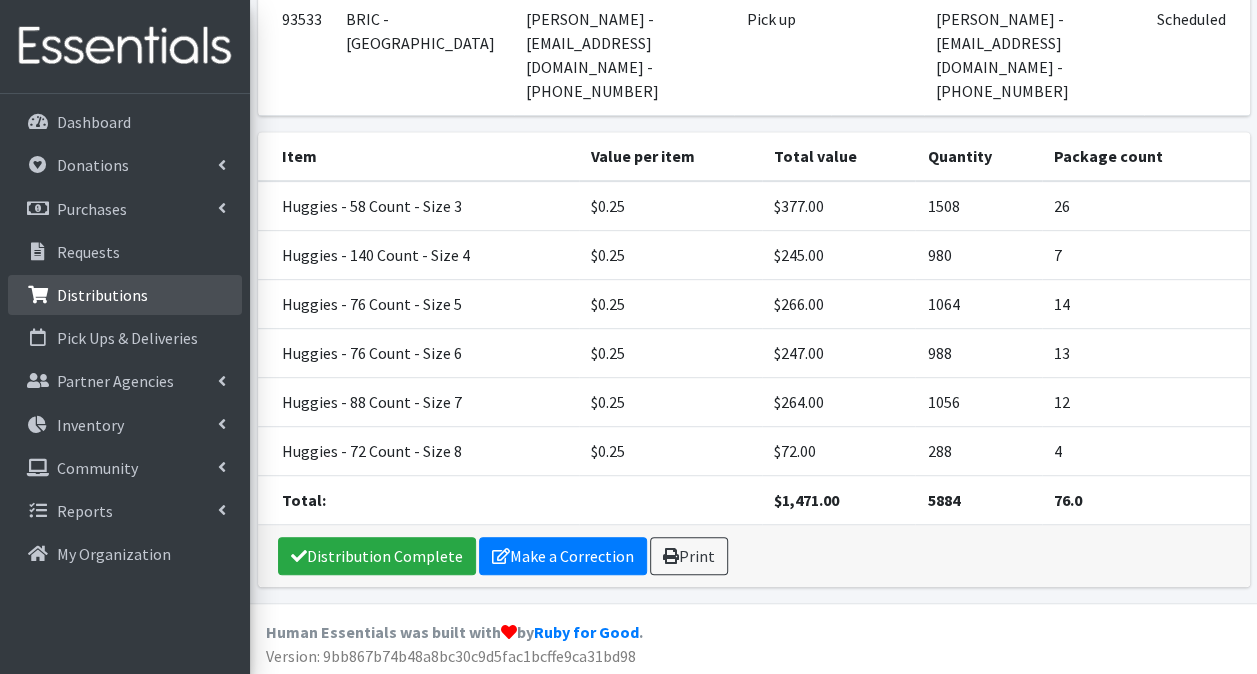 click on "Distributions" at bounding box center [102, 295] 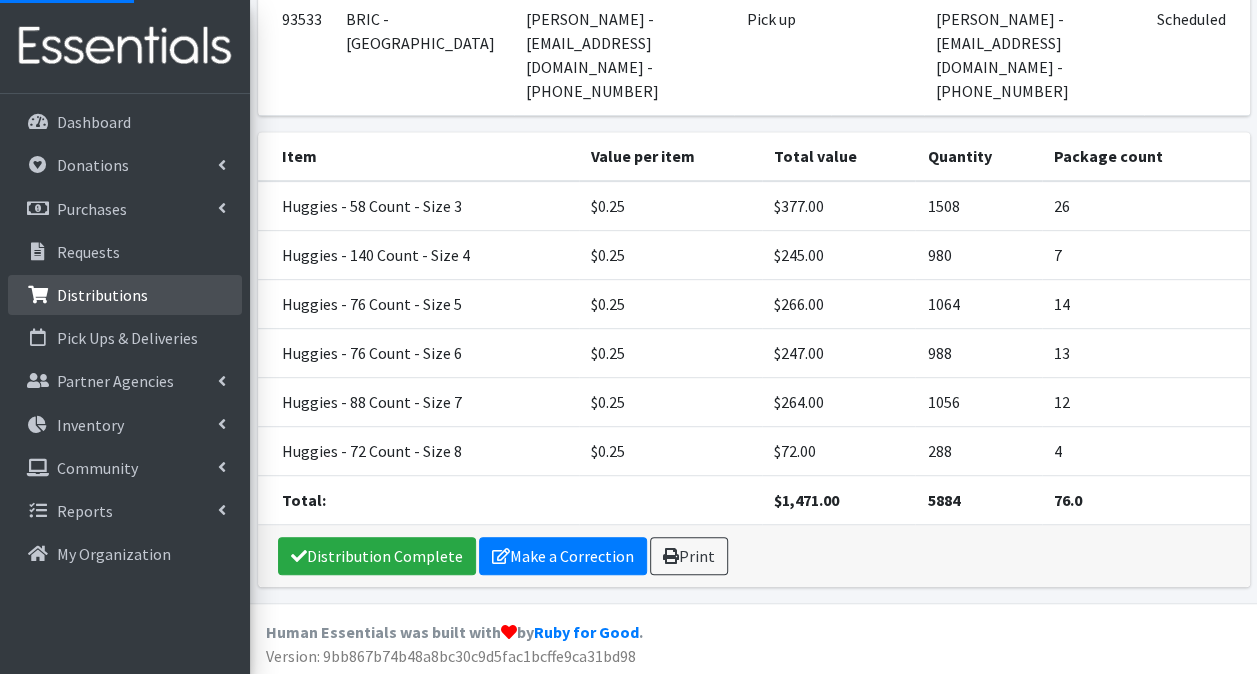 click on "Distributions" at bounding box center [102, 295] 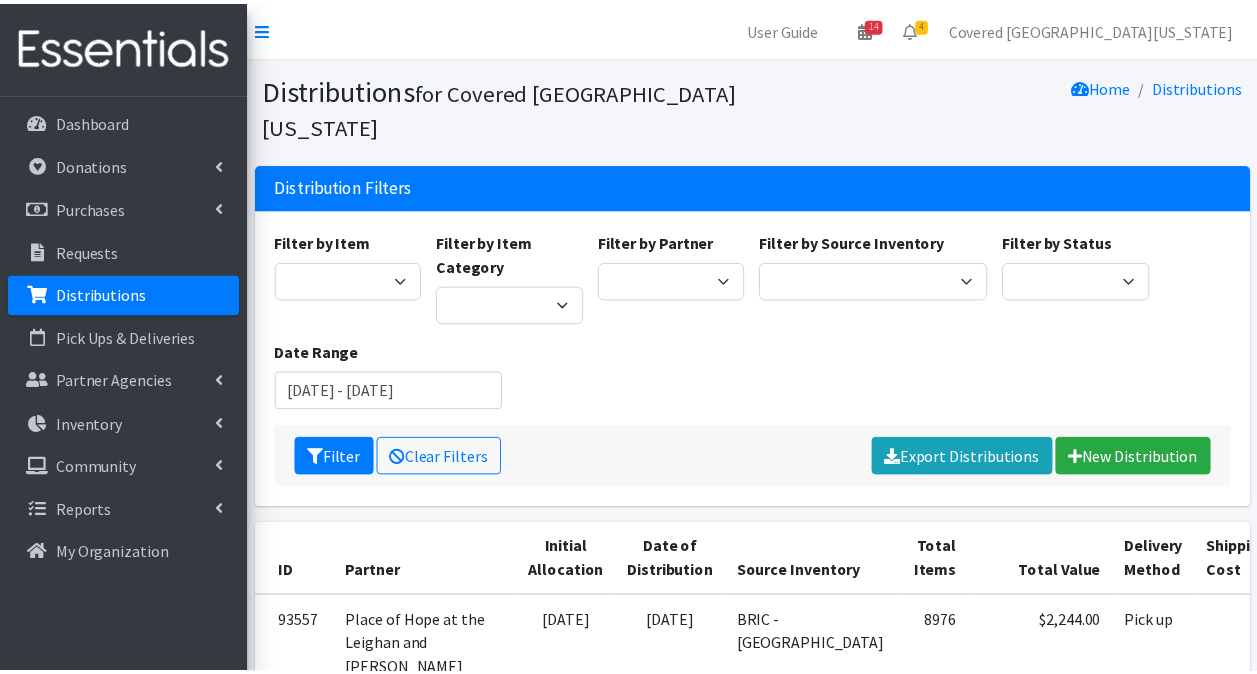 scroll, scrollTop: 0, scrollLeft: 0, axis: both 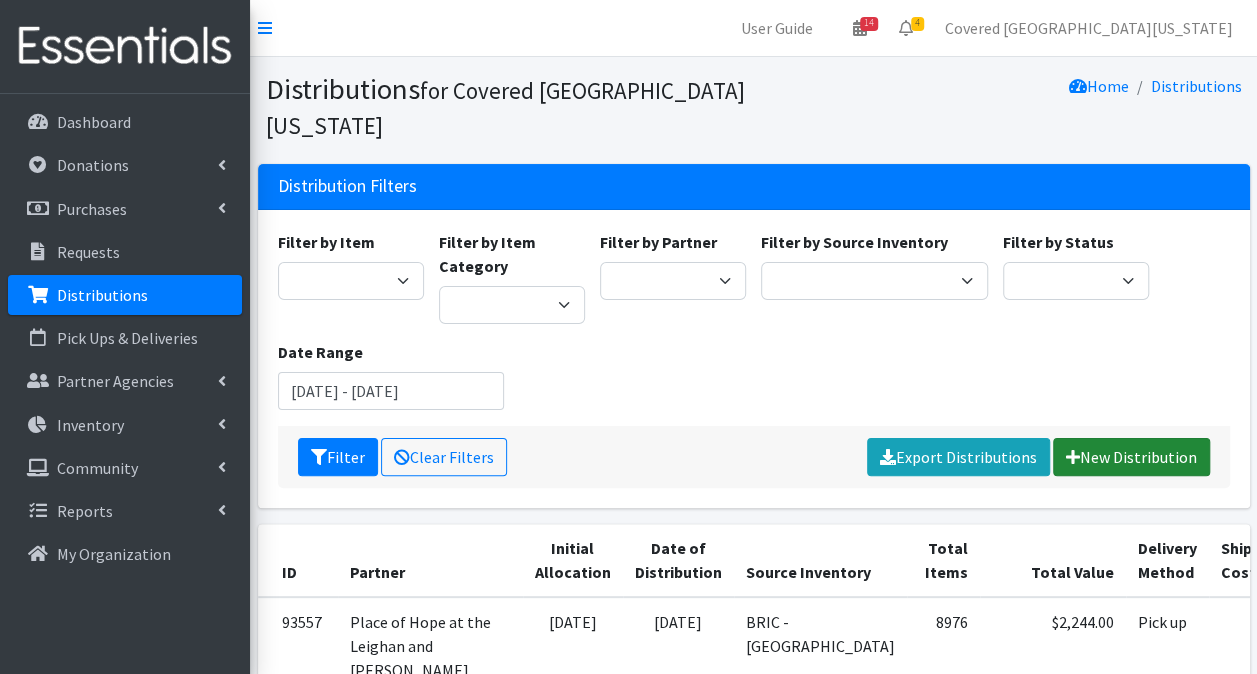 click on "New Distribution" at bounding box center [1131, 457] 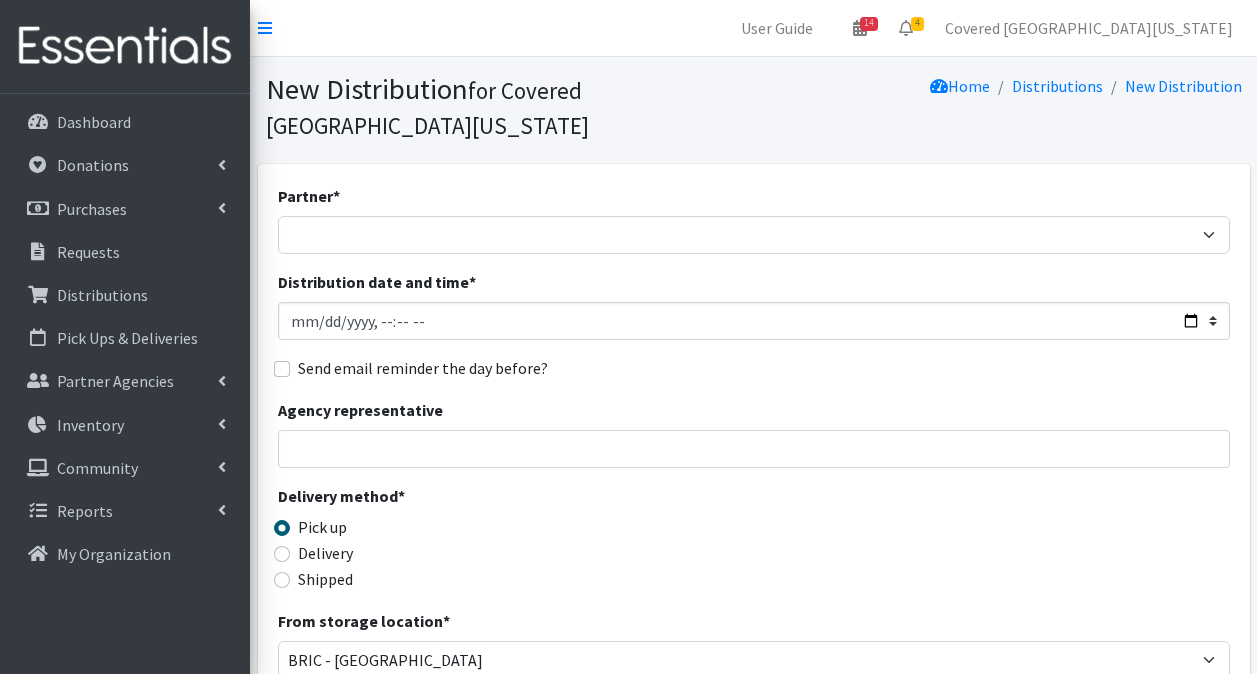 scroll, scrollTop: 0, scrollLeft: 0, axis: both 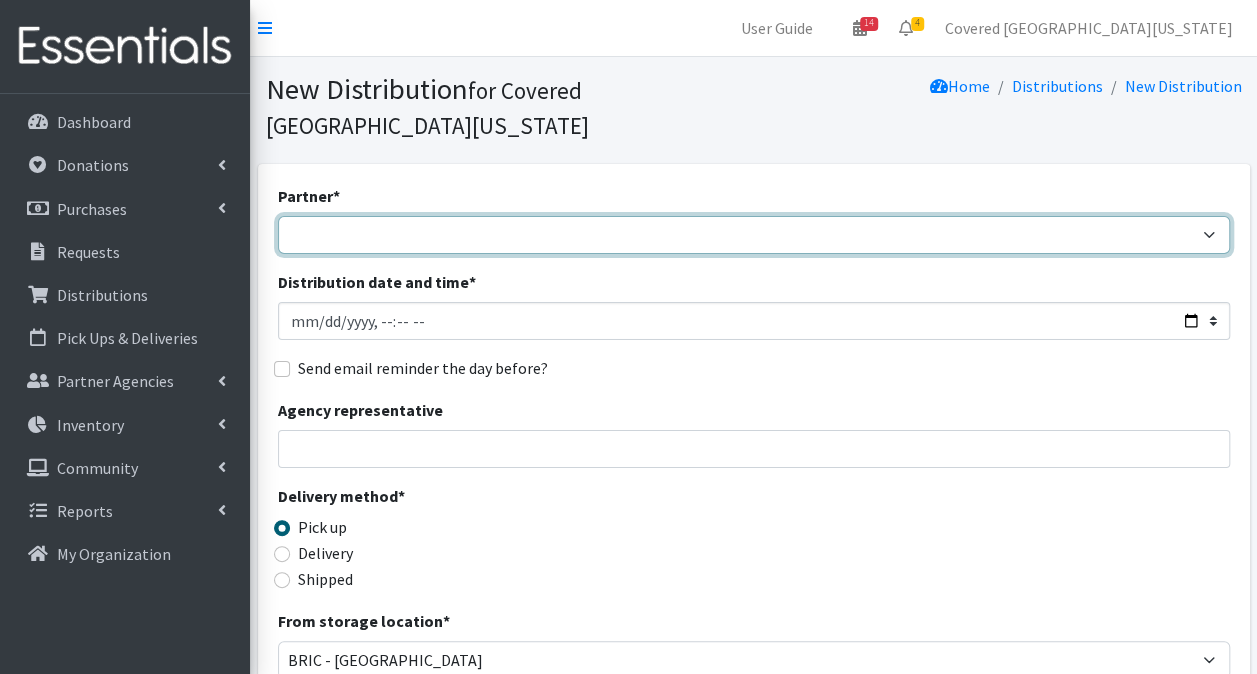 click on "Achievement Centers for Children & Families
Adopt A Family of The Palm Beaches
Alexis Lannan - DIAD  TEST
baby Cycle Tampa
Caridad Center
CB- North Palm Beach
Children's First Academy
Children's Healing Institute
Christmas of Hope Inc.
Congregation B'Nai Israel of Boca Raton
Drug Abuse Foundation of Palm Beach County
Family Promise of South Palm Beach County
Farmworker Coordinating Council
Florence Fuller Child Development Centers
Florida Department of Health PBC - Volunteer Health Services
Gateway Community Outreach
Guatemalan-Maya Center
Haiti Cholera Research FUnding Foundation
Hannah's Home of South Florida
Health Council or Southeast Florida
Healthy Mothers, Healthy Babies of Broward County
Healthy Mothers, Healthy Babies of Palm Beach County
Hope For Her
I'm Just a Mom Not Super Woman
Mary Ann's Closet Inc.
Mary Help of Christians Catholic Church
Mary's Pregnancy Resource Center
Miami Diaper Bank
Milagro Center
RCMA Belle Glade CDC" at bounding box center (754, 235) 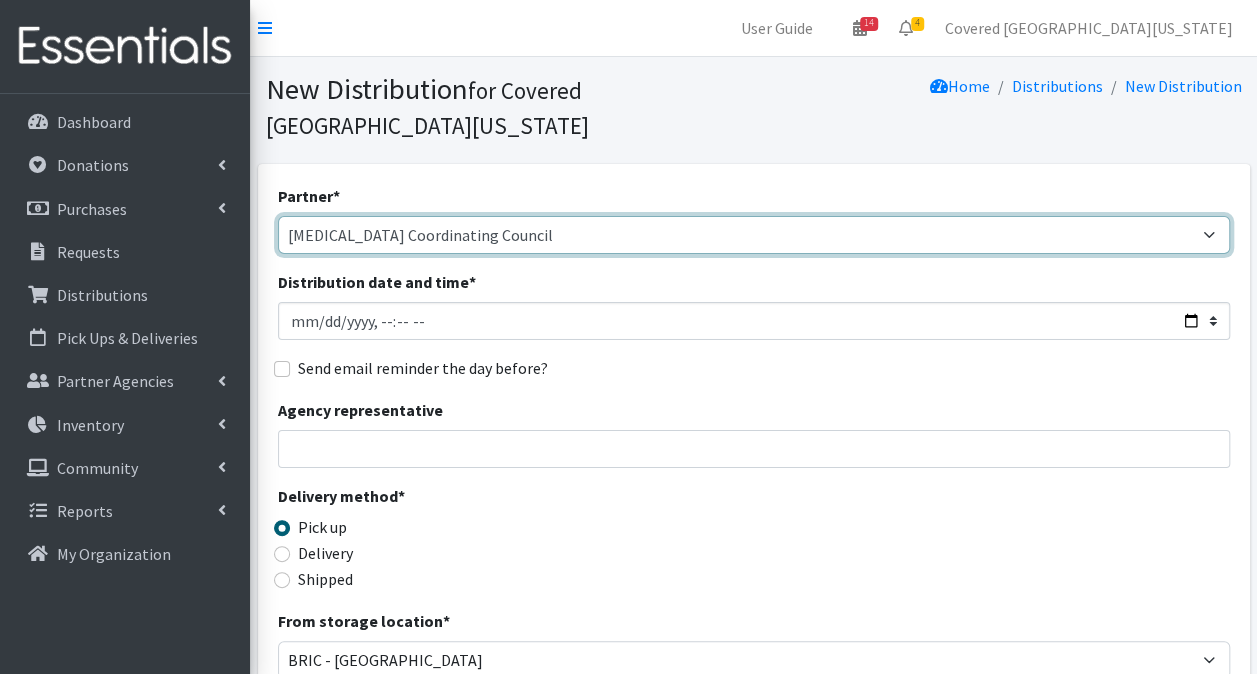 click on "Achievement Centers for Children & Families
Adopt A Family of The Palm Beaches
Alexis Lannan - DIAD  TEST
baby Cycle Tampa
Caridad Center
CB- North Palm Beach
Children's First Academy
Children's Healing Institute
Christmas of Hope Inc.
Congregation B'Nai Israel of Boca Raton
Drug Abuse Foundation of Palm Beach County
Family Promise of South Palm Beach County
Farmworker Coordinating Council
Florence Fuller Child Development Centers
Florida Department of Health PBC - Volunteer Health Services
Gateway Community Outreach
Guatemalan-Maya Center
Haiti Cholera Research FUnding Foundation
Hannah's Home of South Florida
Health Council or Southeast Florida
Healthy Mothers, Healthy Babies of Broward County
Healthy Mothers, Healthy Babies of Palm Beach County
Hope For Her
I'm Just a Mom Not Super Woman
Mary Ann's Closet Inc.
Mary Help of Christians Catholic Church
Mary's Pregnancy Resource Center
Miami Diaper Bank
Milagro Center
RCMA Belle Glade CDC" at bounding box center (754, 235) 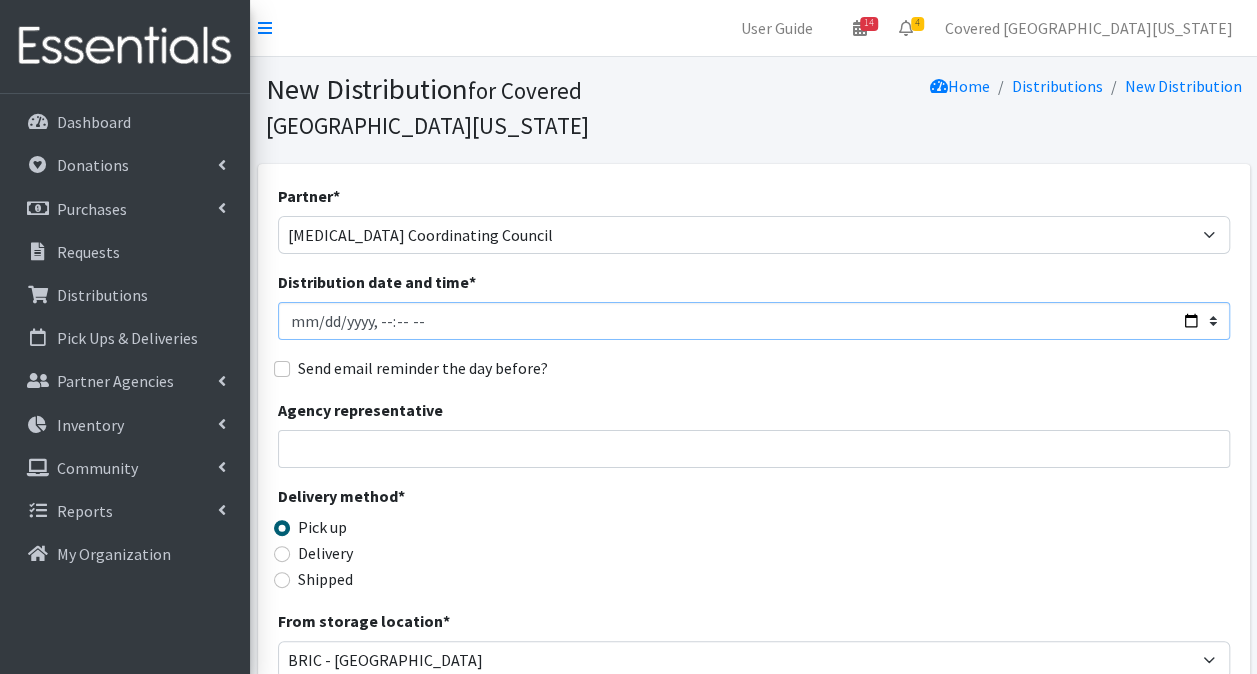 click on "Distribution date and time  *" at bounding box center [754, 321] 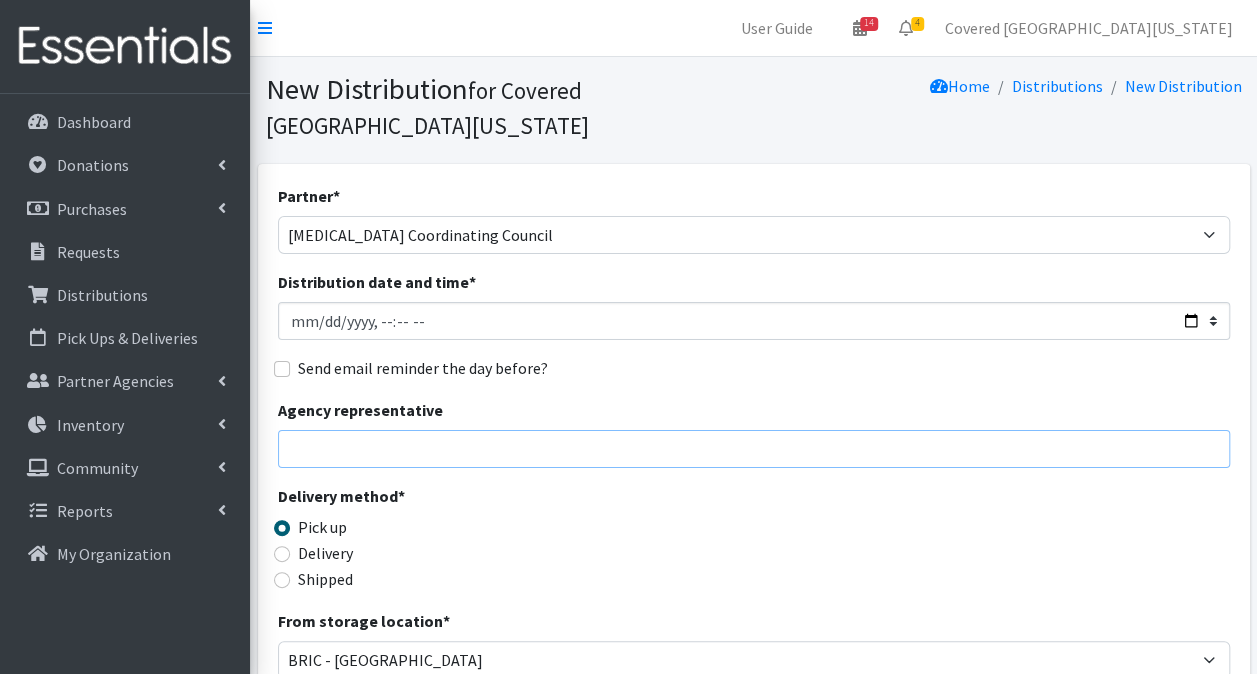 type on "2025-07-19T23:59" 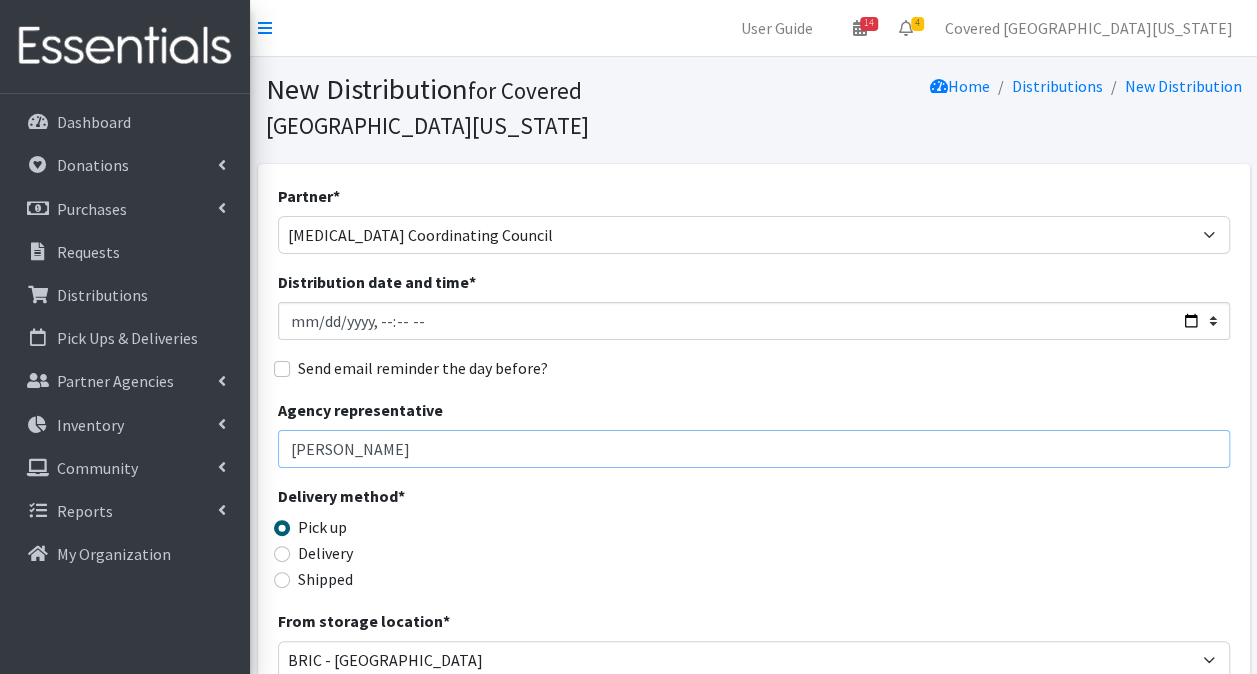 drag, startPoint x: 432, startPoint y: 416, endPoint x: 0, endPoint y: 478, distance: 436.4264 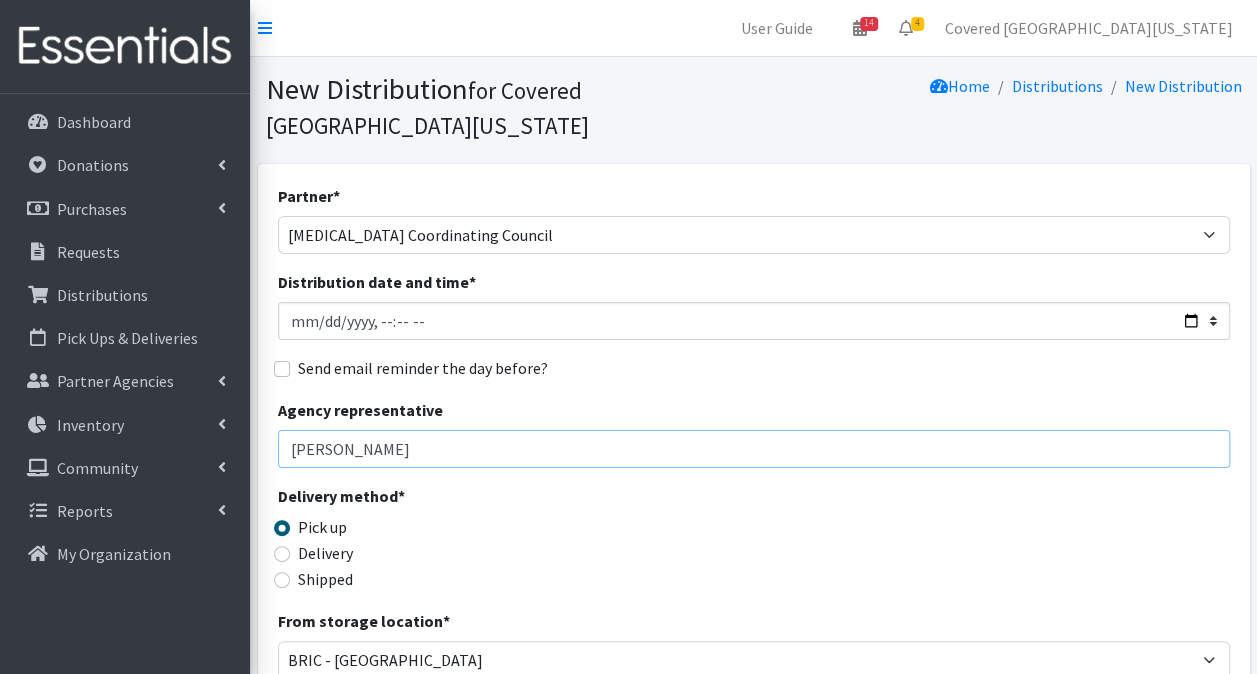 click on "User Guide
14
14 Pick-ups
remaining this week
View Calendar
4
2
Requests
2
Partner Agencies Pending Review
Covered South Florida
Account Settings
My Organization
Log Out
Dashboard
Donations
All Donations
New Donation
Purchases
All Purchases
New Purchase
Requests
Distributions" at bounding box center [628, 650] 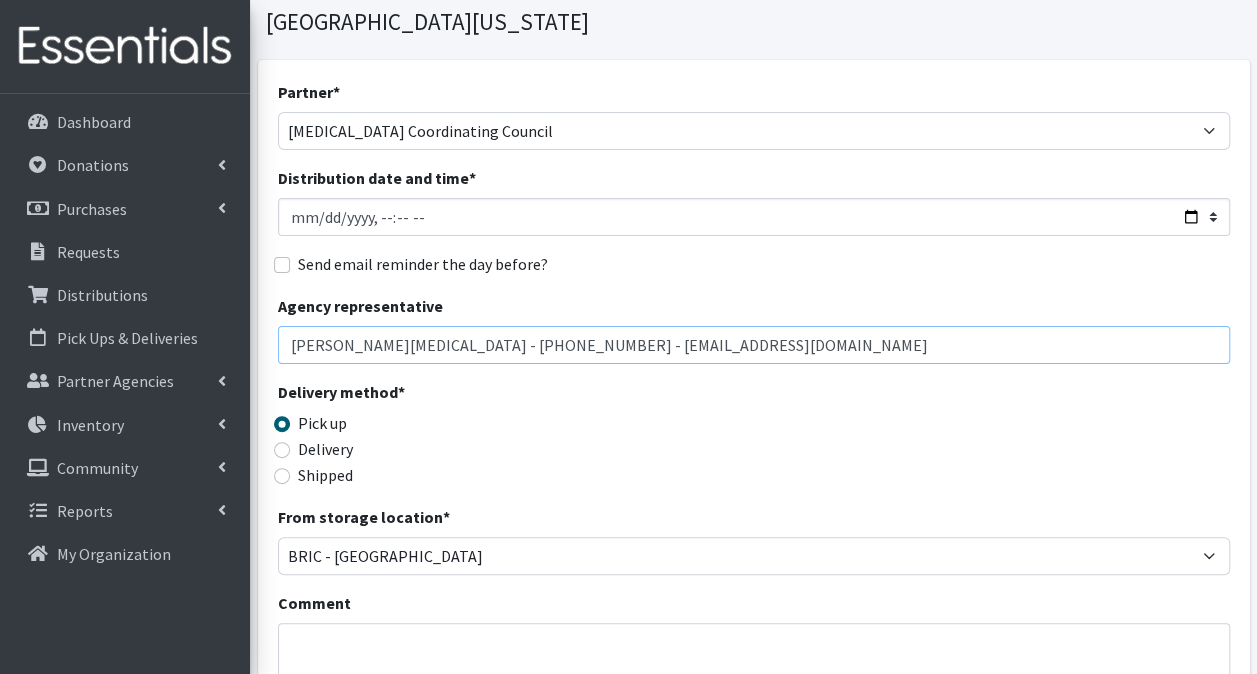 scroll, scrollTop: 200, scrollLeft: 0, axis: vertical 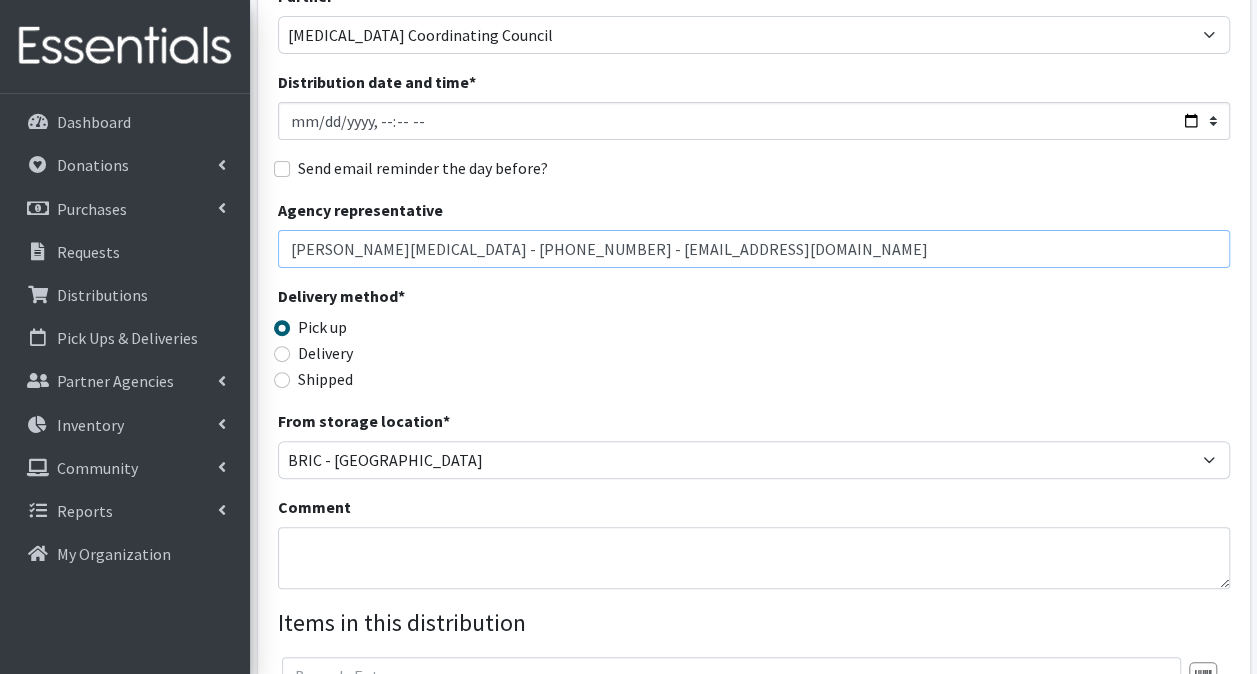 drag, startPoint x: 775, startPoint y: 204, endPoint x: 0, endPoint y: 256, distance: 776.74255 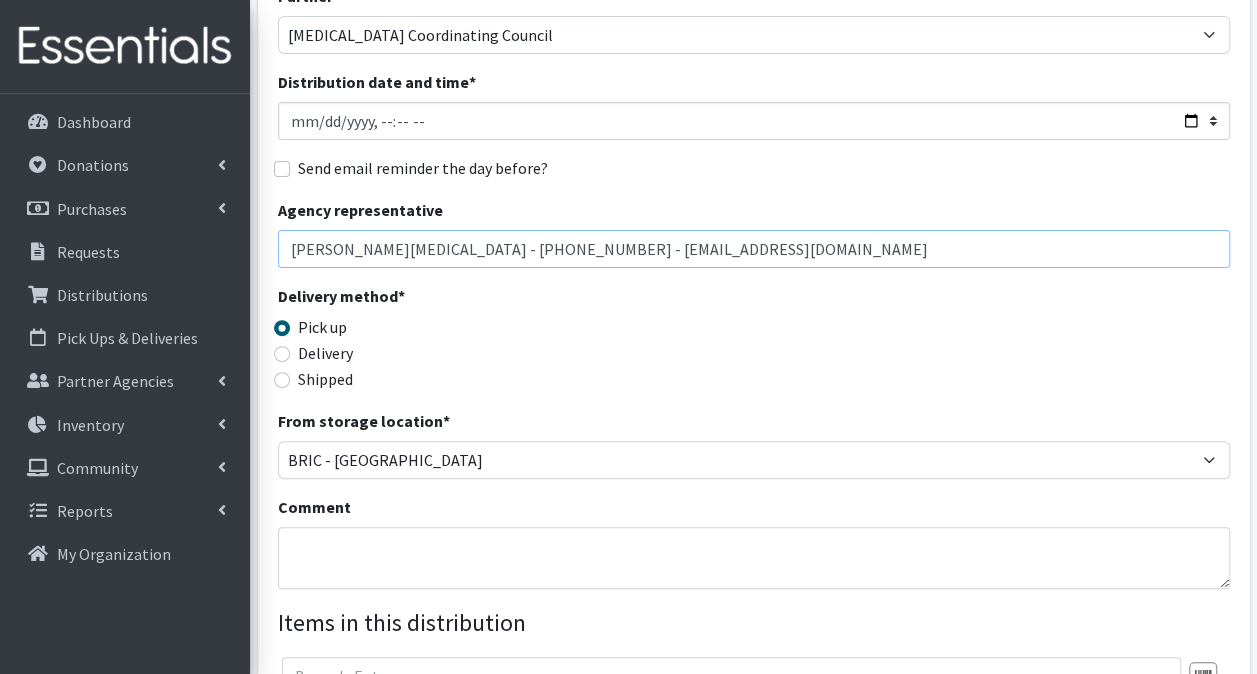 click on "User Guide
14
14 Pick-ups
remaining this week
View Calendar
4
2
Requests
2
Partner Agencies Pending Review
Covered South Florida
Account Settings
My Organization
Log Out
Dashboard
Donations
All Donations
New Donation
Purchases
All Purchases
New Purchase
Requests
Distributions" at bounding box center (628, 450) 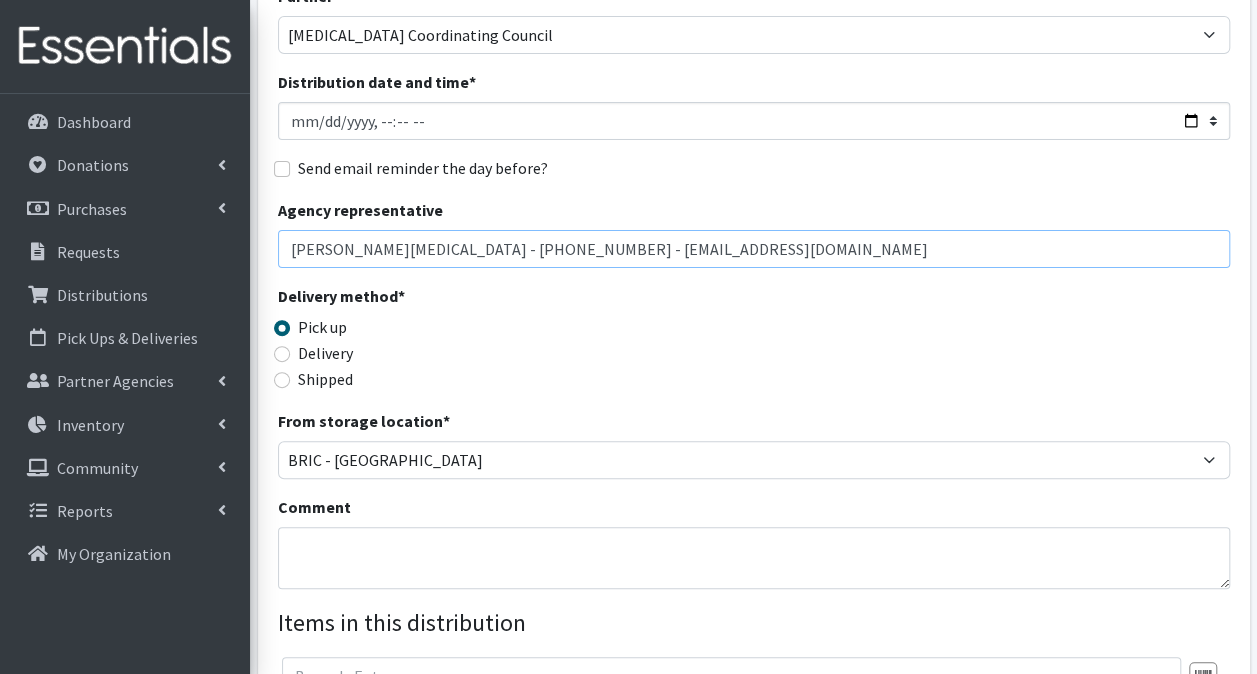 type on "Vilma Troche - 561-267-2113 - vtroche@farmworkercouncil.org" 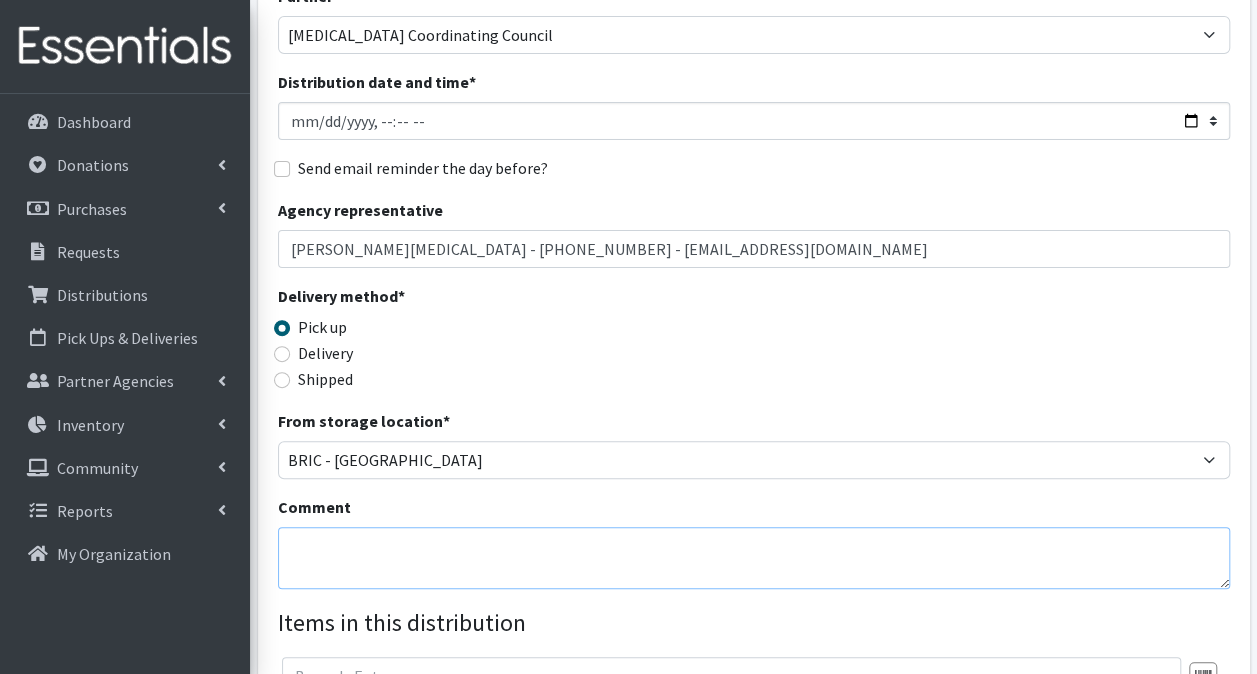 click on "Comment" at bounding box center (754, 558) 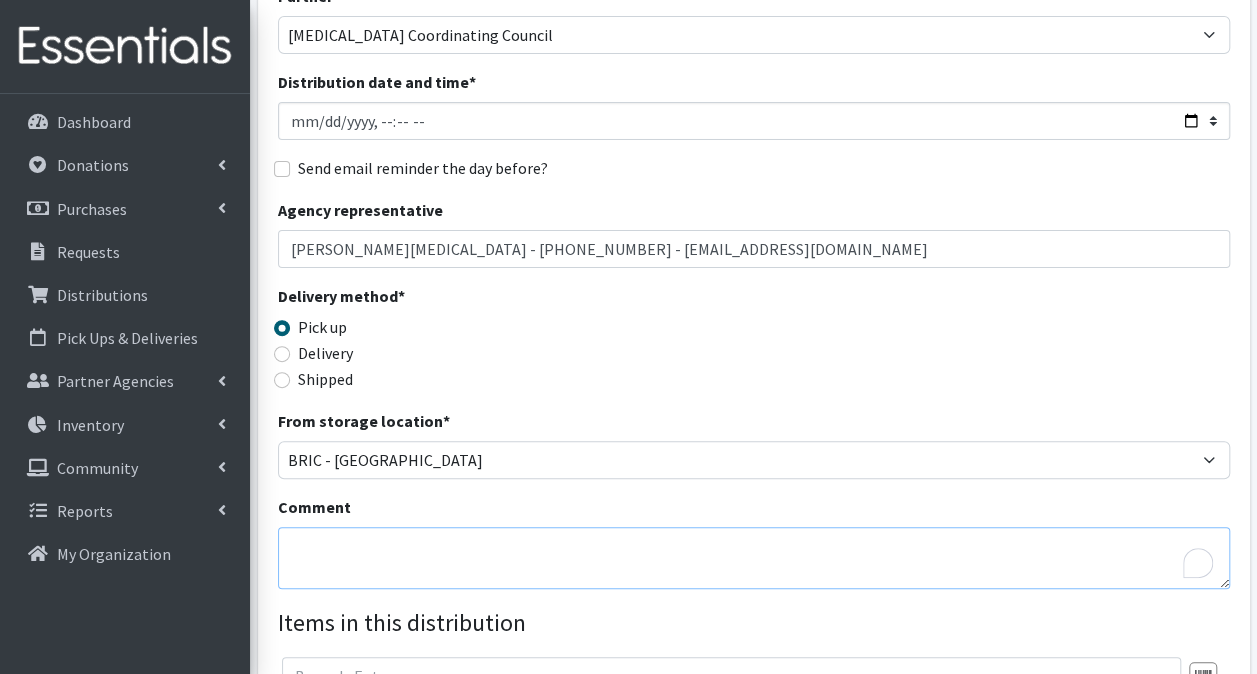 paste on "Vilma Troche - 561-267-2113 - vtroche@farmworkercouncil.org" 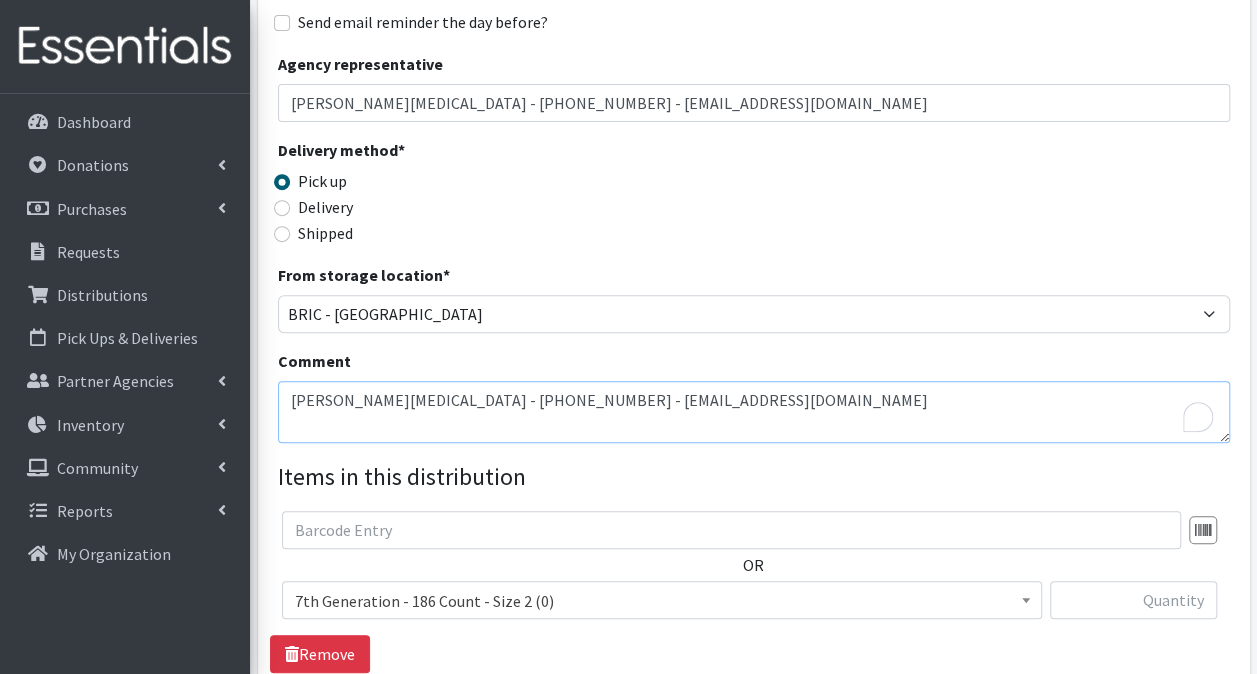 scroll, scrollTop: 500, scrollLeft: 0, axis: vertical 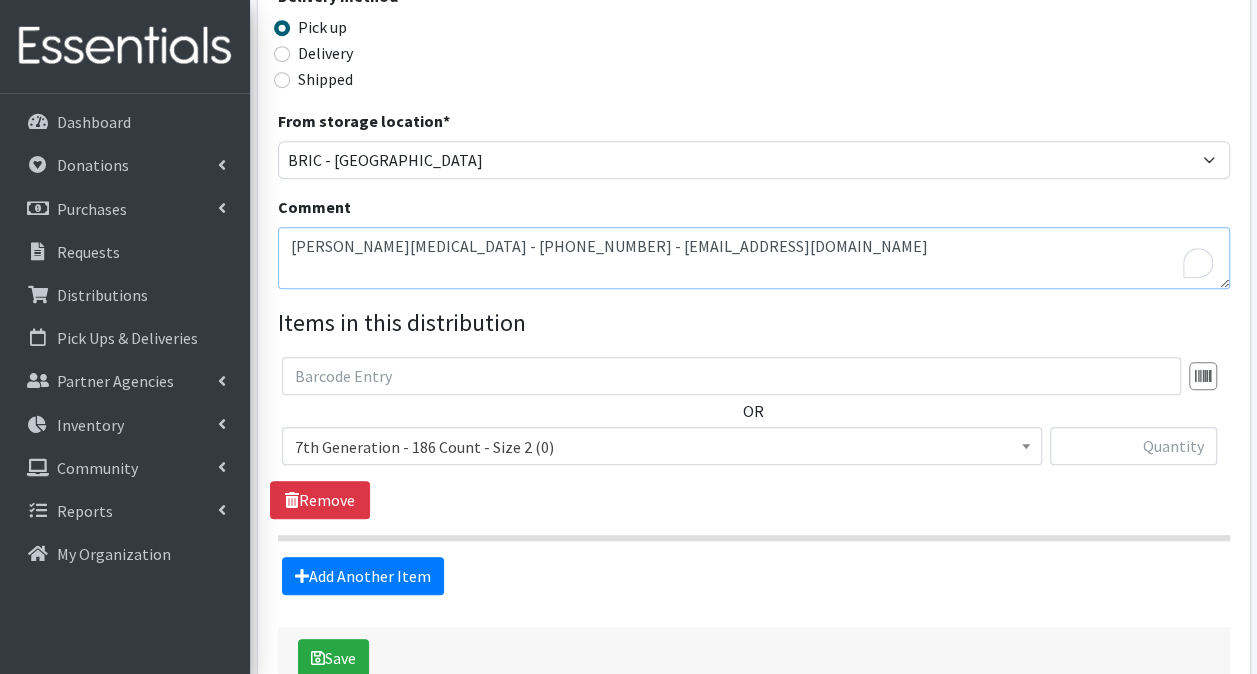 type on "Vilma Troche - 561-267-2113 - vtroche@farmworkercouncil.org" 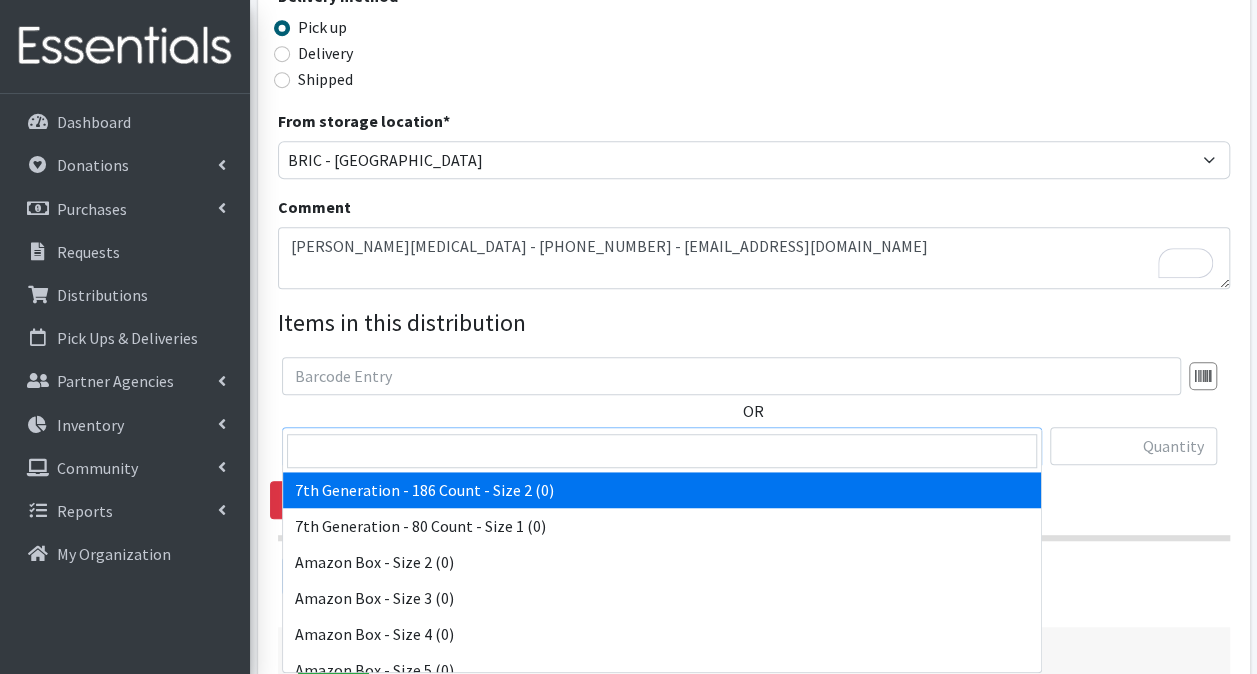 click on "7th Generation - 186 Count - Size 2 (0)" at bounding box center (662, 447) 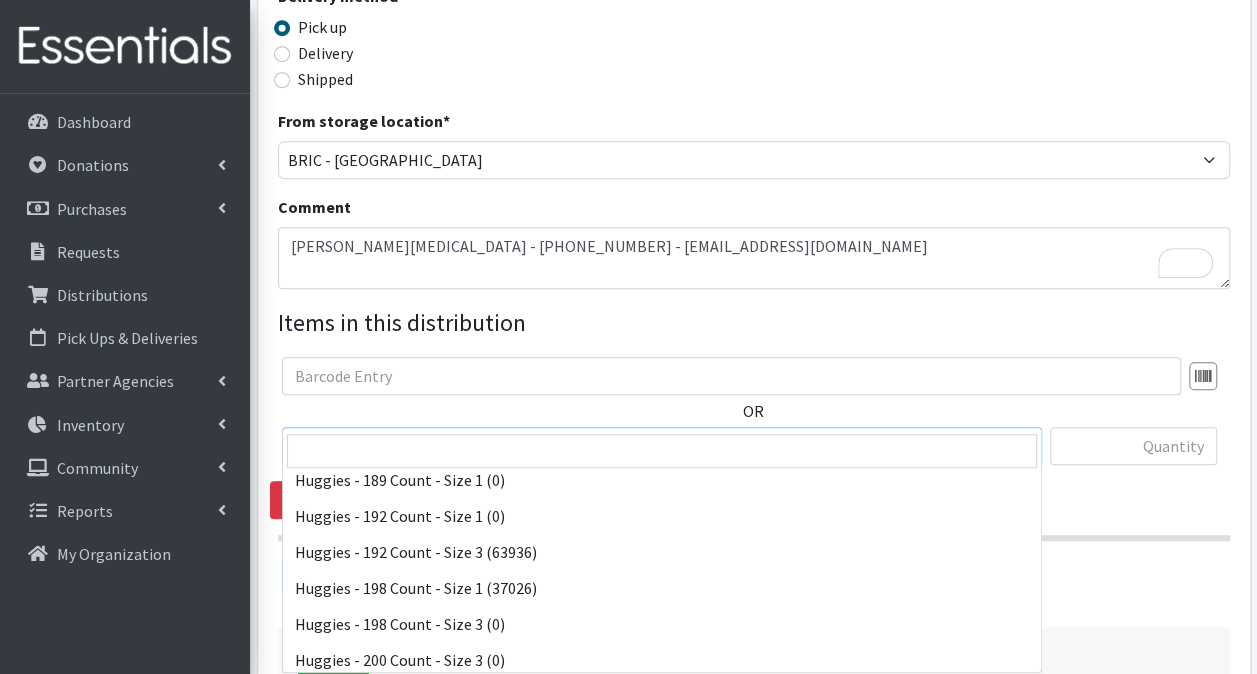 scroll, scrollTop: 4300, scrollLeft: 0, axis: vertical 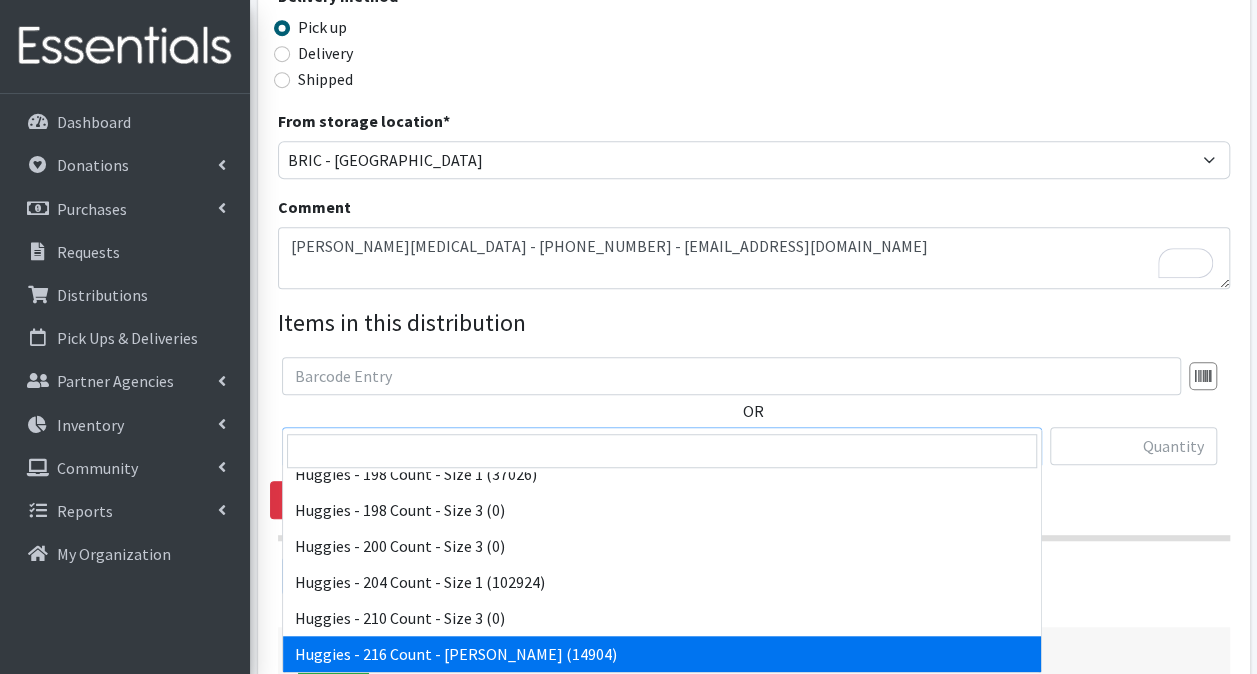 select on "14630" 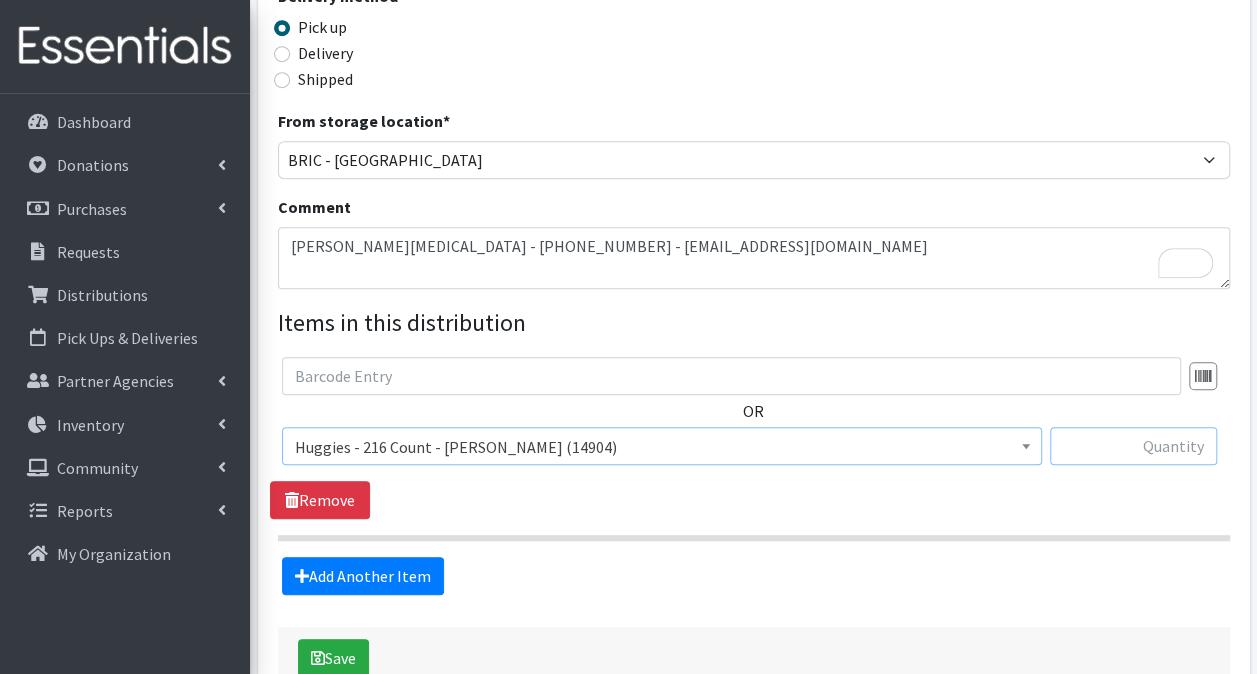 click at bounding box center (1133, 446) 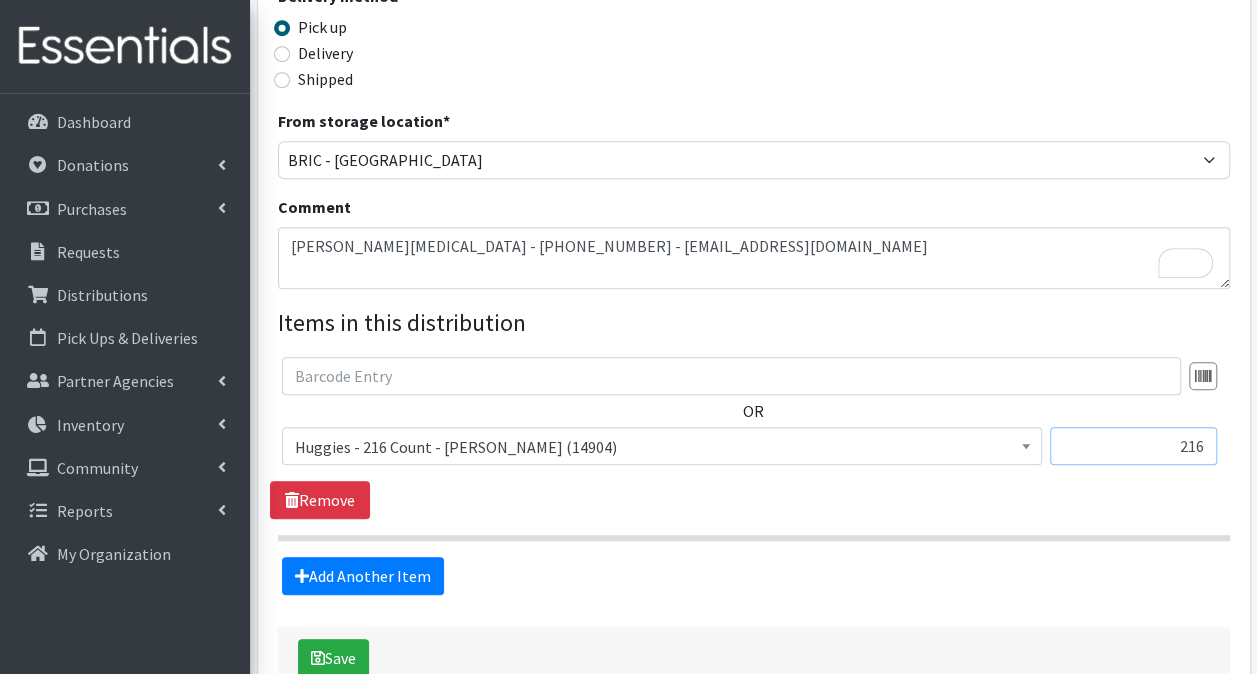 type on "216" 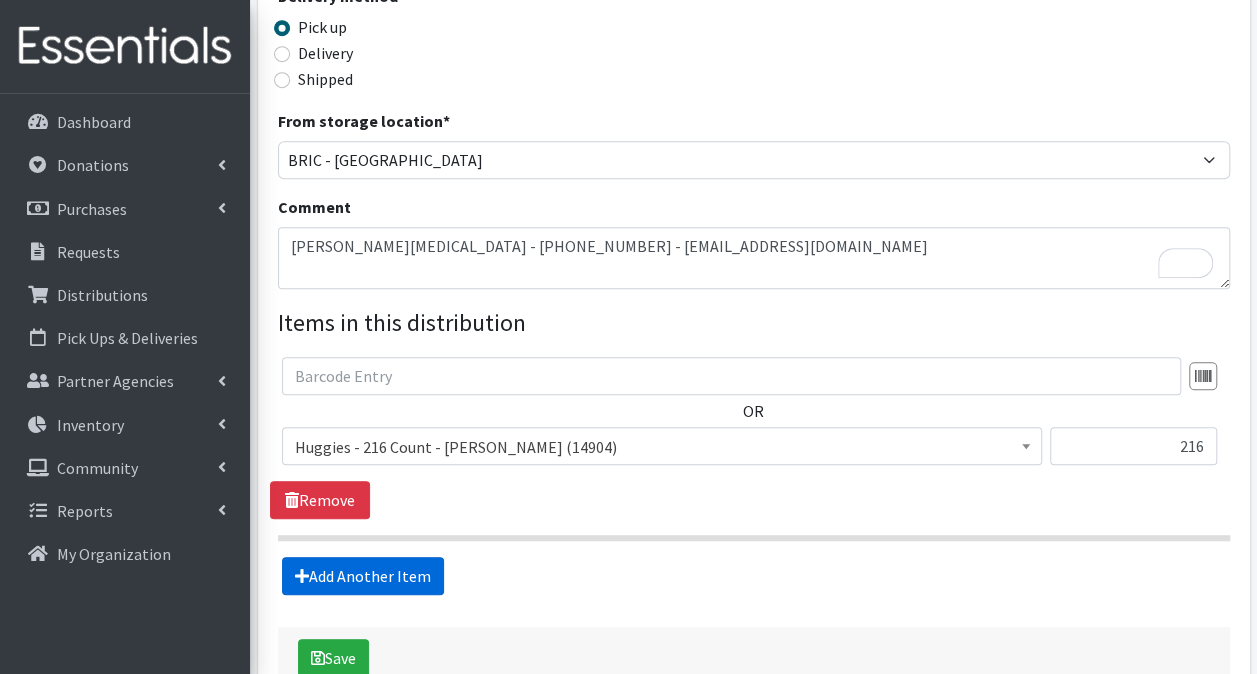 click on "Add Another Item" at bounding box center (363, 576) 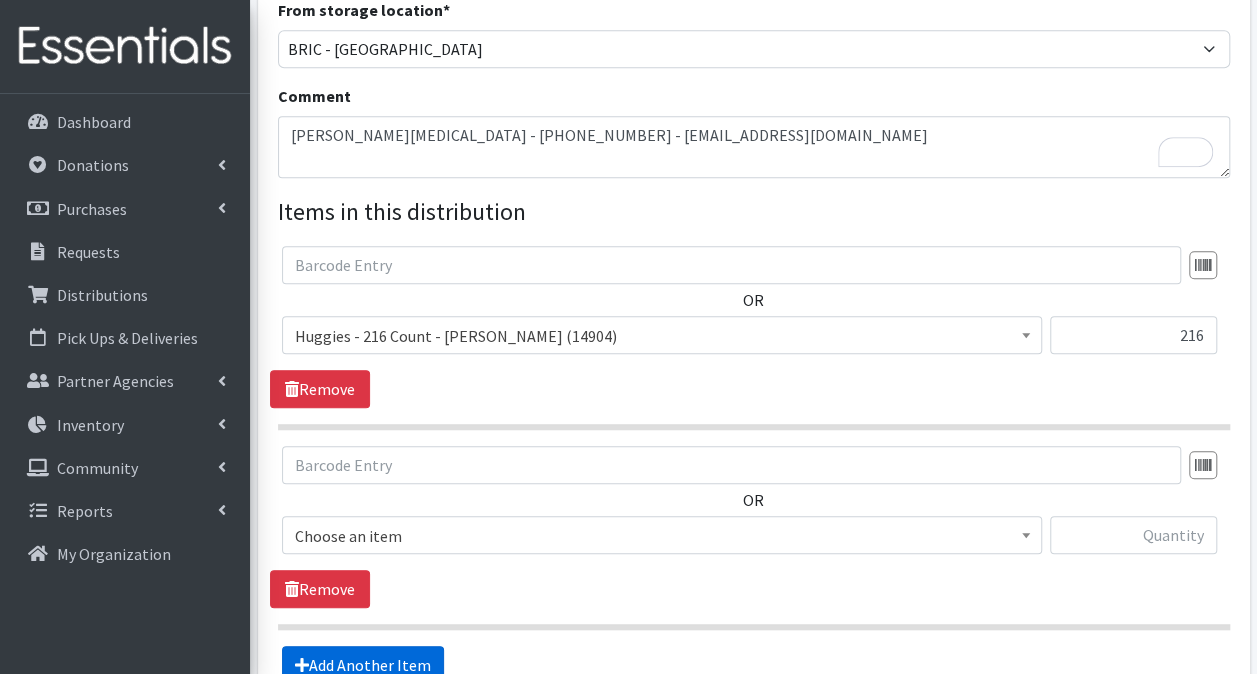 scroll, scrollTop: 787, scrollLeft: 0, axis: vertical 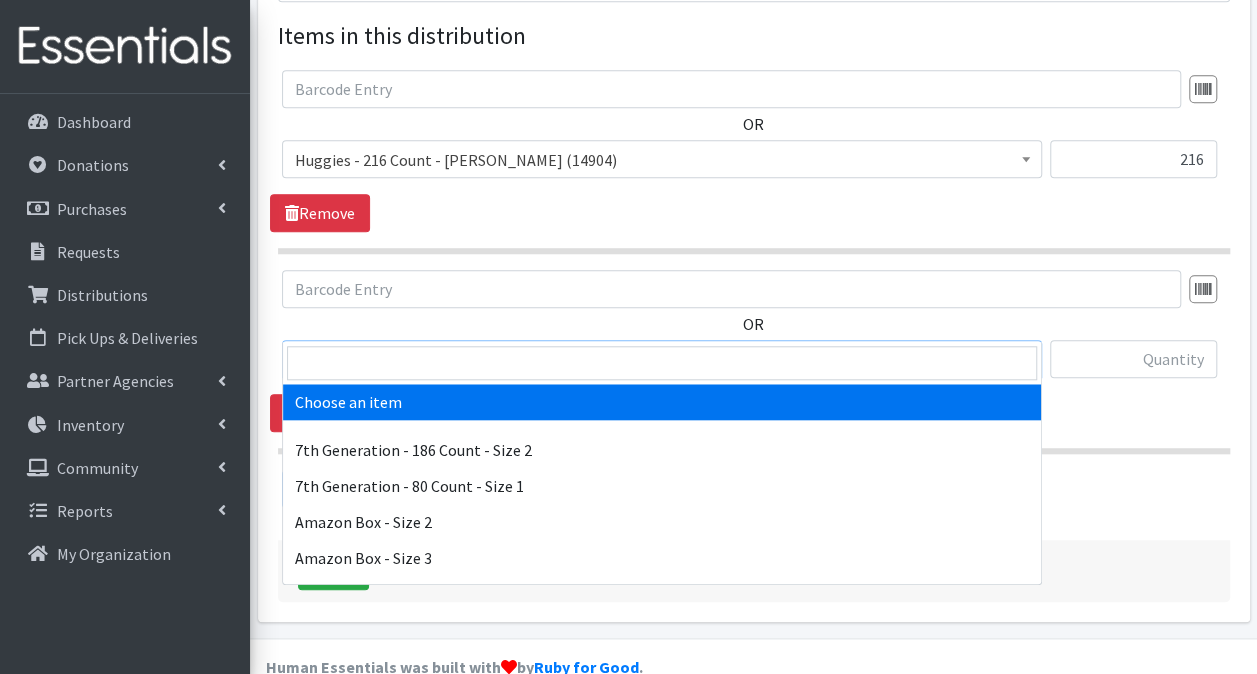 click on "Choose an item" at bounding box center (662, 360) 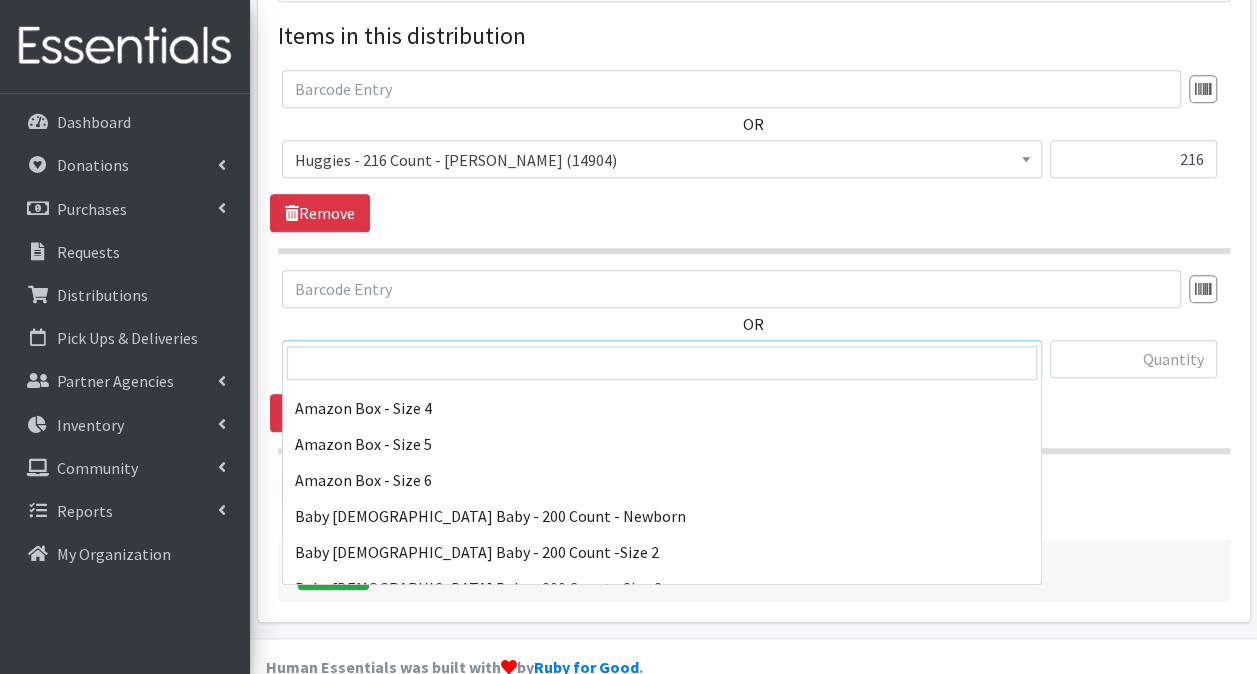 scroll, scrollTop: 500, scrollLeft: 0, axis: vertical 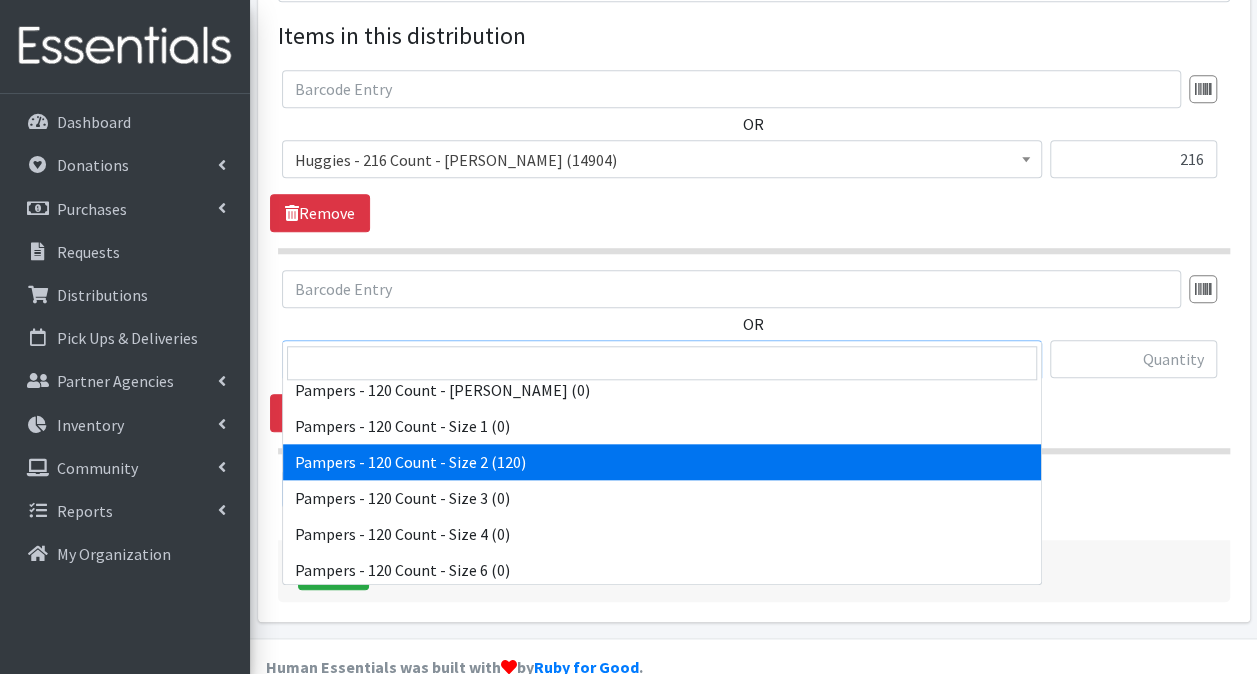 select on "14633" 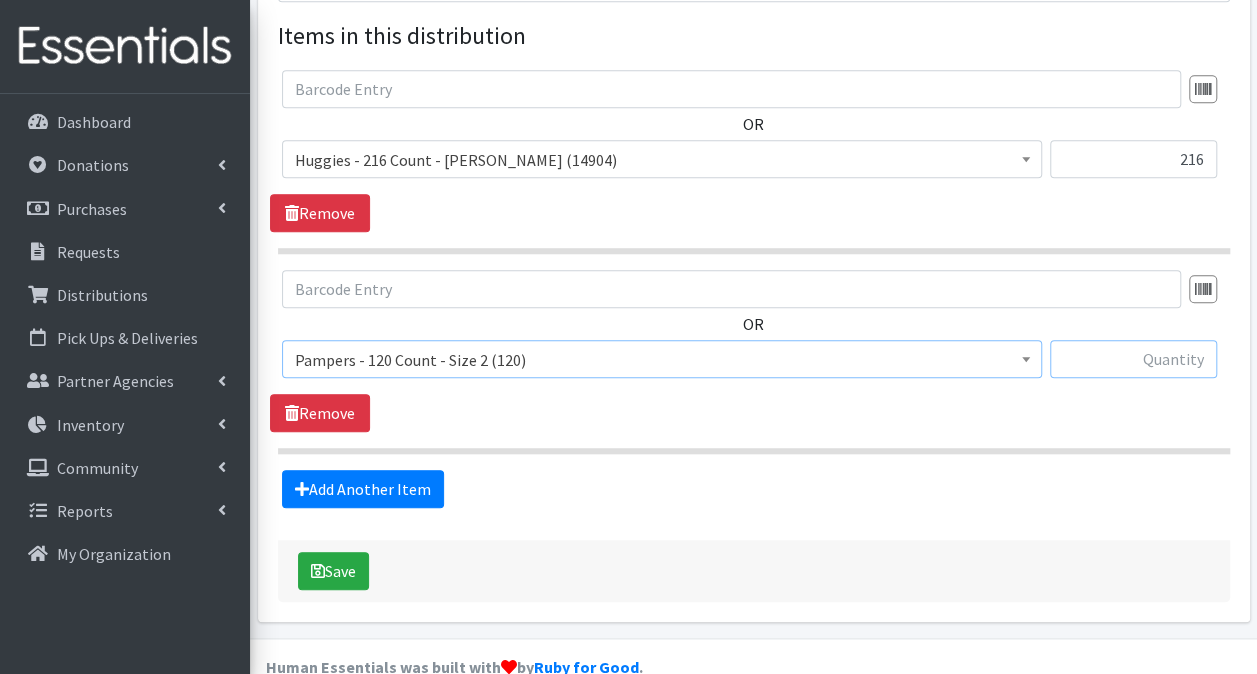 click at bounding box center [1133, 359] 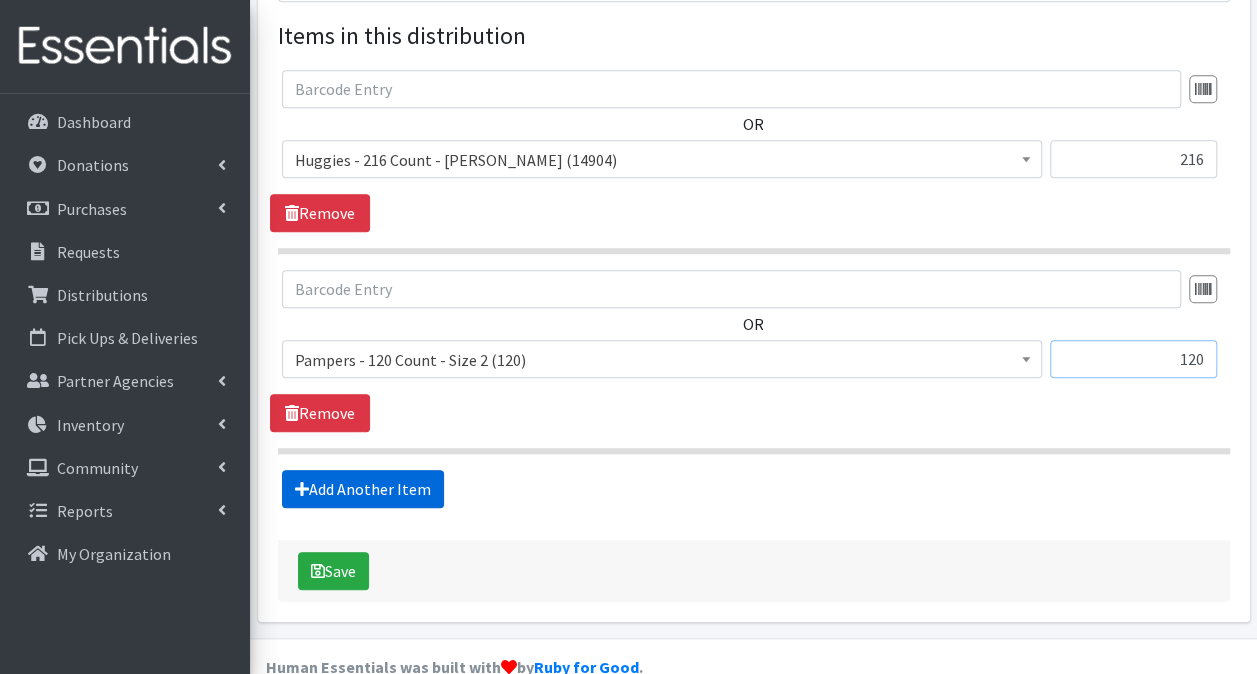 type on "120" 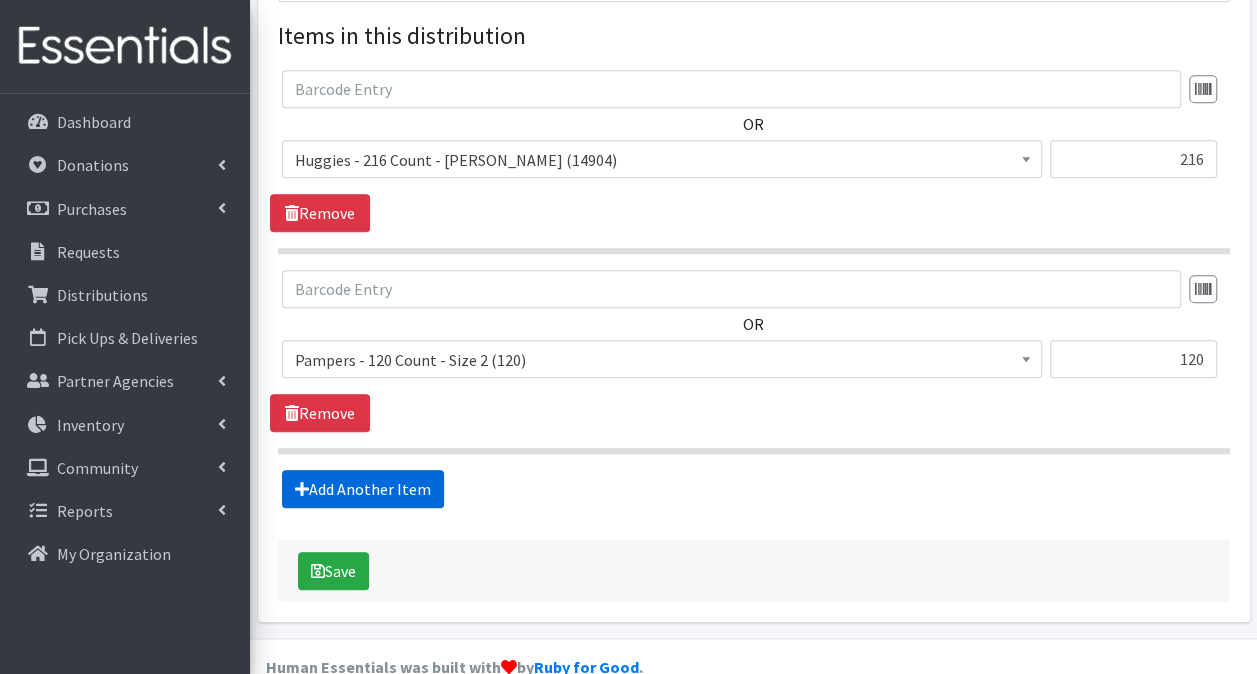 click on "Add Another Item" at bounding box center (363, 489) 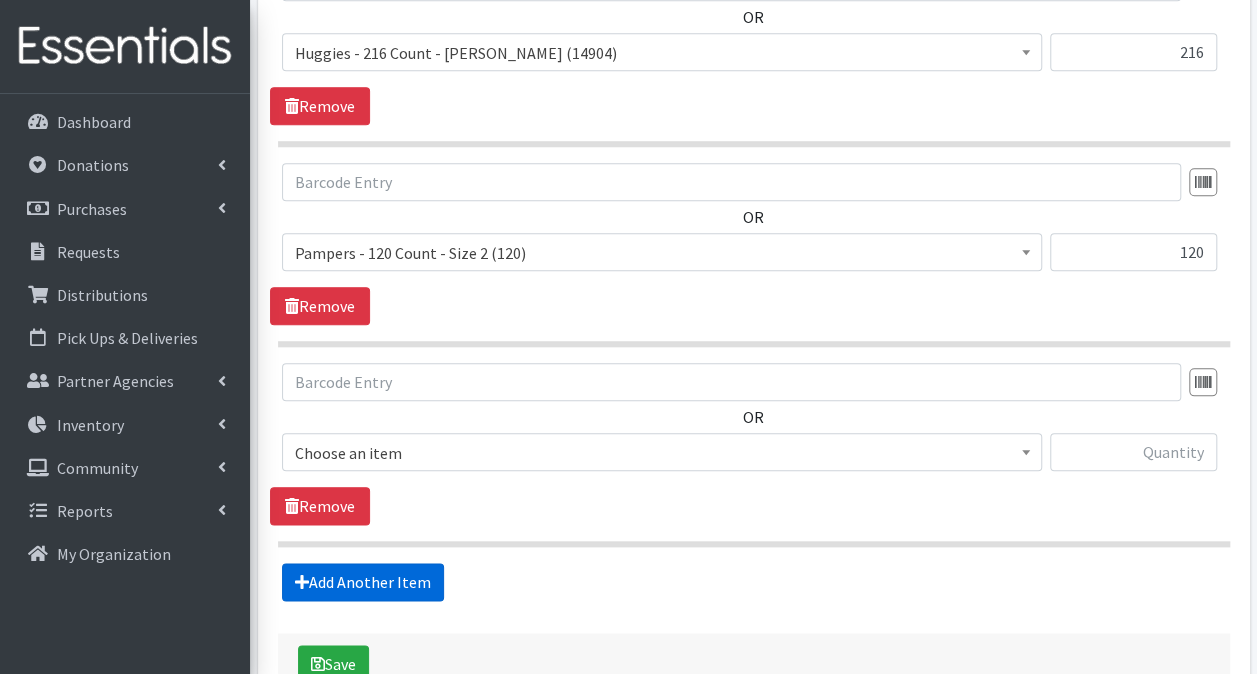 scroll, scrollTop: 986, scrollLeft: 0, axis: vertical 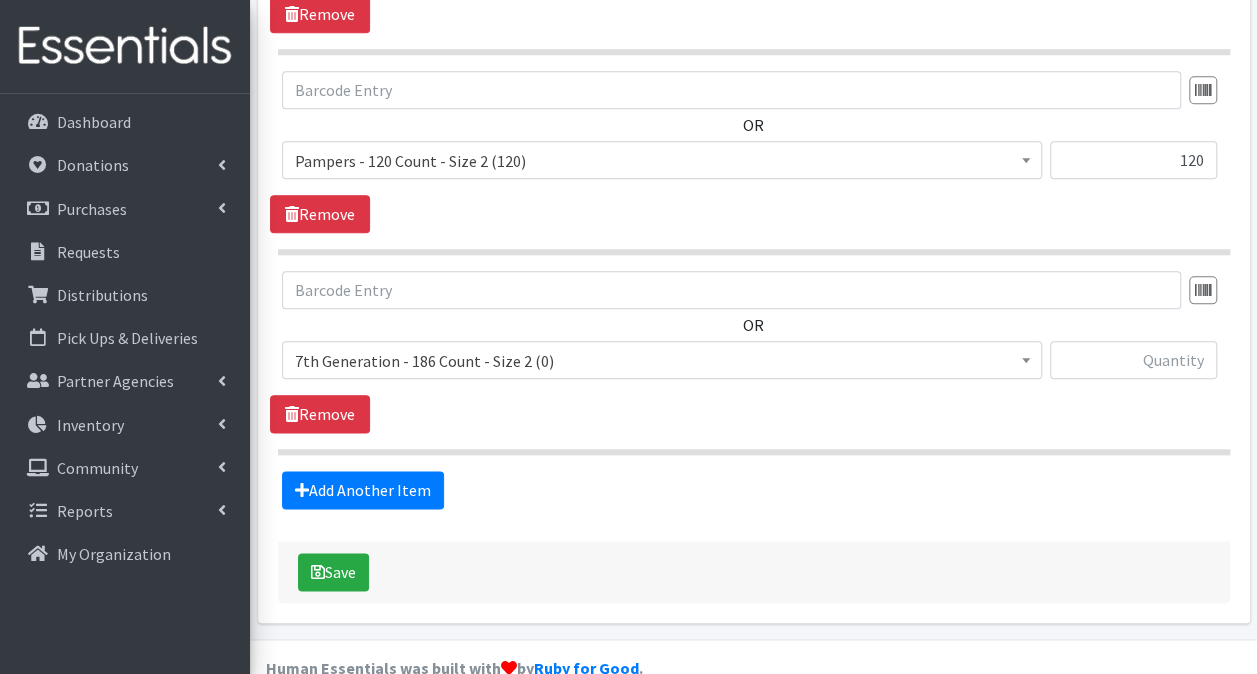 click on "7th Generation - 186 Count - Size 2 (0)" at bounding box center (662, 361) 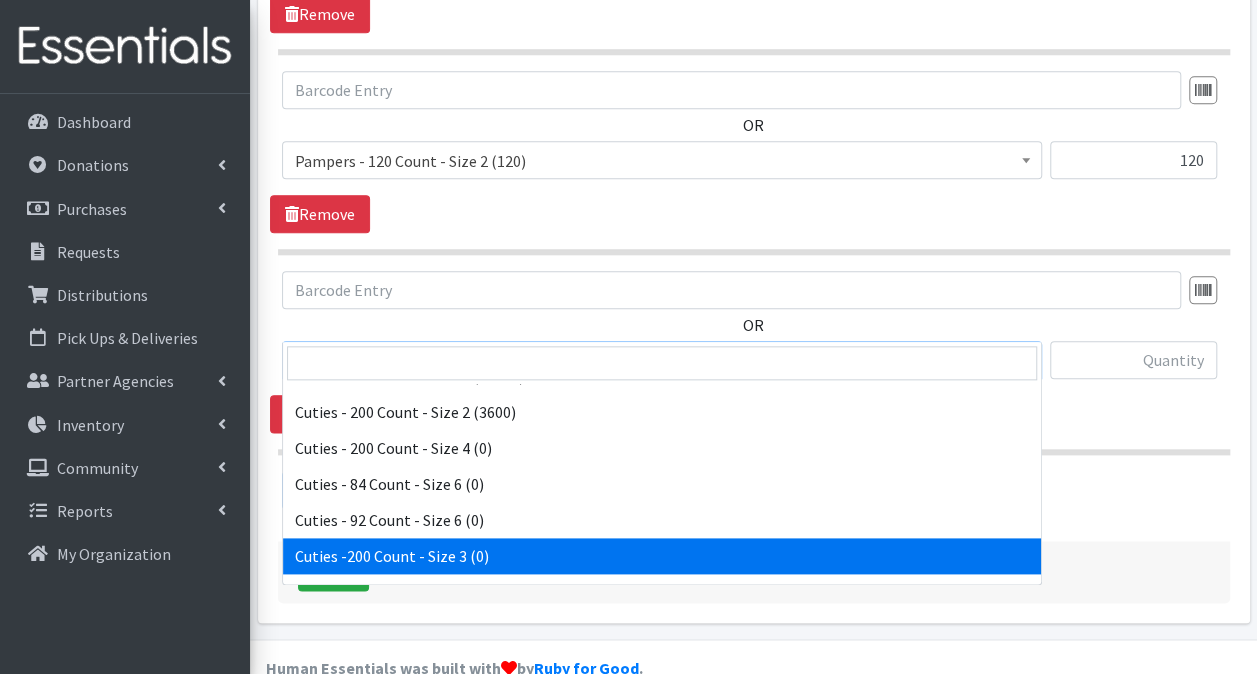 scroll, scrollTop: 1400, scrollLeft: 0, axis: vertical 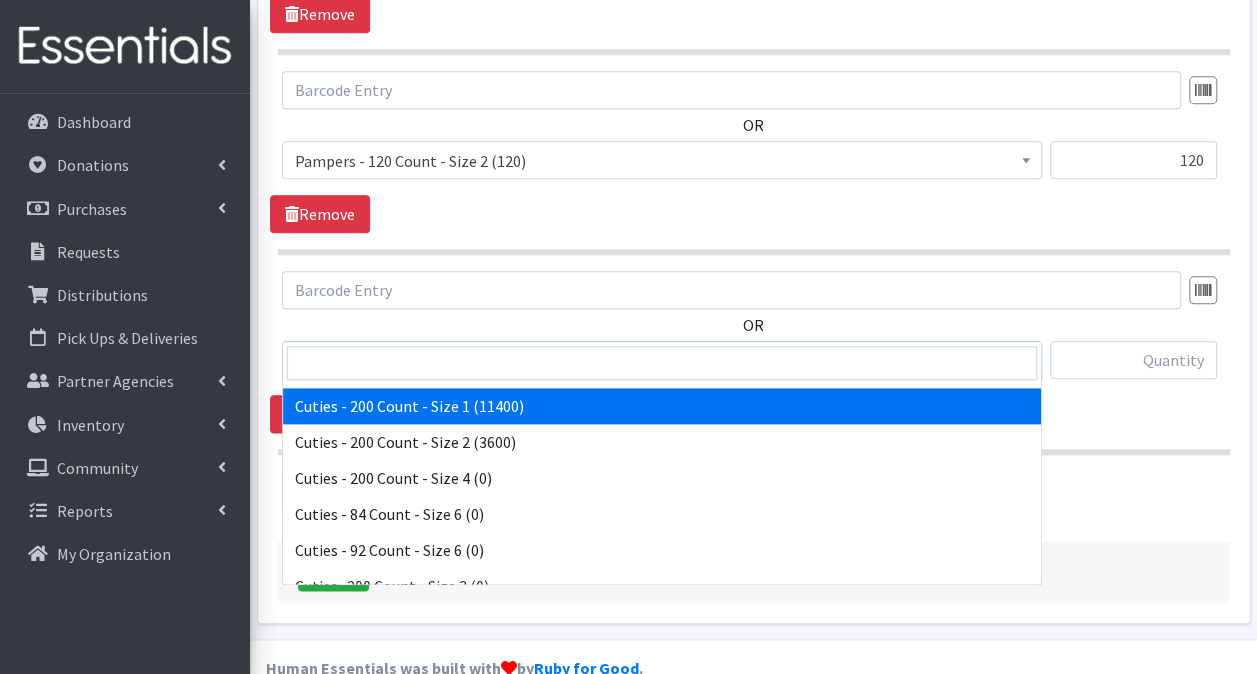 select on "13258" 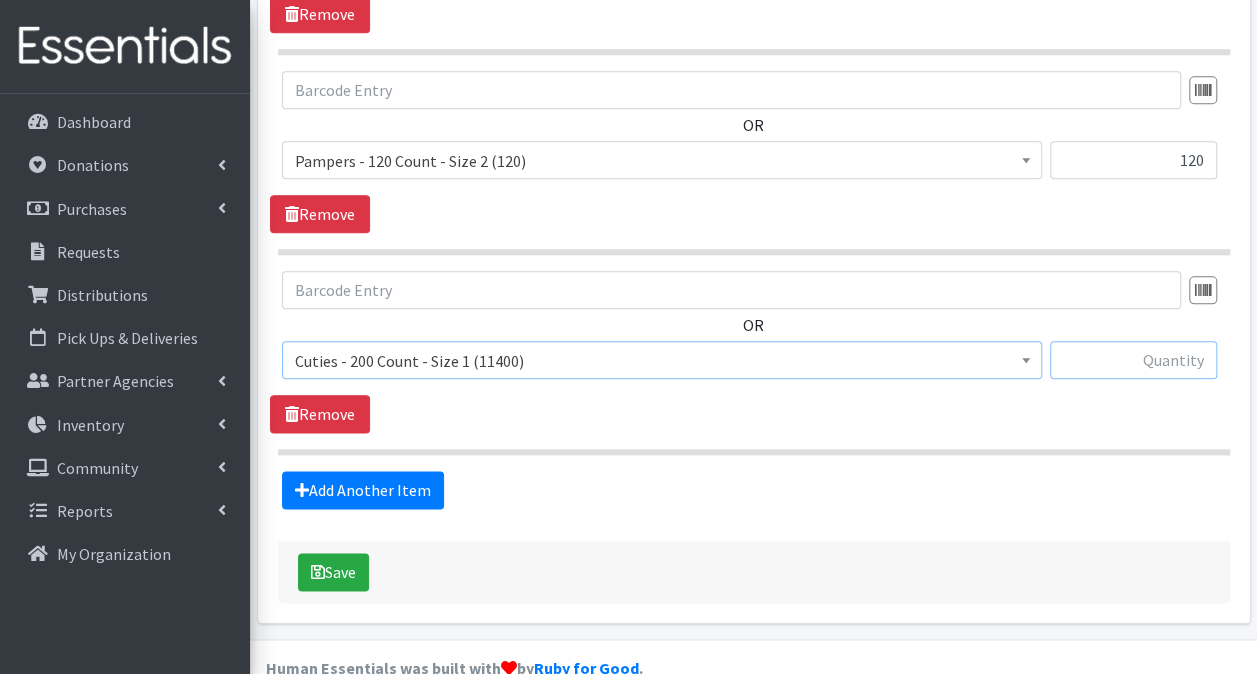 click at bounding box center [1133, 360] 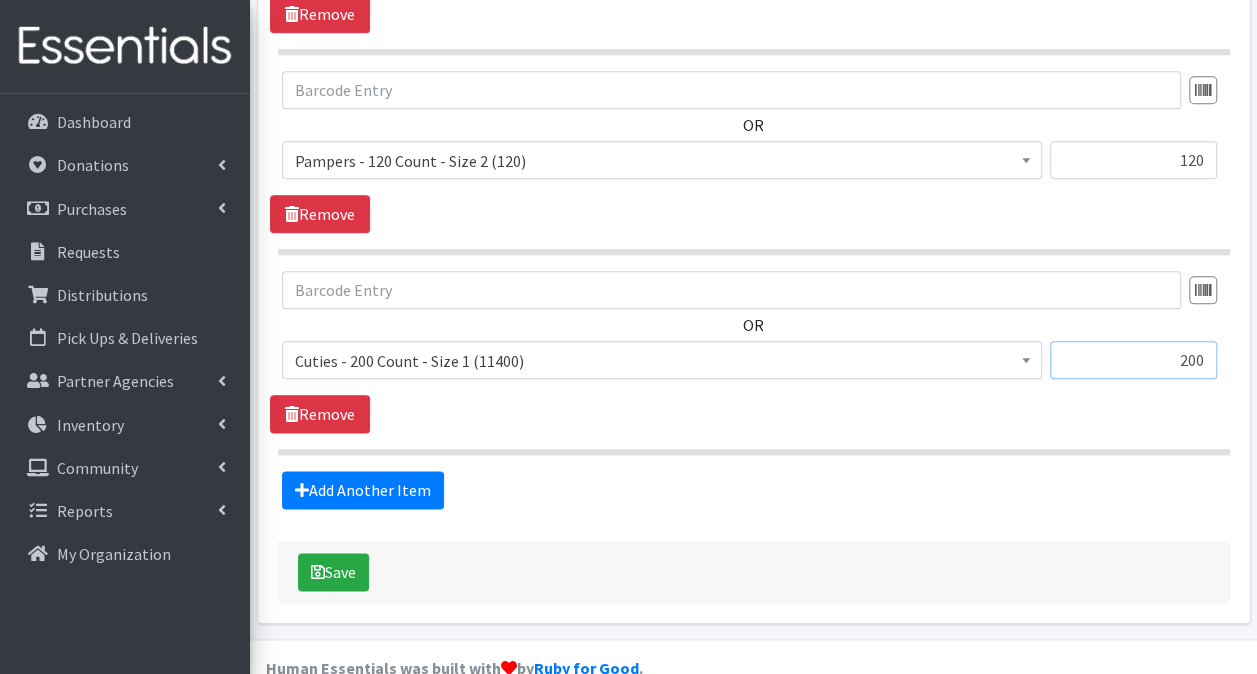 type on "200" 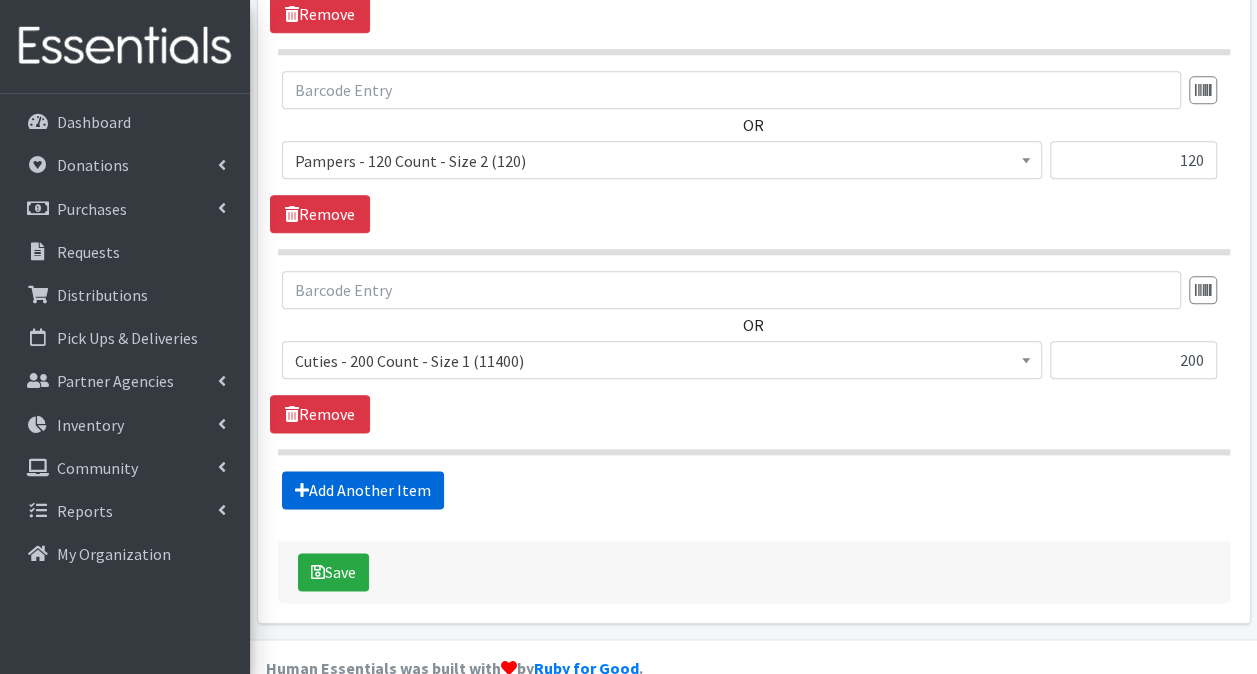 click on "Add Another Item" at bounding box center (363, 490) 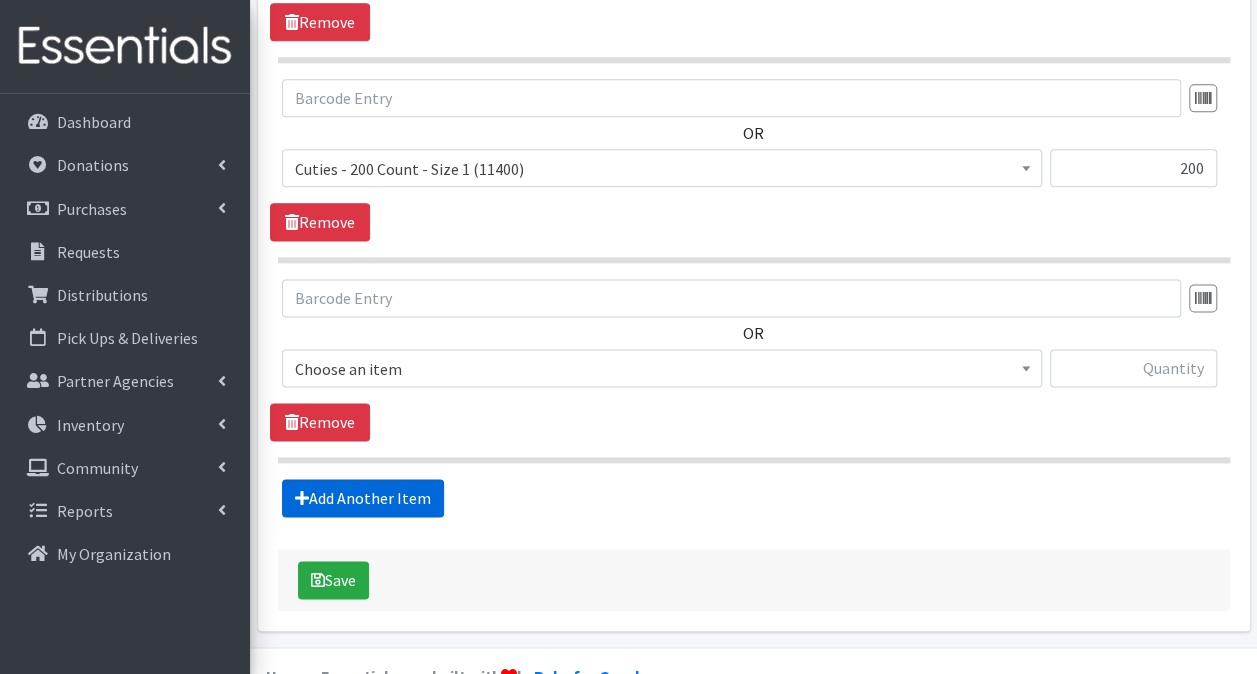 scroll, scrollTop: 1185, scrollLeft: 0, axis: vertical 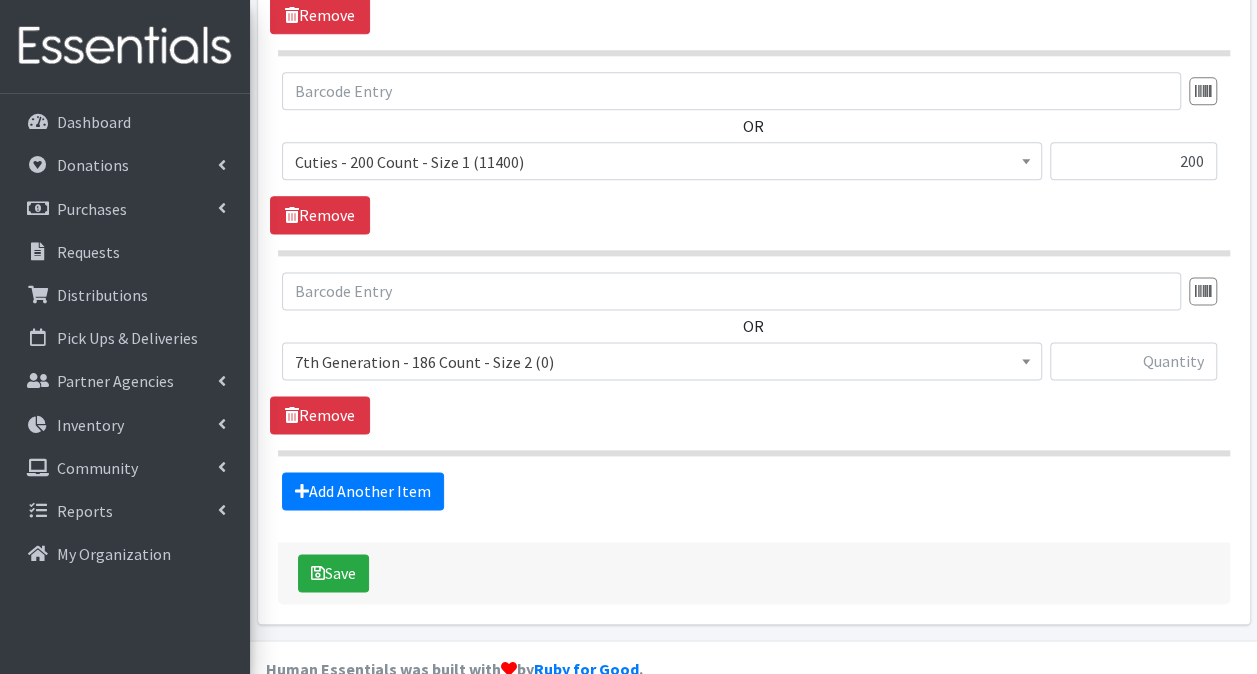 click on "7th Generation - 186 Count - Size 2 (0)" at bounding box center (662, 361) 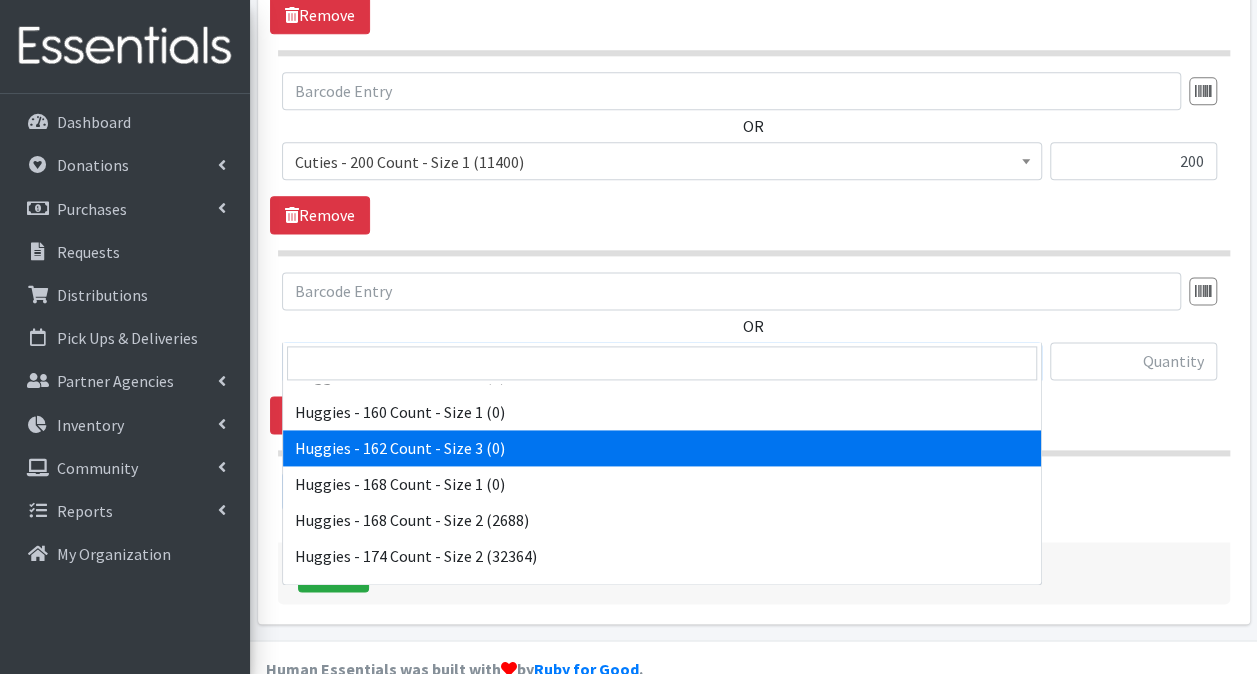 scroll, scrollTop: 3800, scrollLeft: 0, axis: vertical 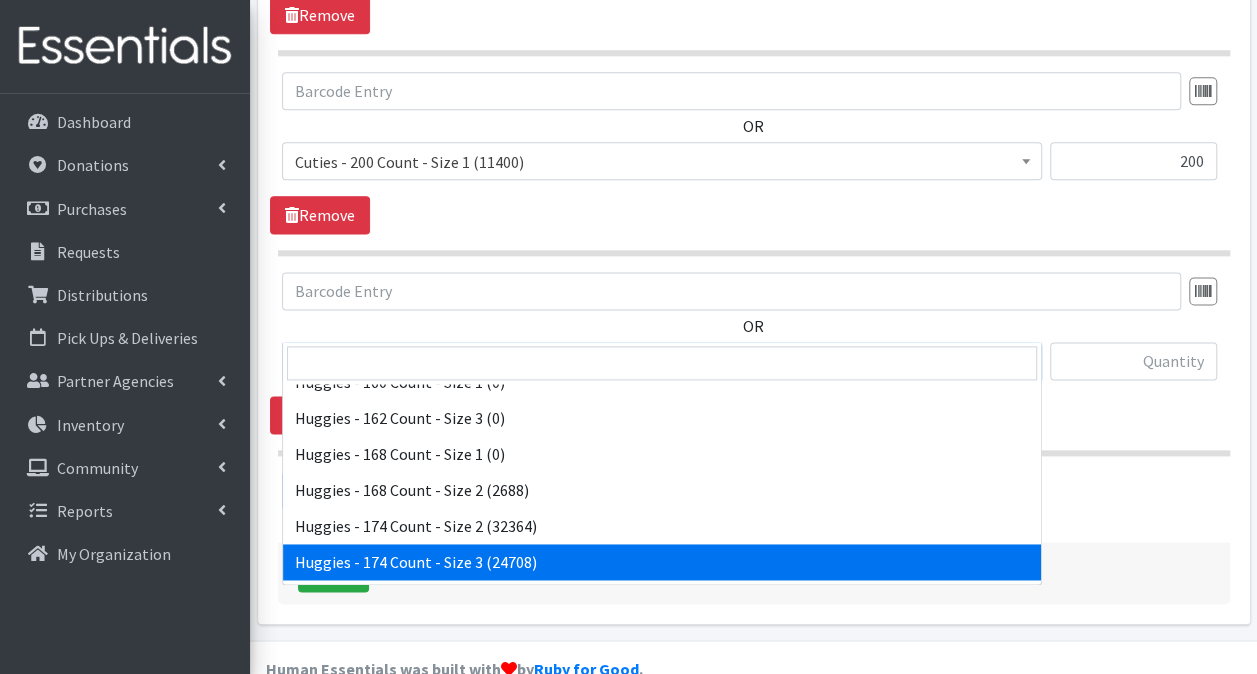 select on "15370" 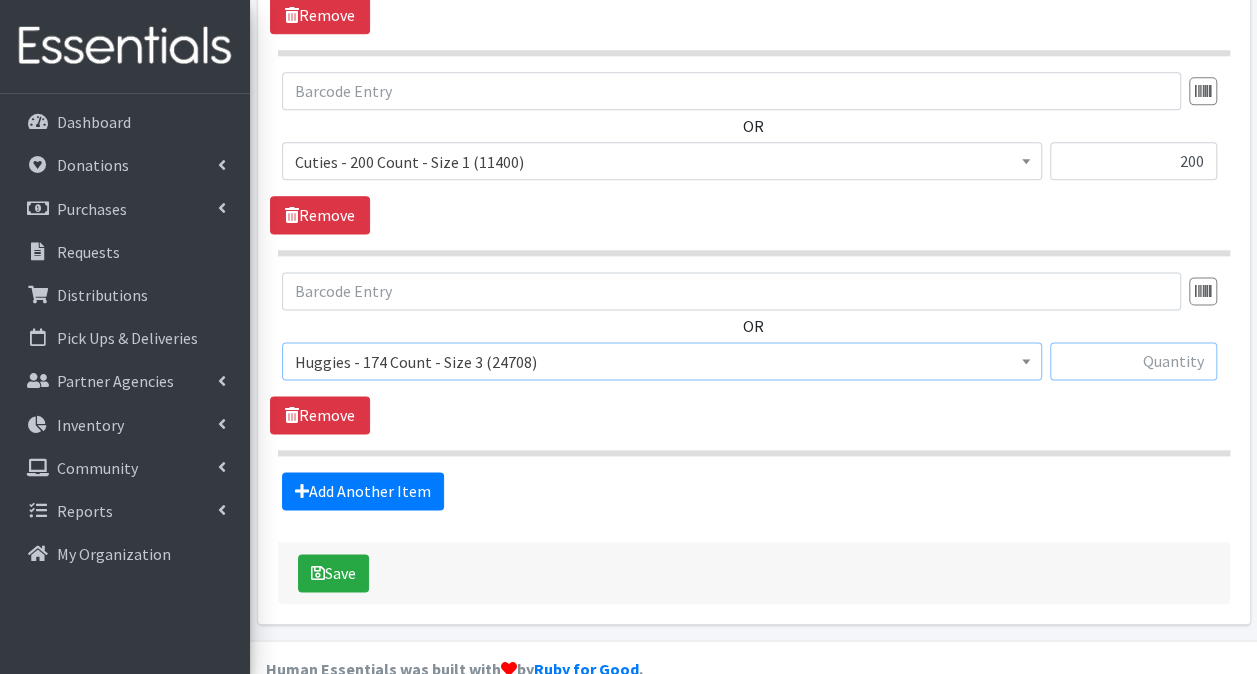 click at bounding box center [1133, 361] 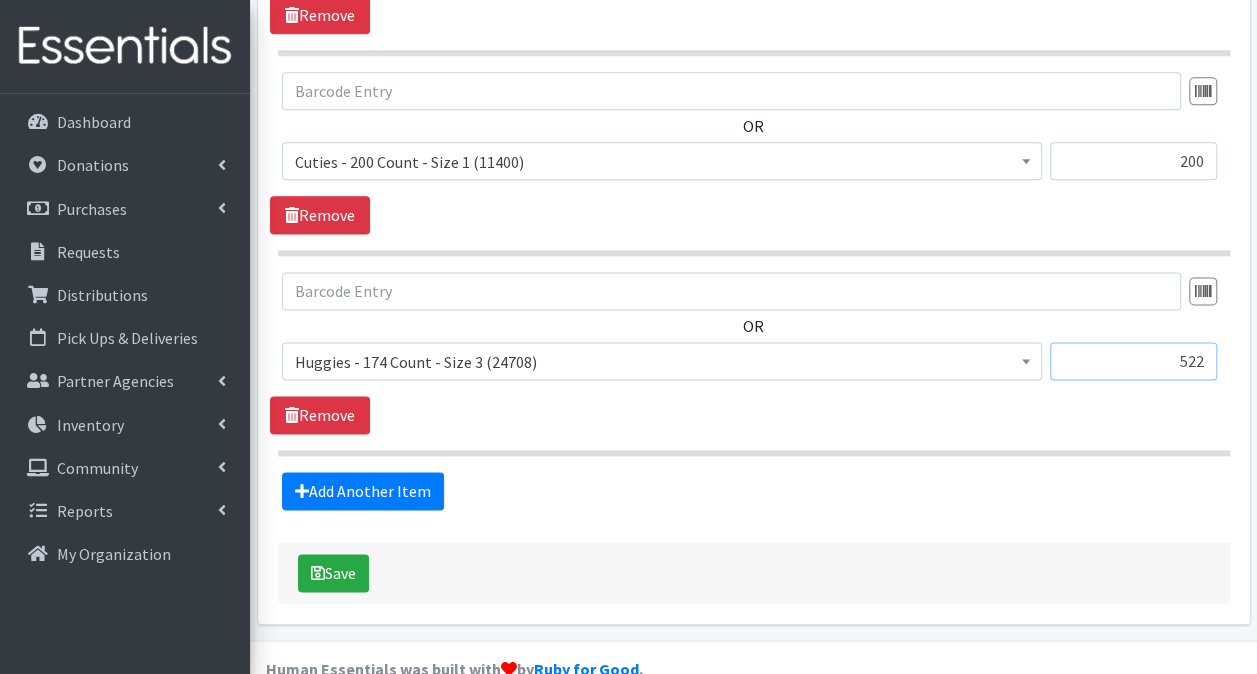 type on "522" 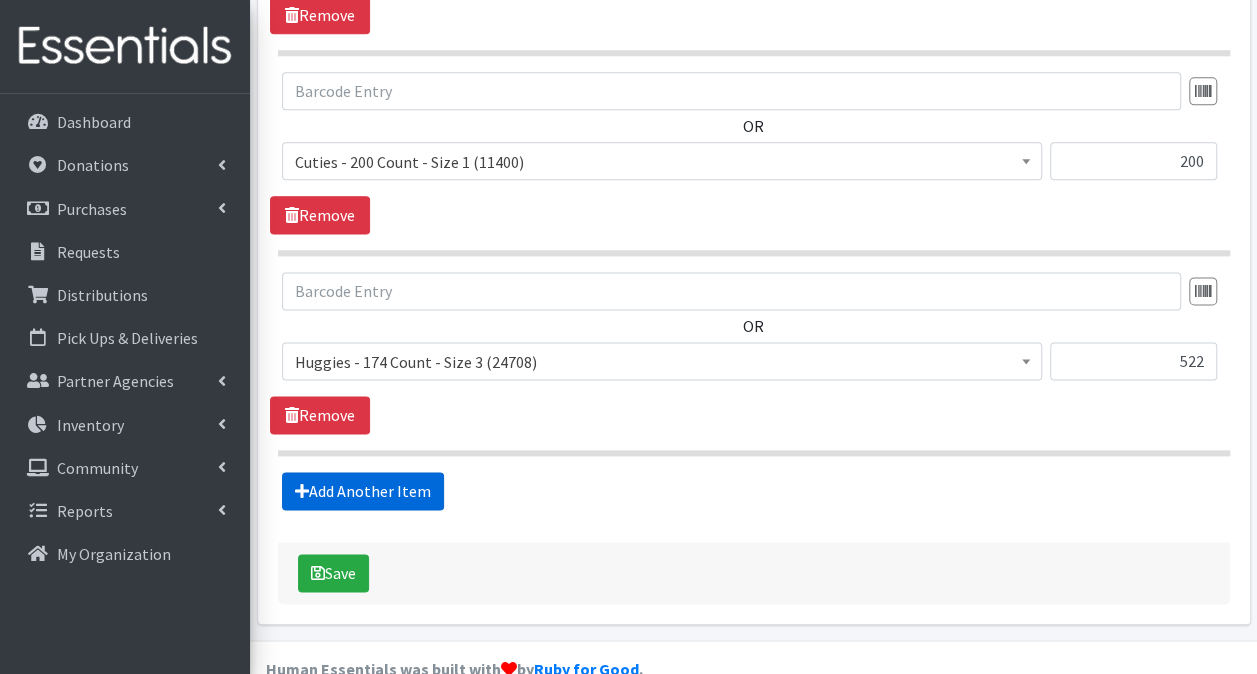 click on "Add Another Item" at bounding box center (363, 491) 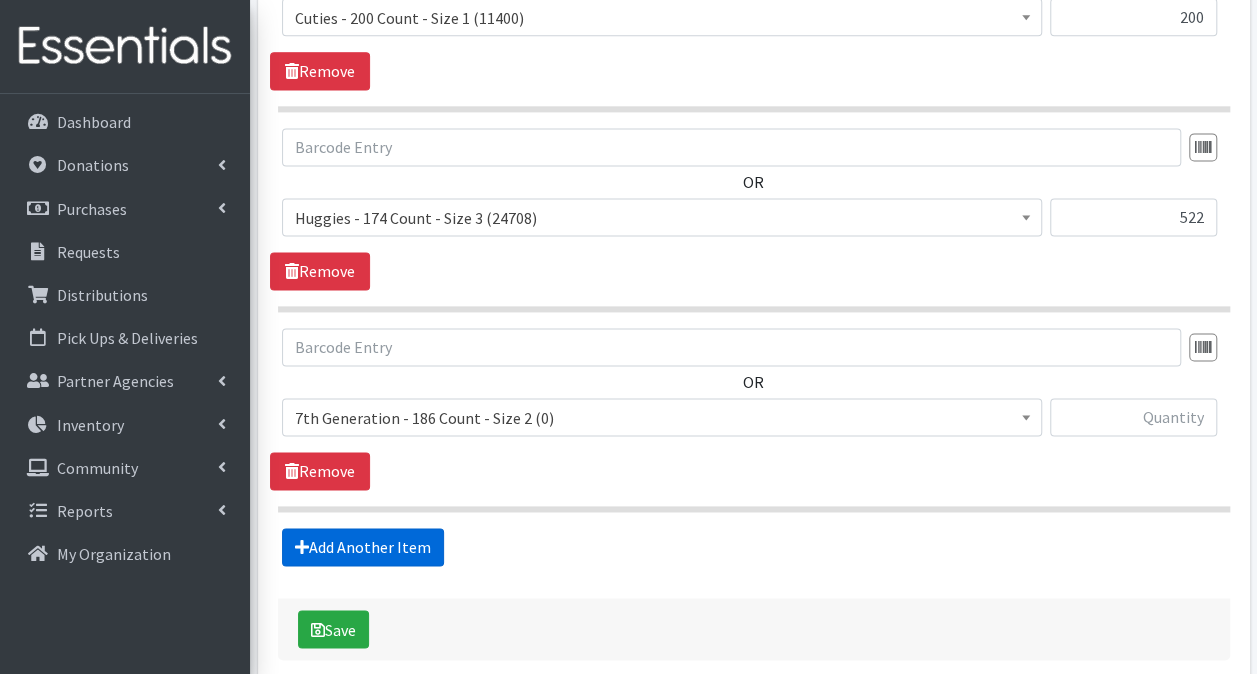 scroll, scrollTop: 1384, scrollLeft: 0, axis: vertical 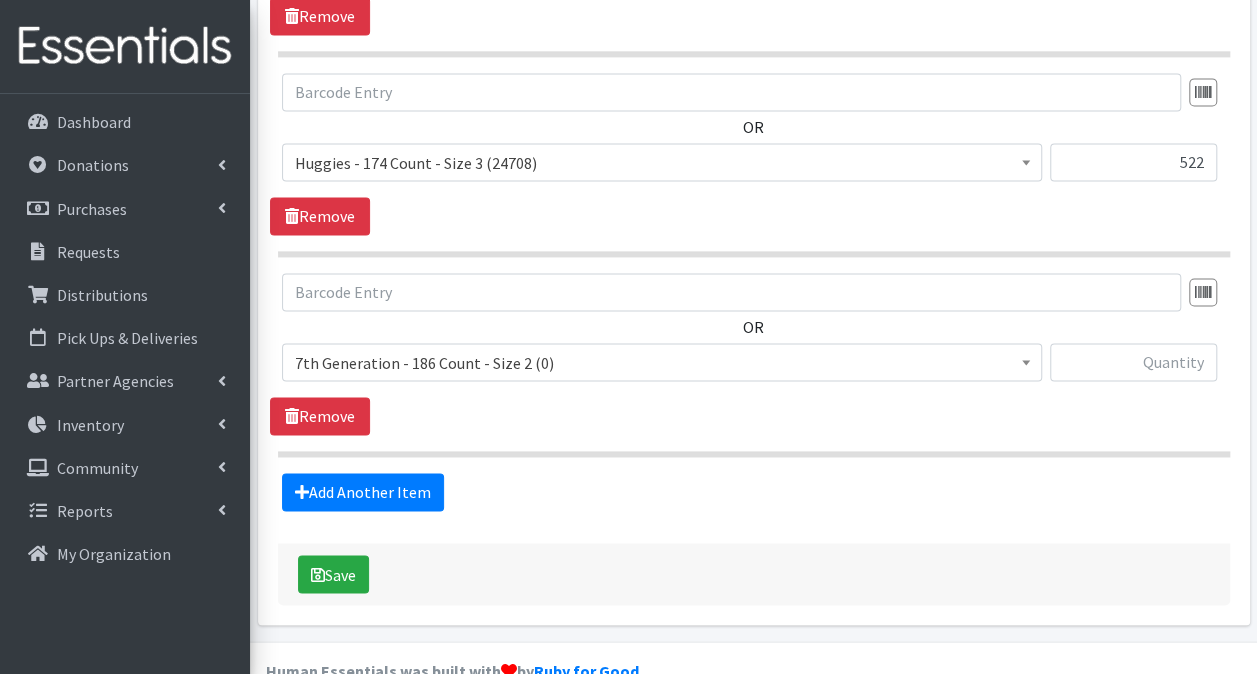 click on "7th Generation - 186 Count - Size 2 (0)" at bounding box center [662, 363] 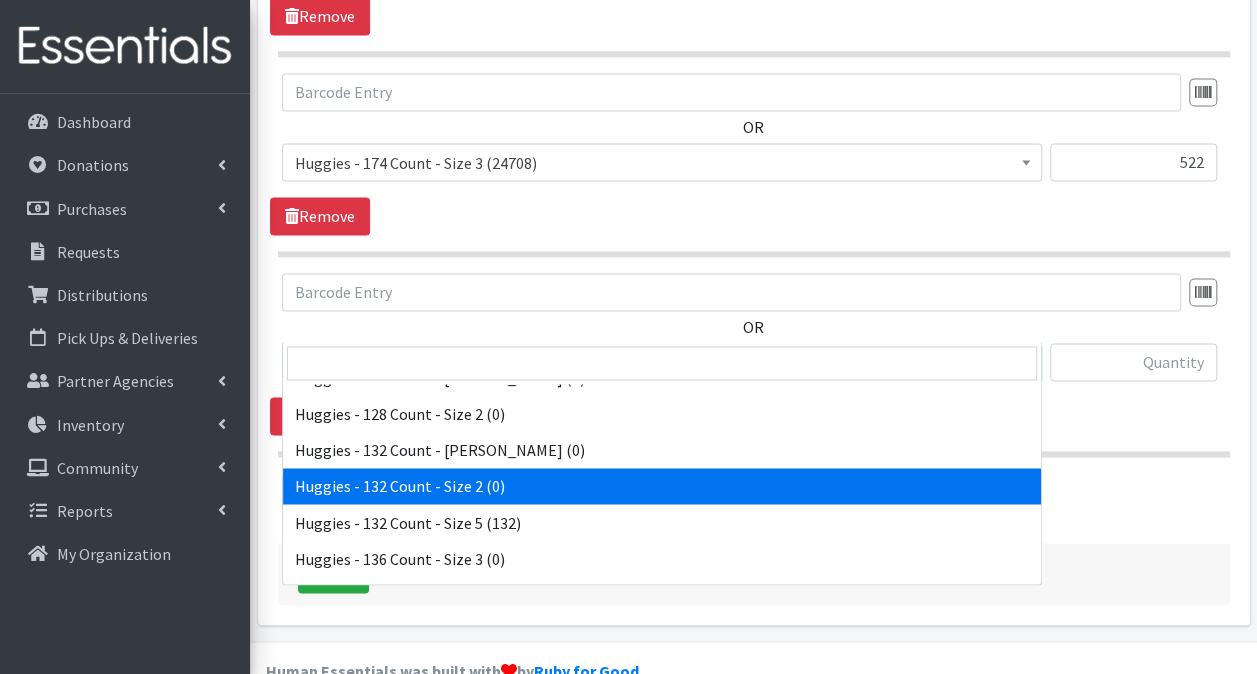 scroll, scrollTop: 3400, scrollLeft: 0, axis: vertical 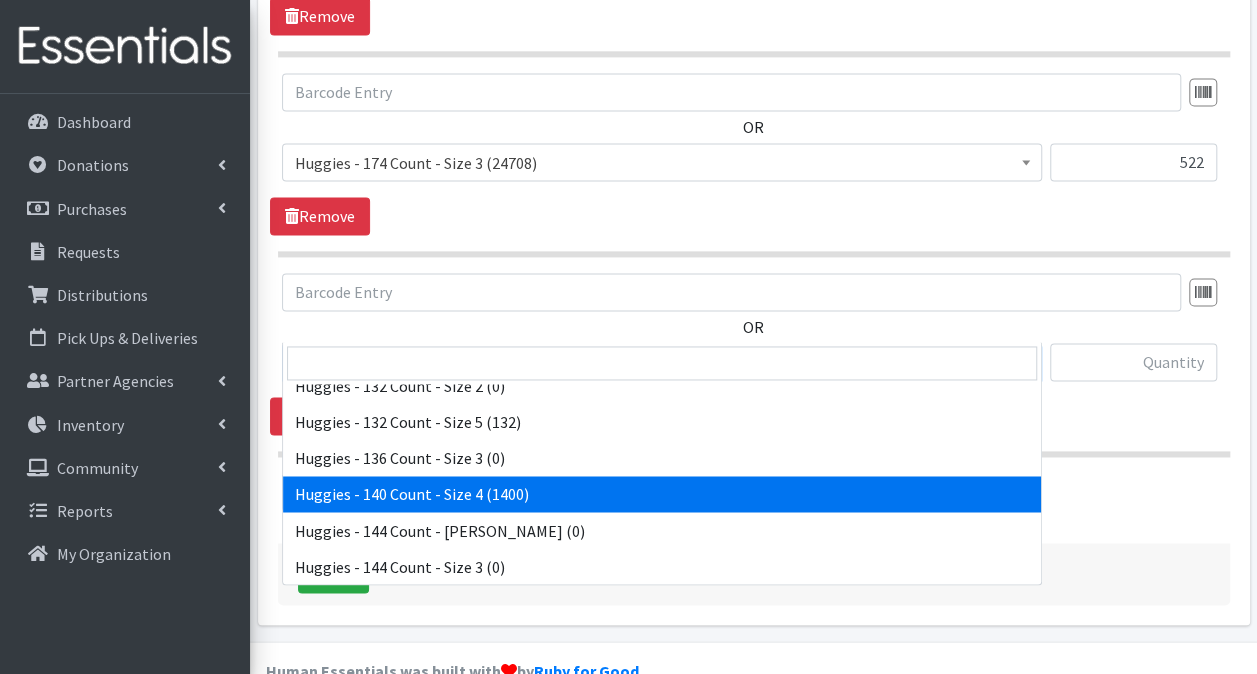 select on "12564" 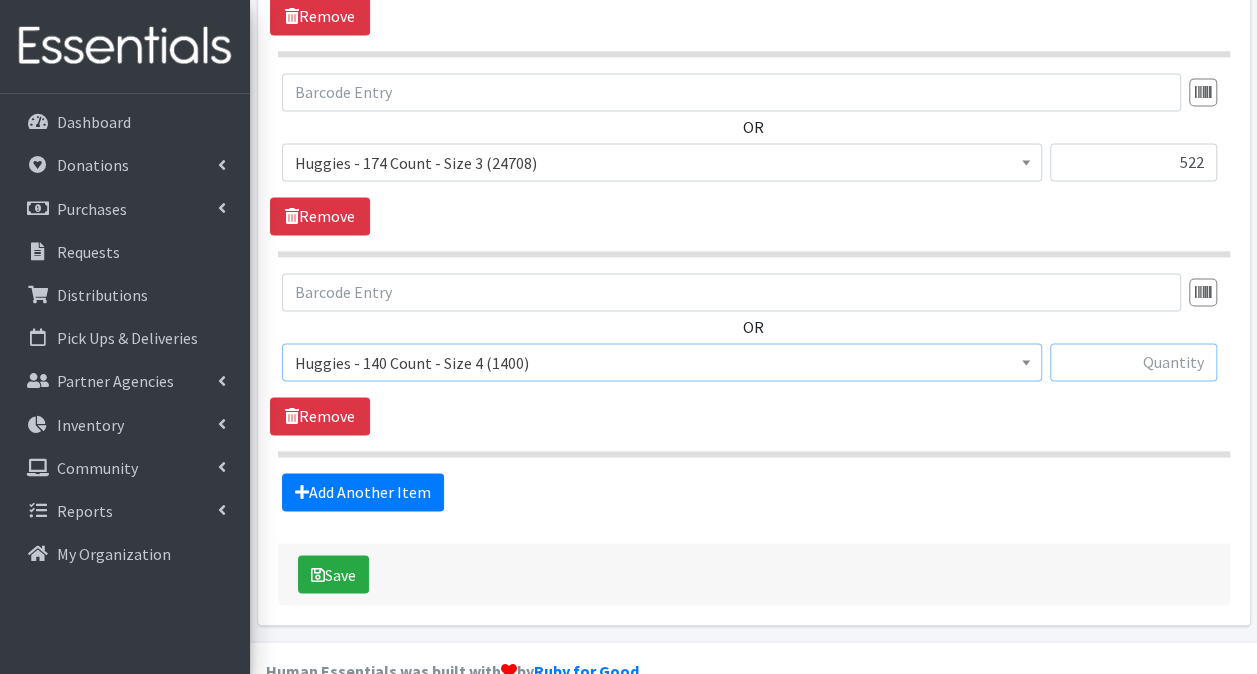 click at bounding box center (1133, 362) 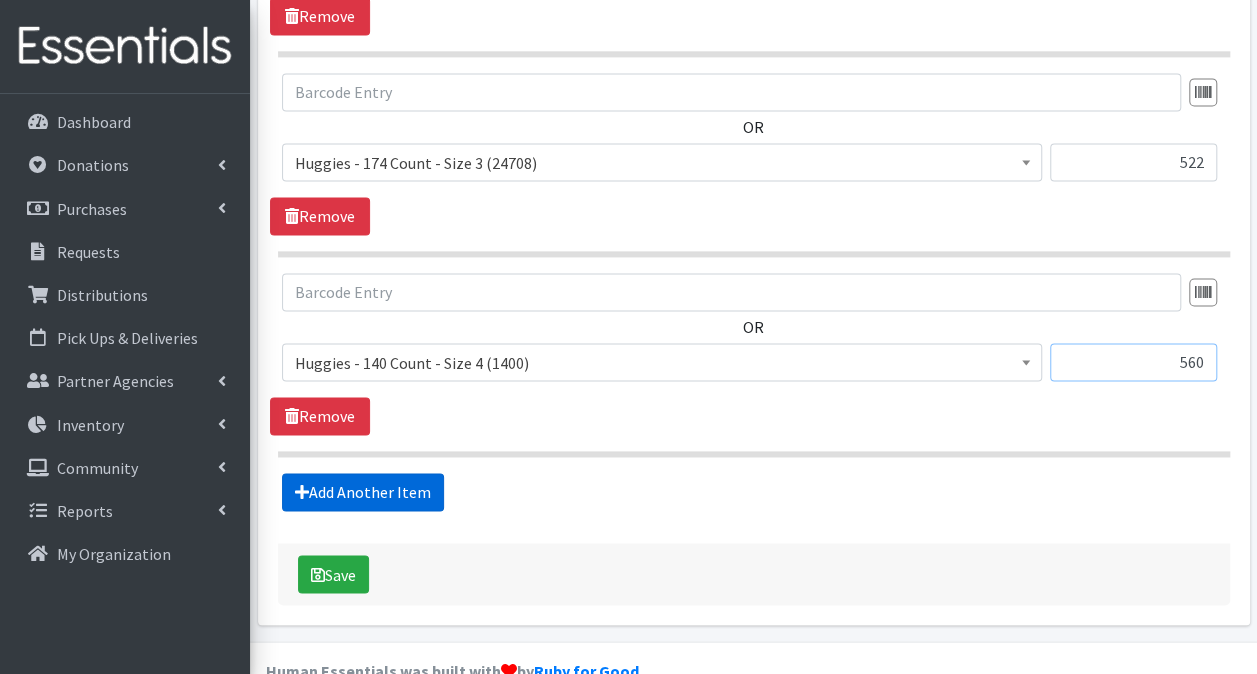 type on "560" 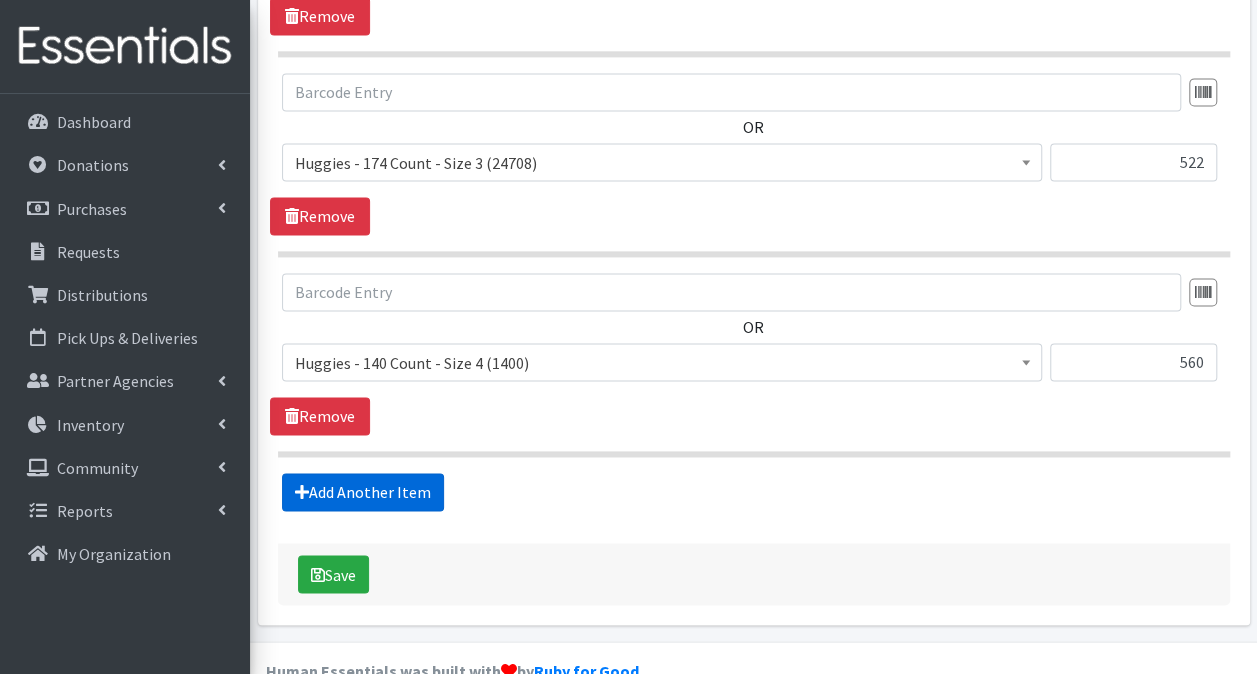 click on "Add Another Item" at bounding box center [363, 492] 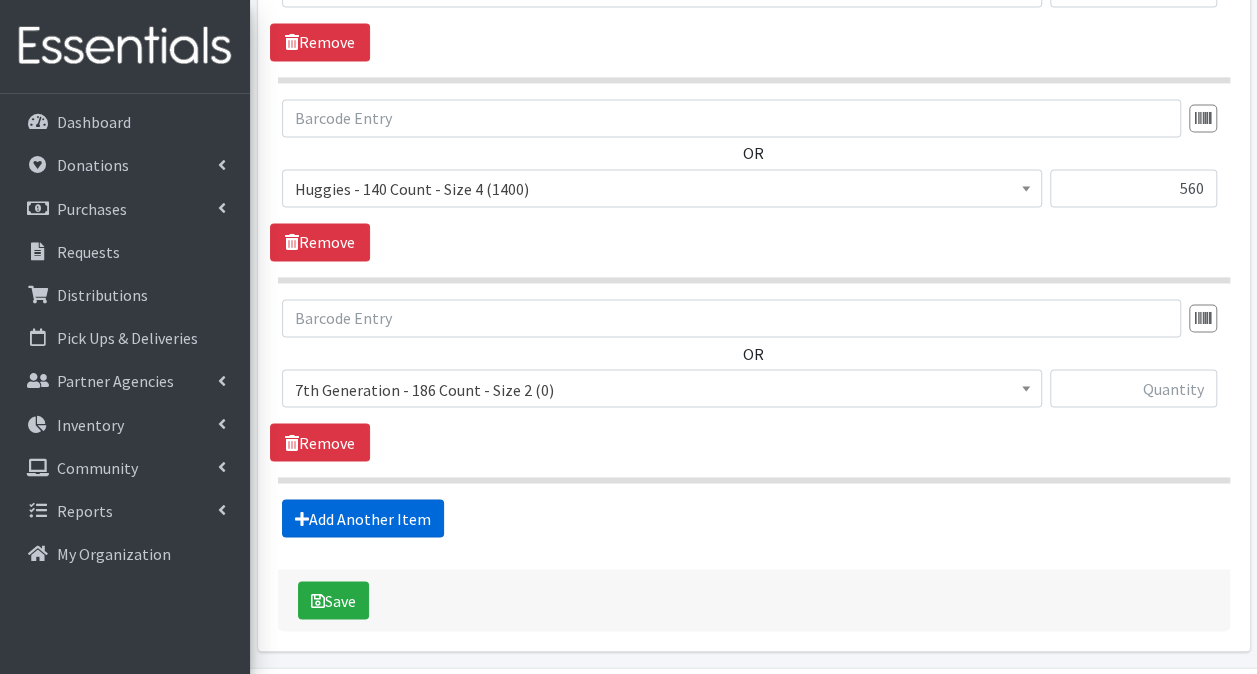 scroll, scrollTop: 1583, scrollLeft: 0, axis: vertical 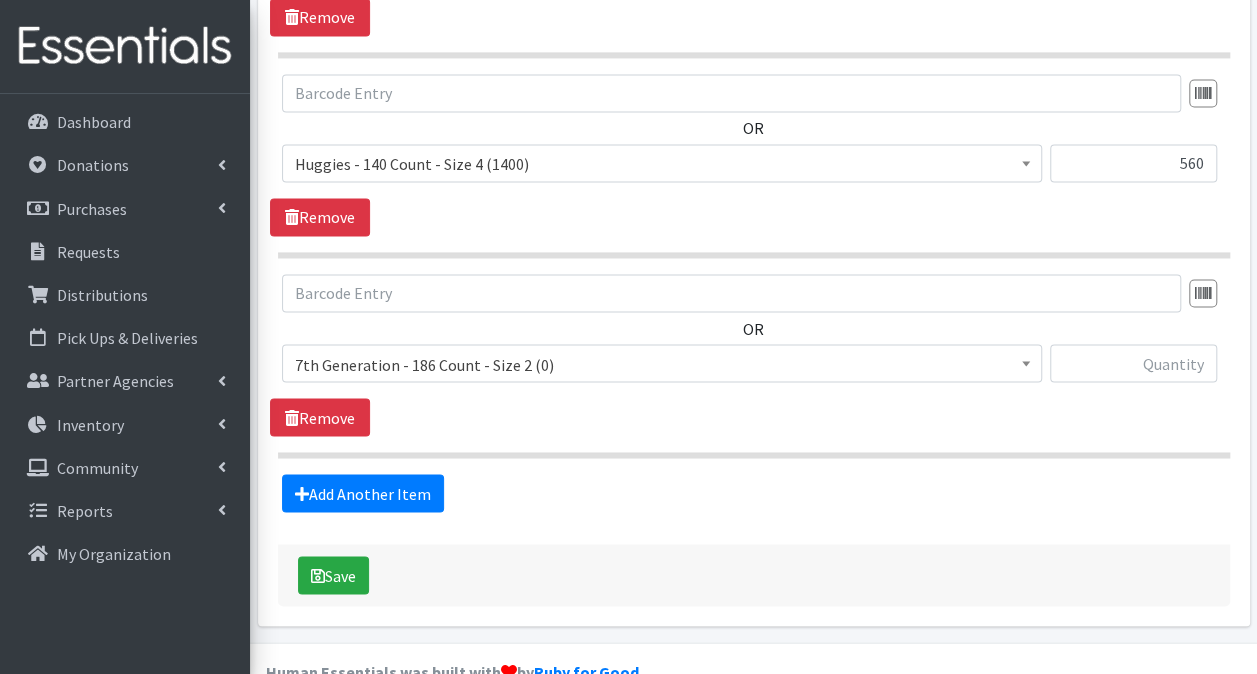 click on "OR" at bounding box center [753, 336] 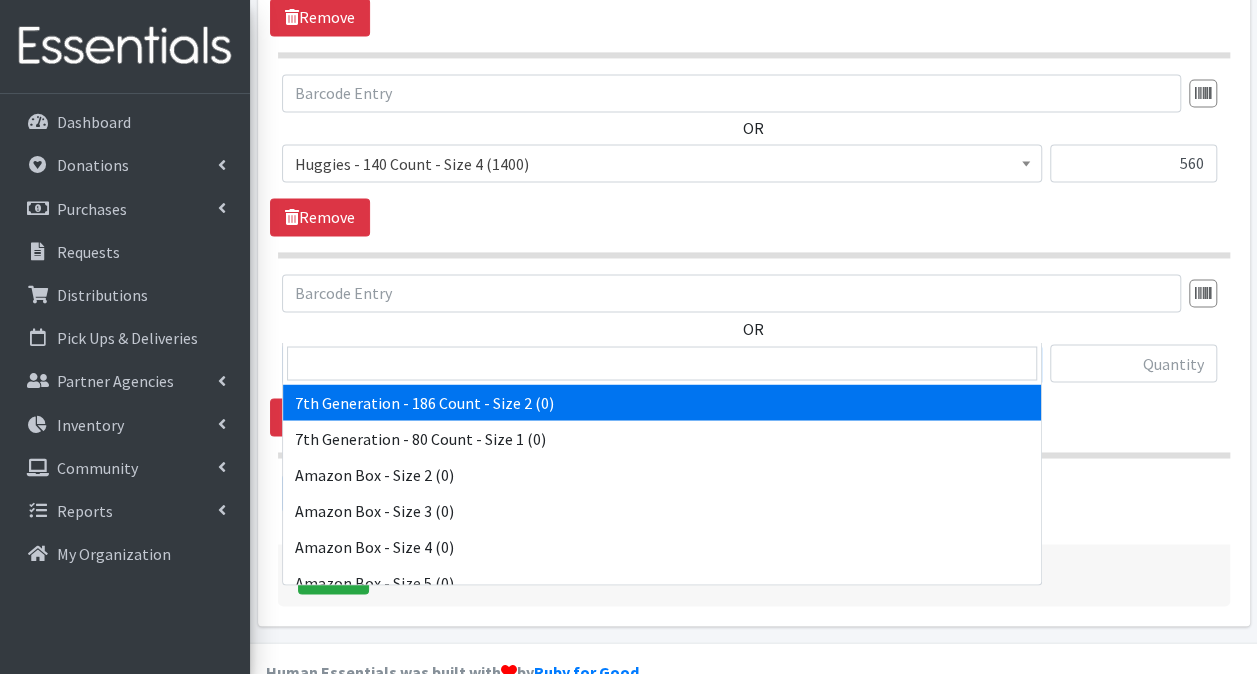 click on "7th Generation - 186 Count - Size 2 (0)" at bounding box center [662, 364] 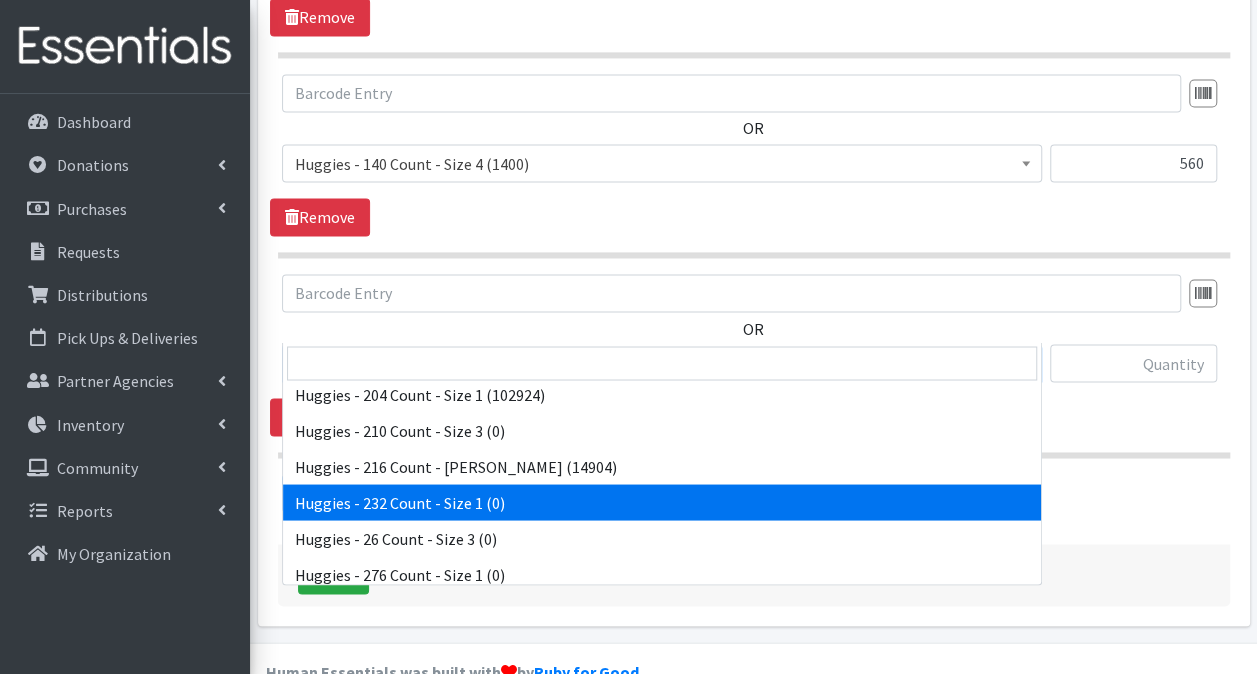 scroll, scrollTop: 4700, scrollLeft: 0, axis: vertical 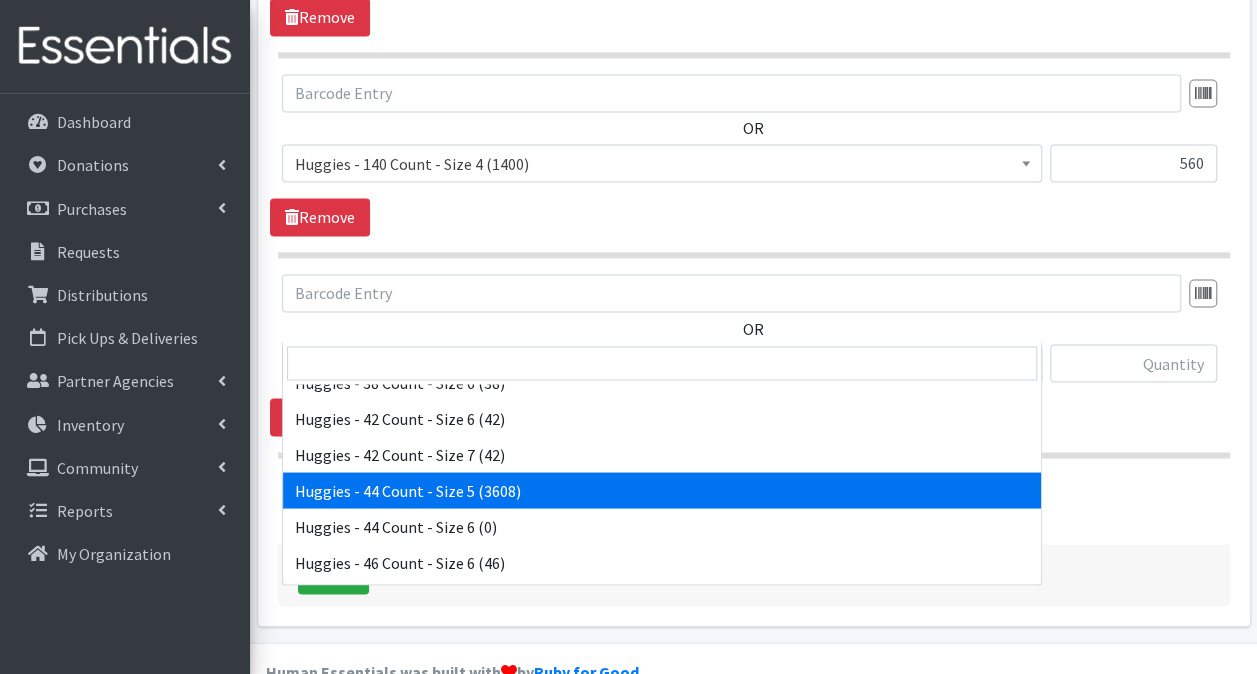 select on "10455" 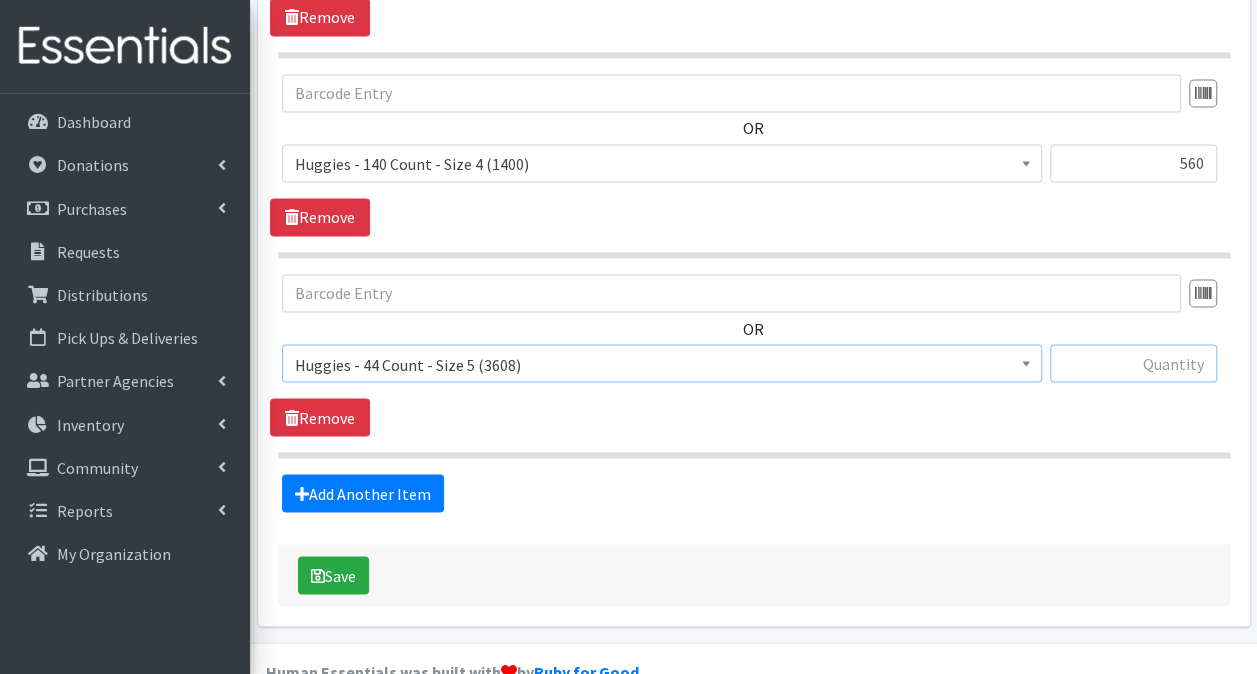 click at bounding box center [1133, 363] 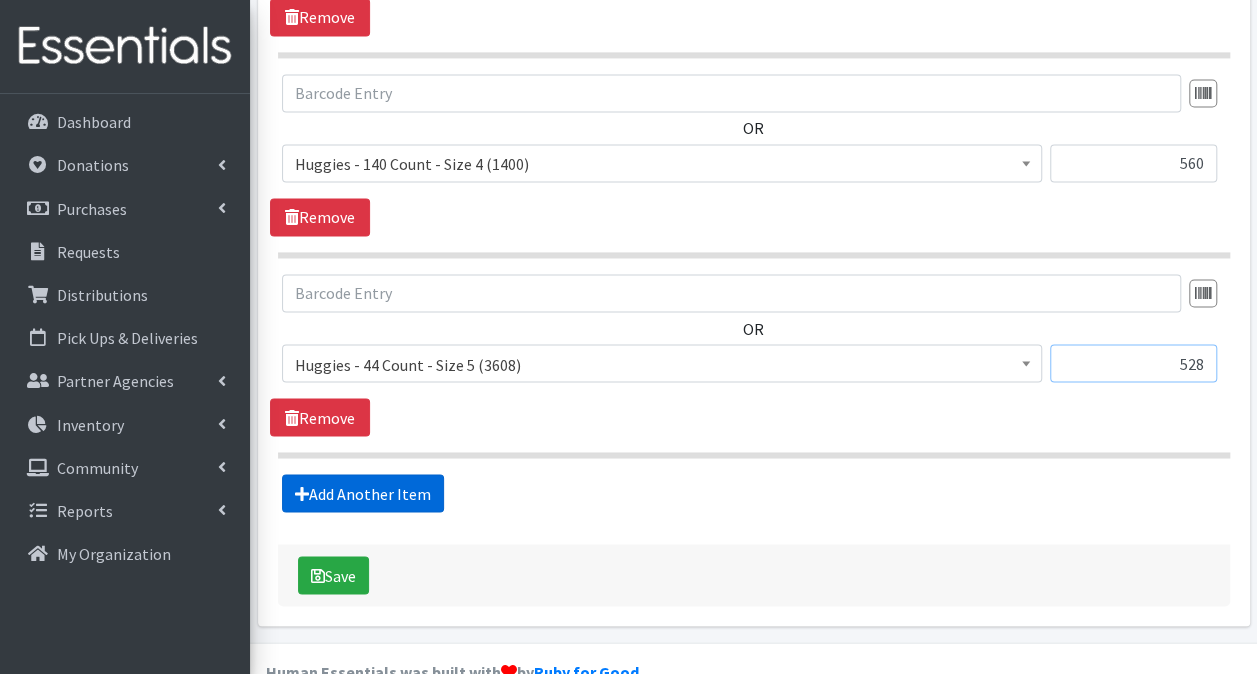 type on "528" 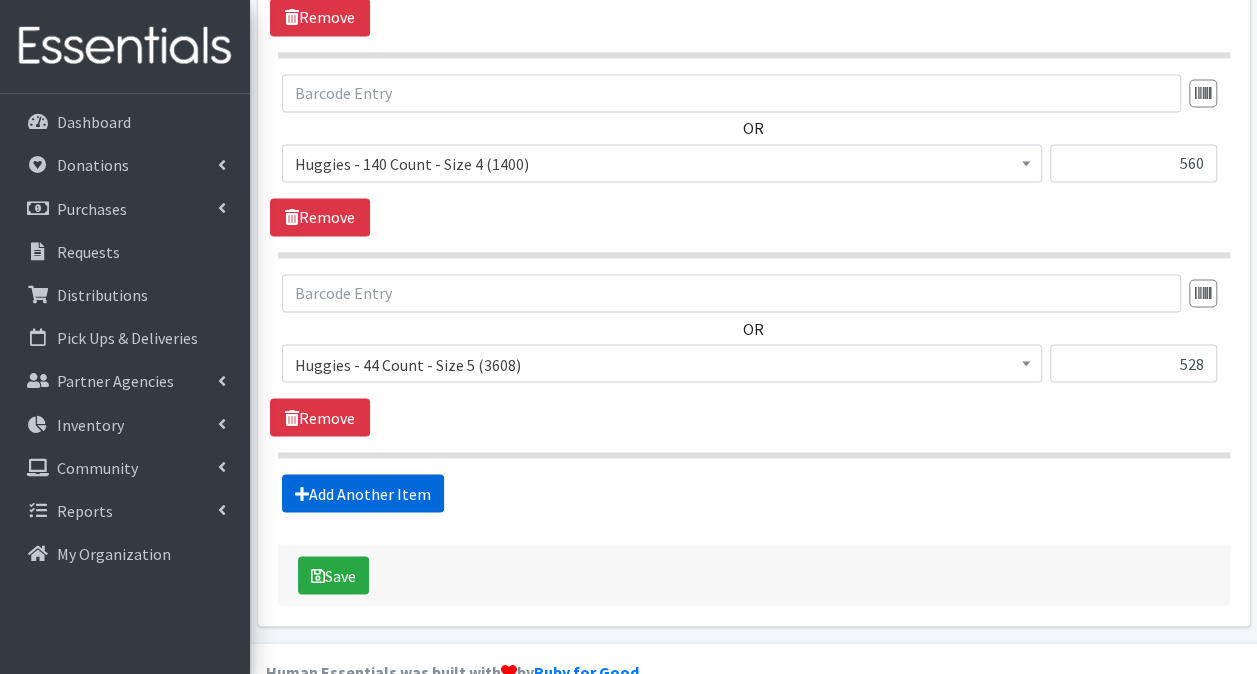 click on "Add Another Item" at bounding box center (363, 493) 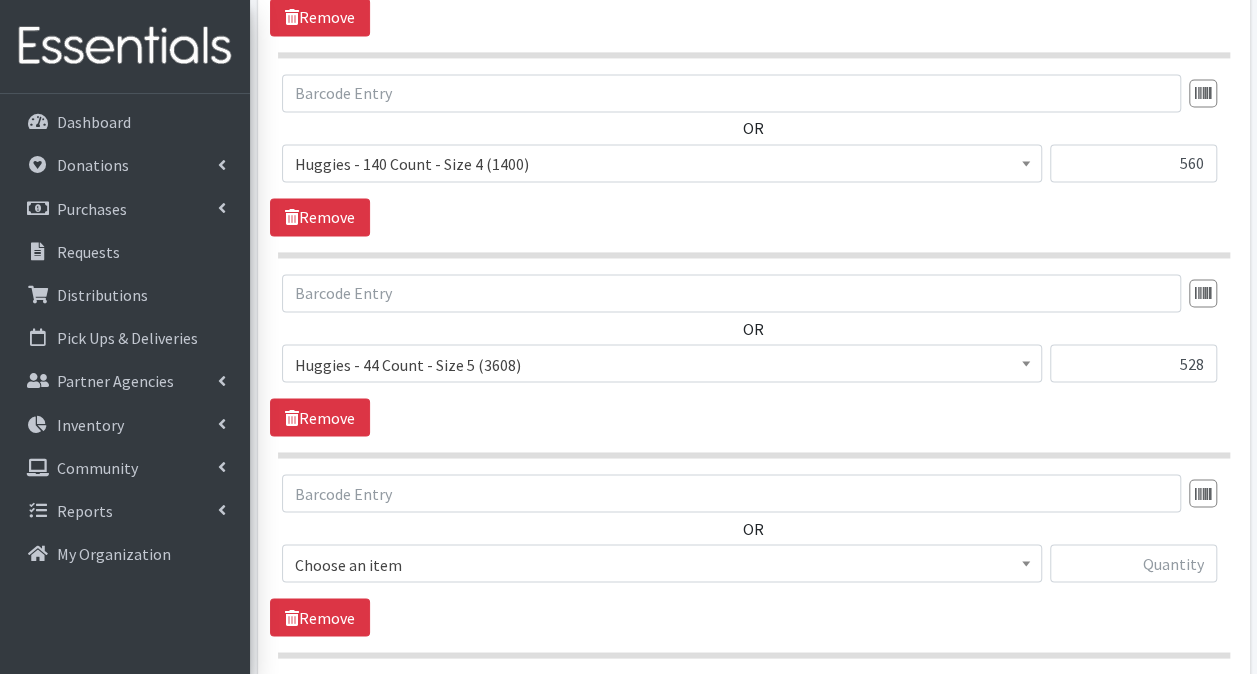 scroll, scrollTop: 1782, scrollLeft: 0, axis: vertical 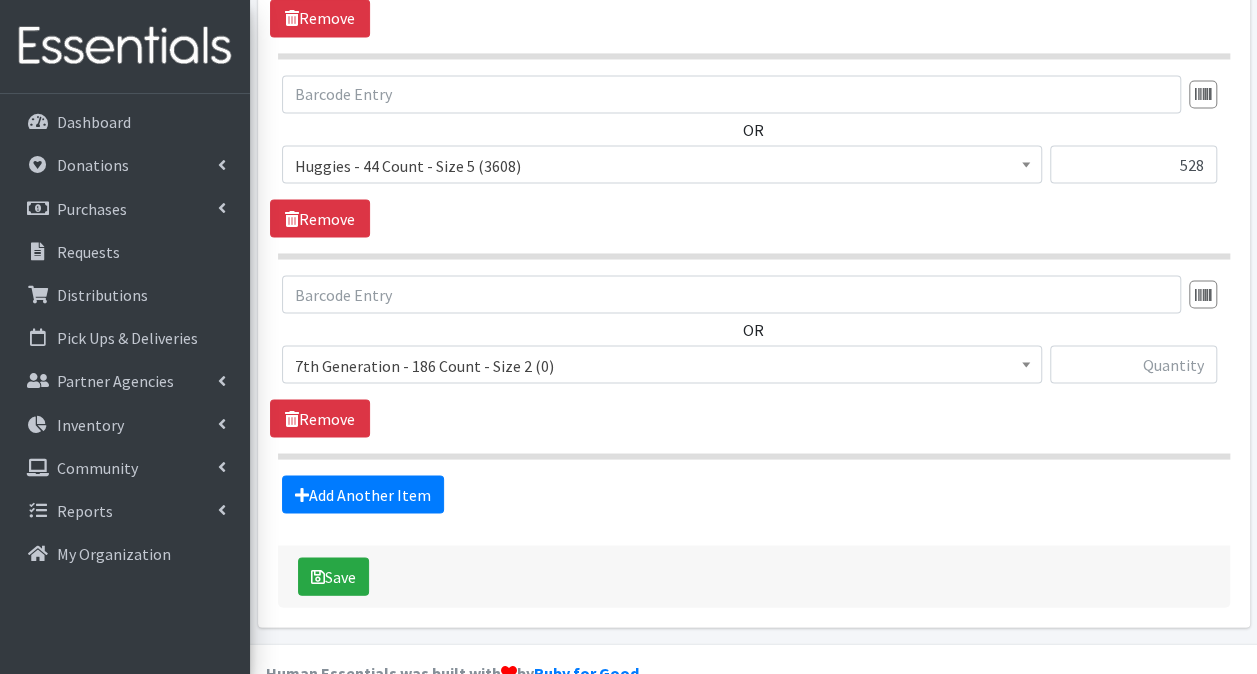 click on "7th Generation - 186 Count - Size 2 (0)" at bounding box center [662, 365] 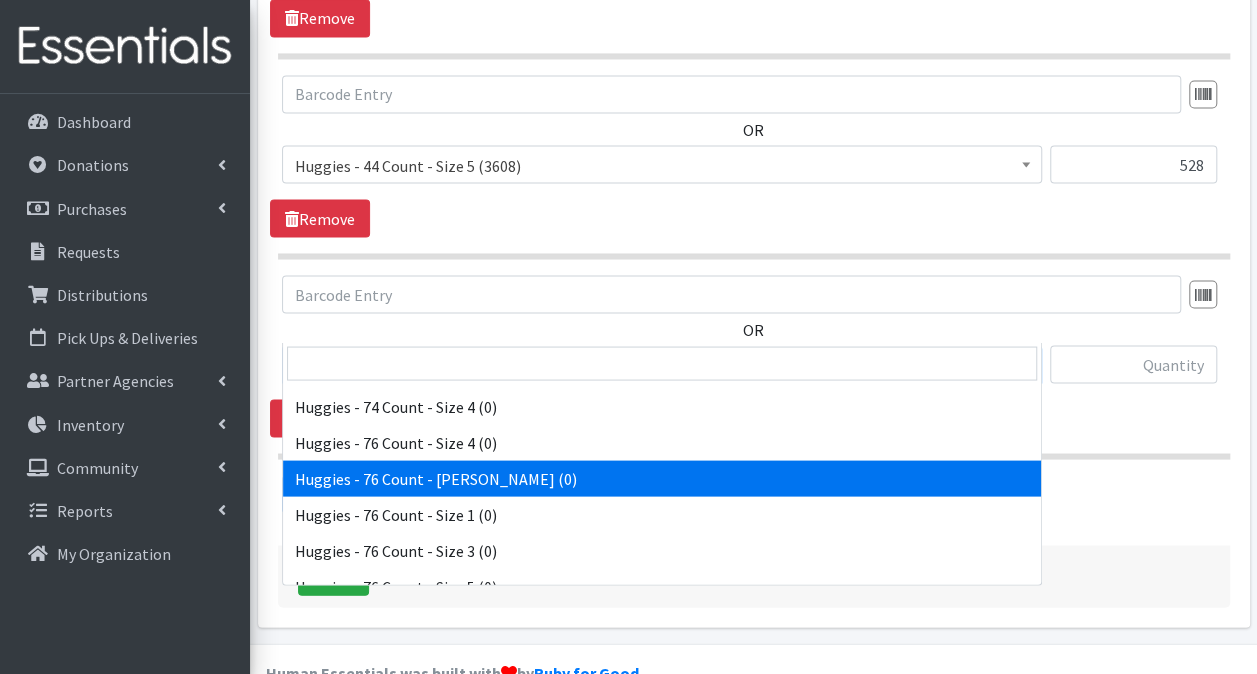 scroll, scrollTop: 6000, scrollLeft: 0, axis: vertical 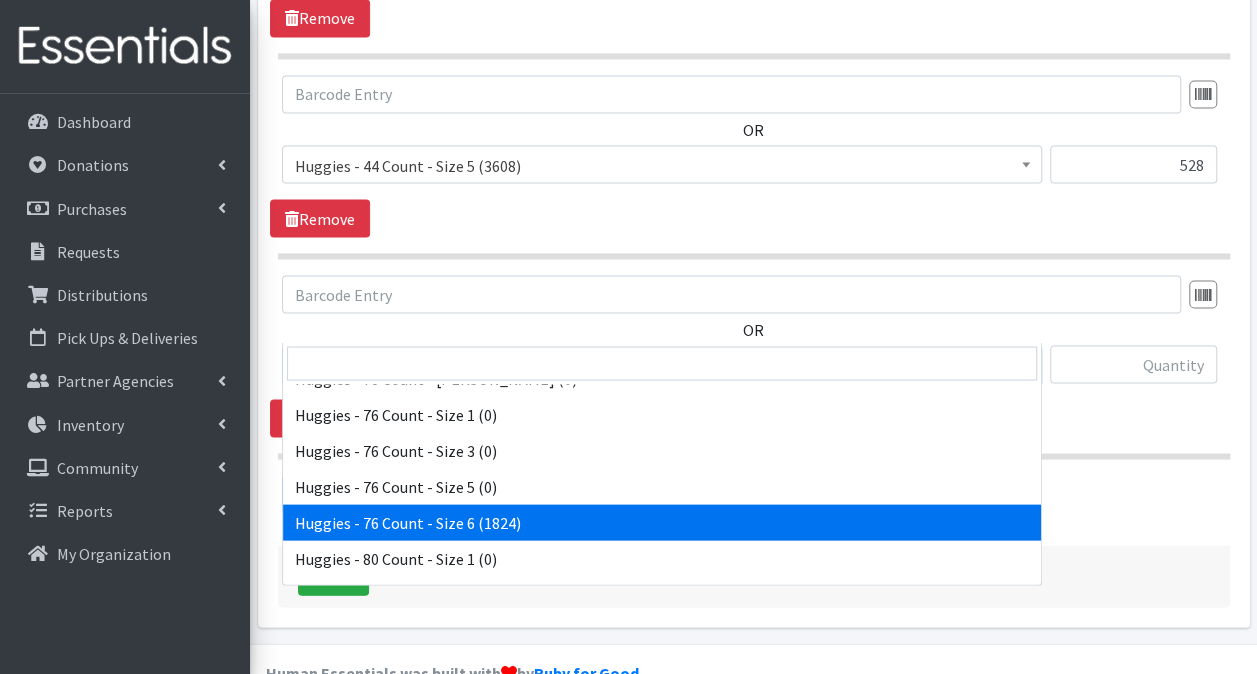 select on "15371" 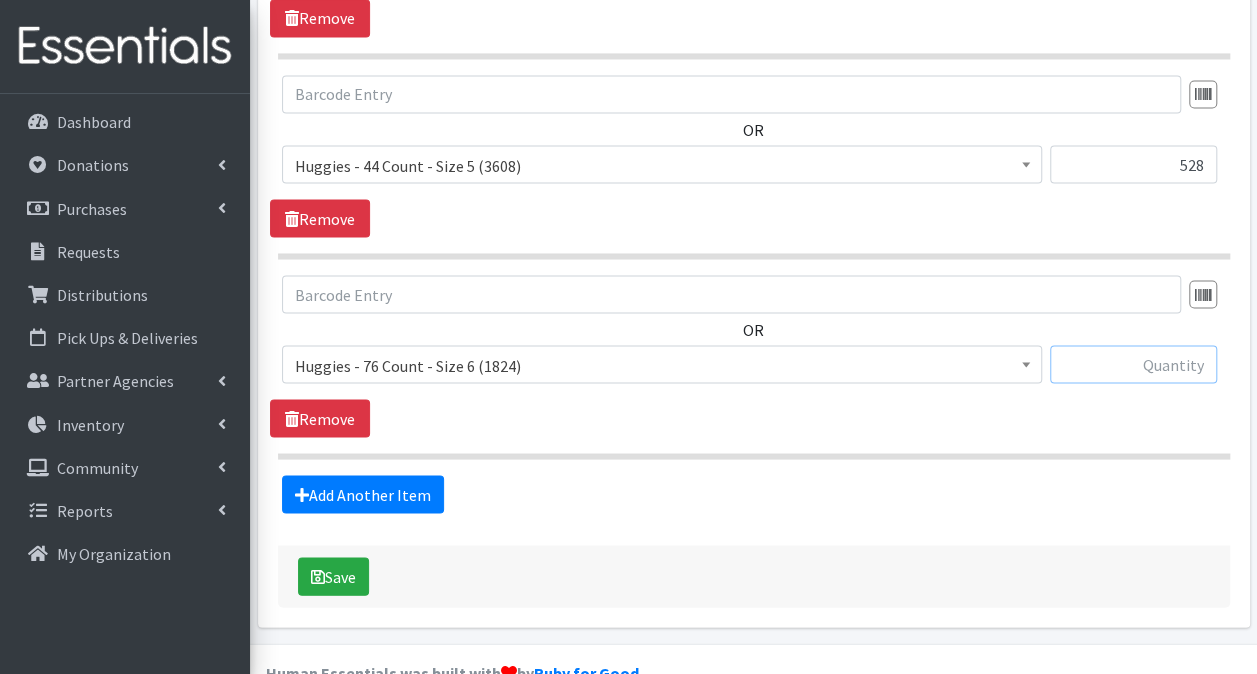 click at bounding box center (1133, 364) 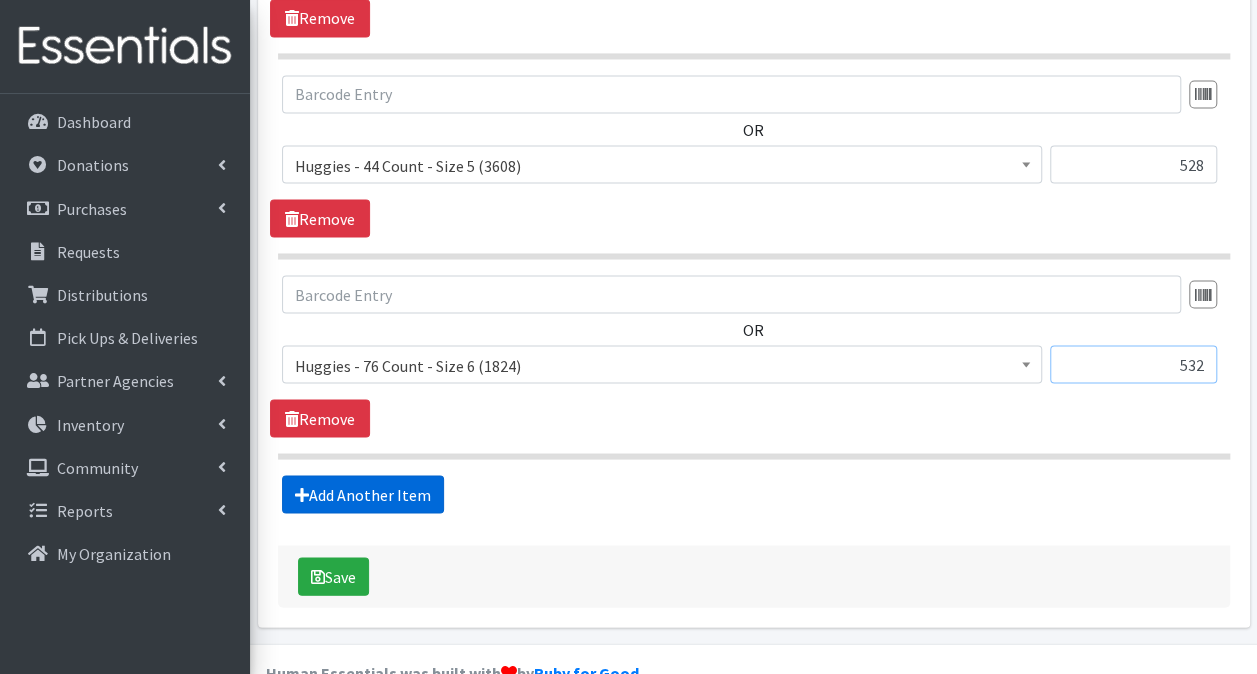 type on "532" 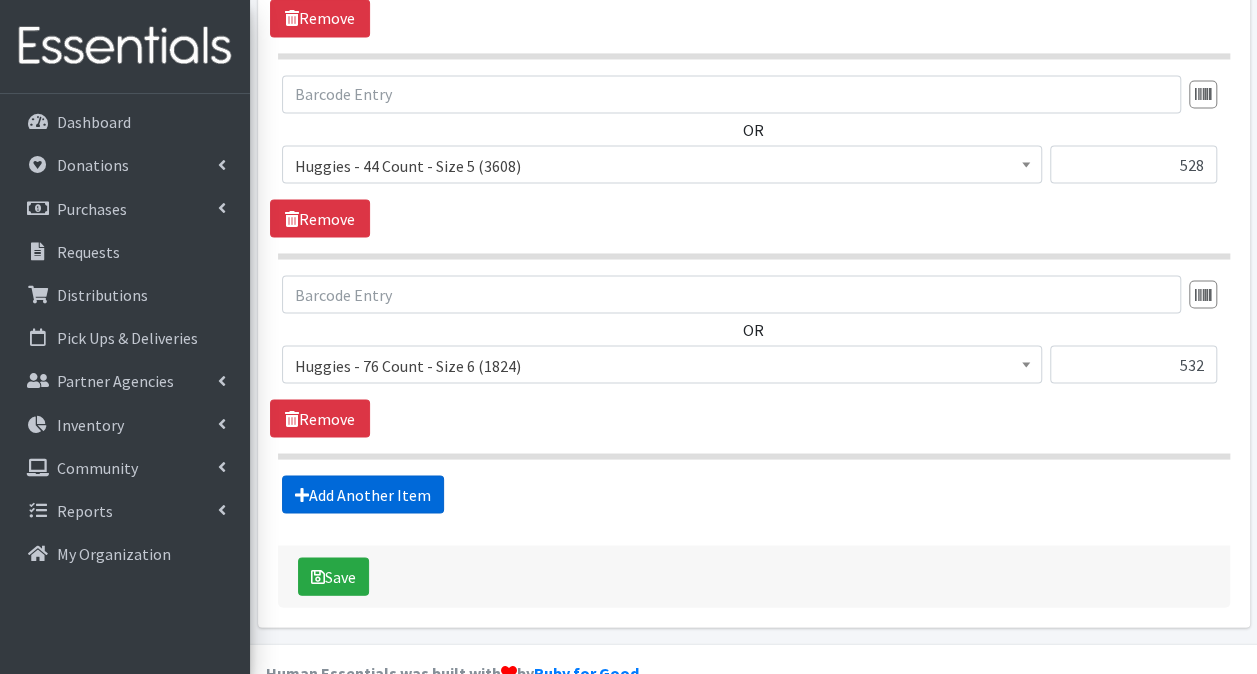 click on "Add Another Item" at bounding box center [363, 494] 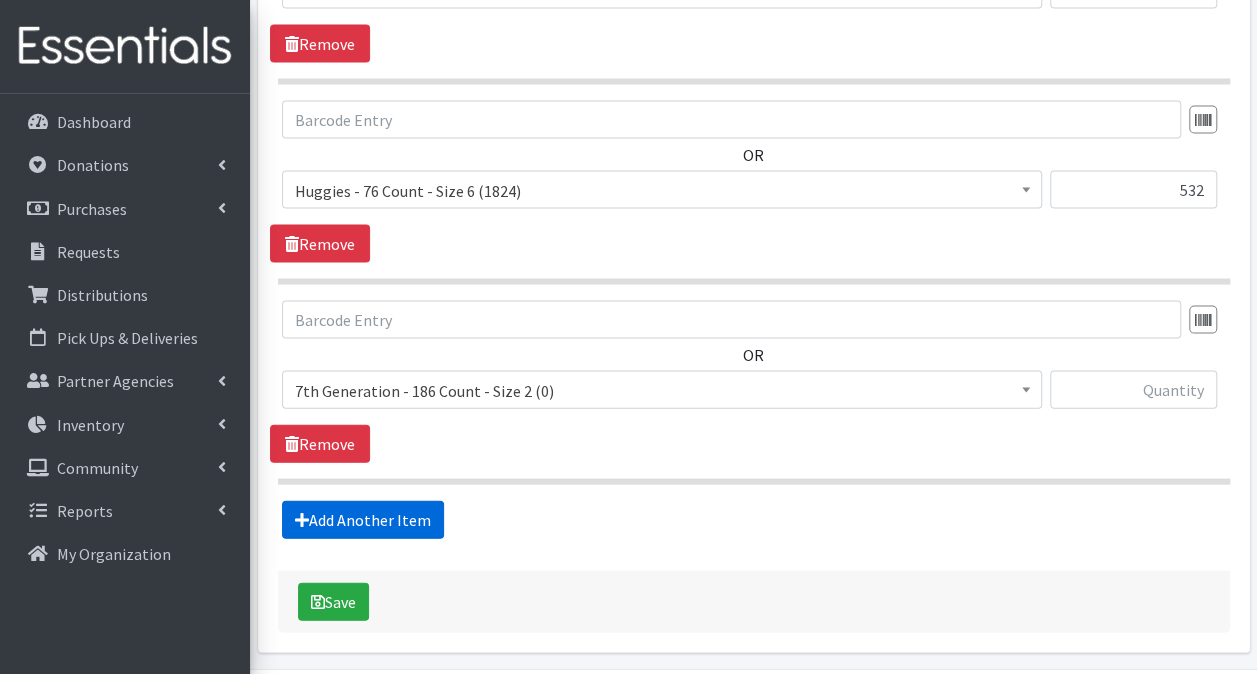 scroll, scrollTop: 1981, scrollLeft: 0, axis: vertical 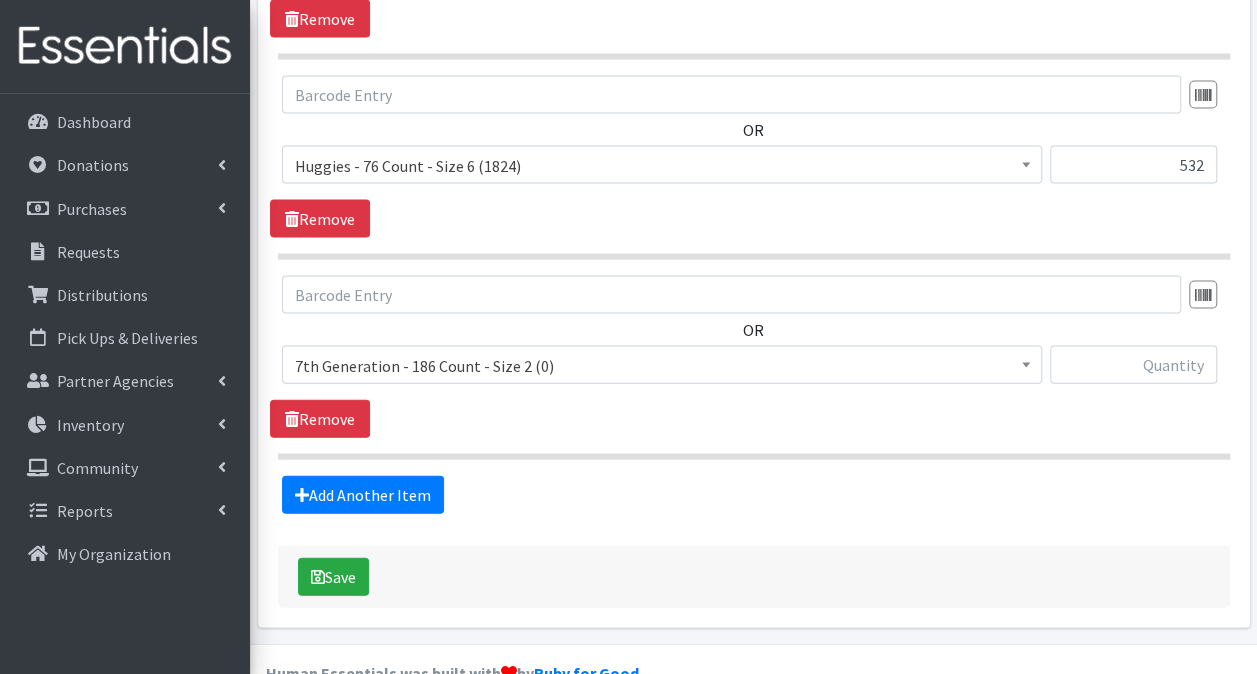 click on "7th Generation - 186 Count - Size 2 (0)" at bounding box center [662, 366] 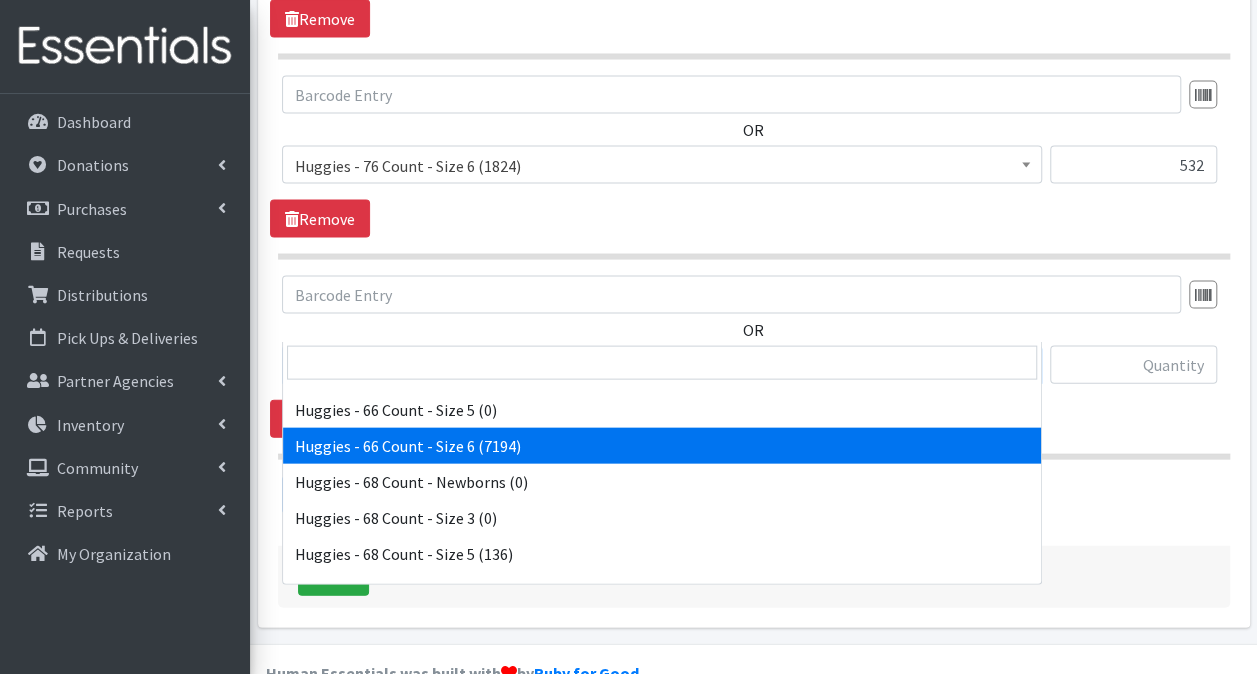 scroll, scrollTop: 5400, scrollLeft: 0, axis: vertical 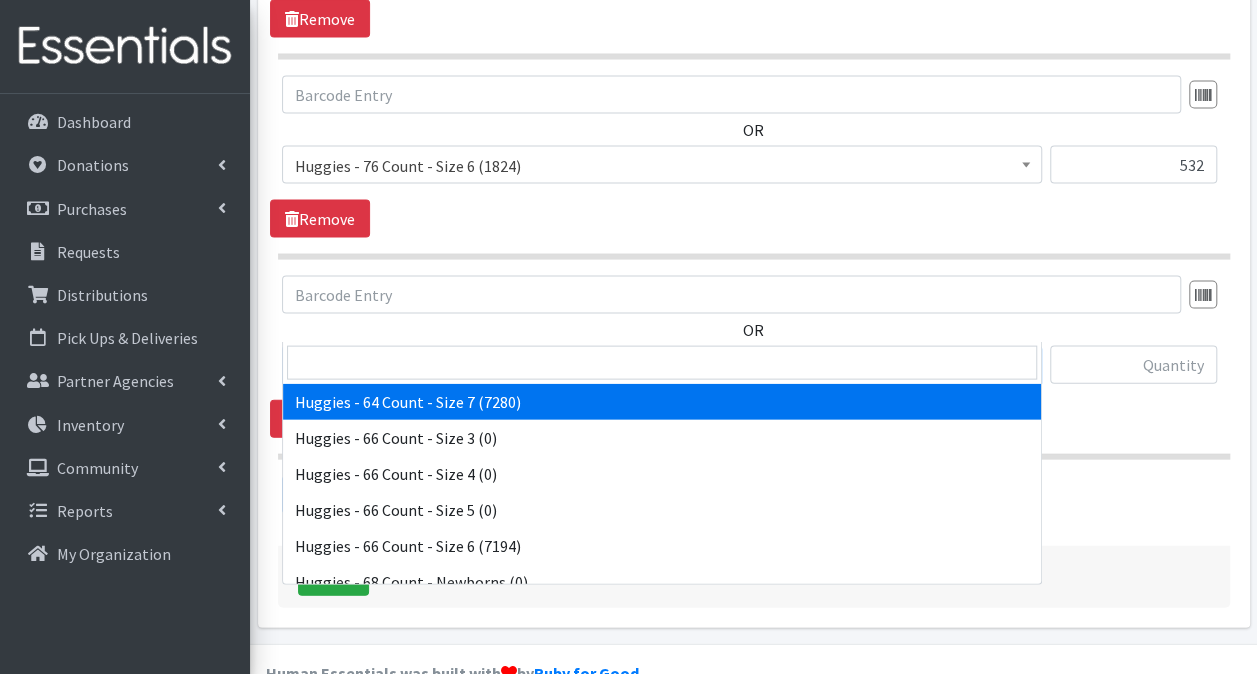 select on "14657" 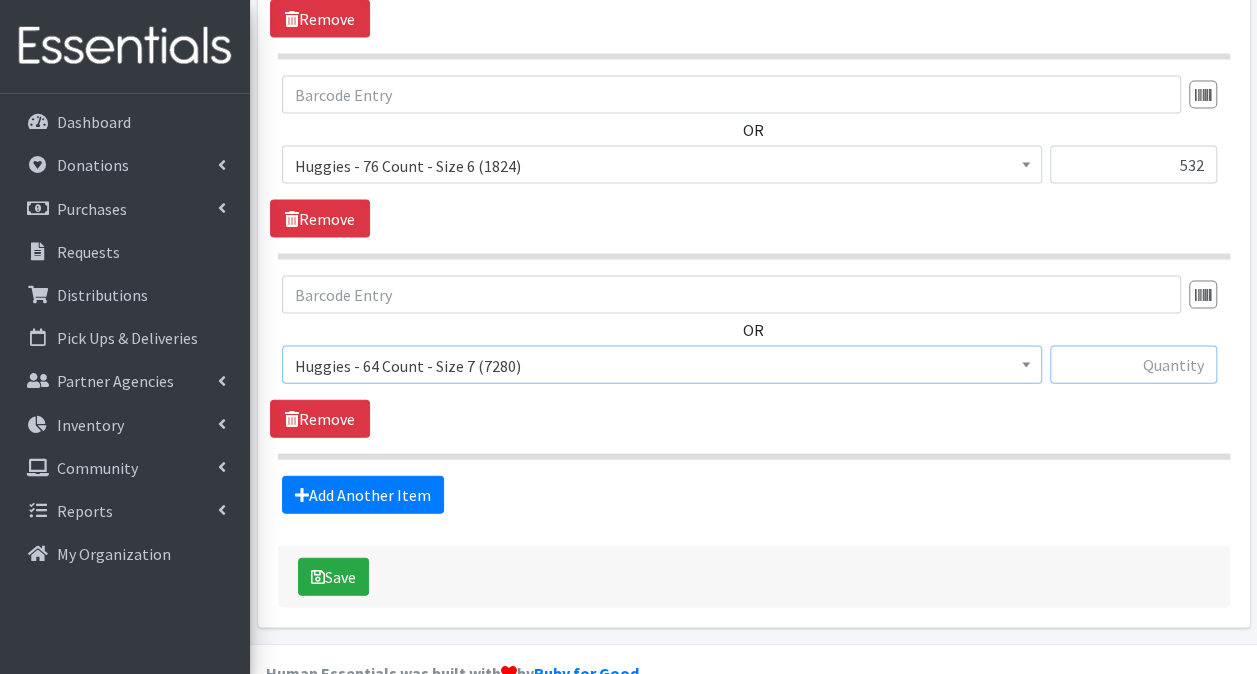 click at bounding box center (1133, 365) 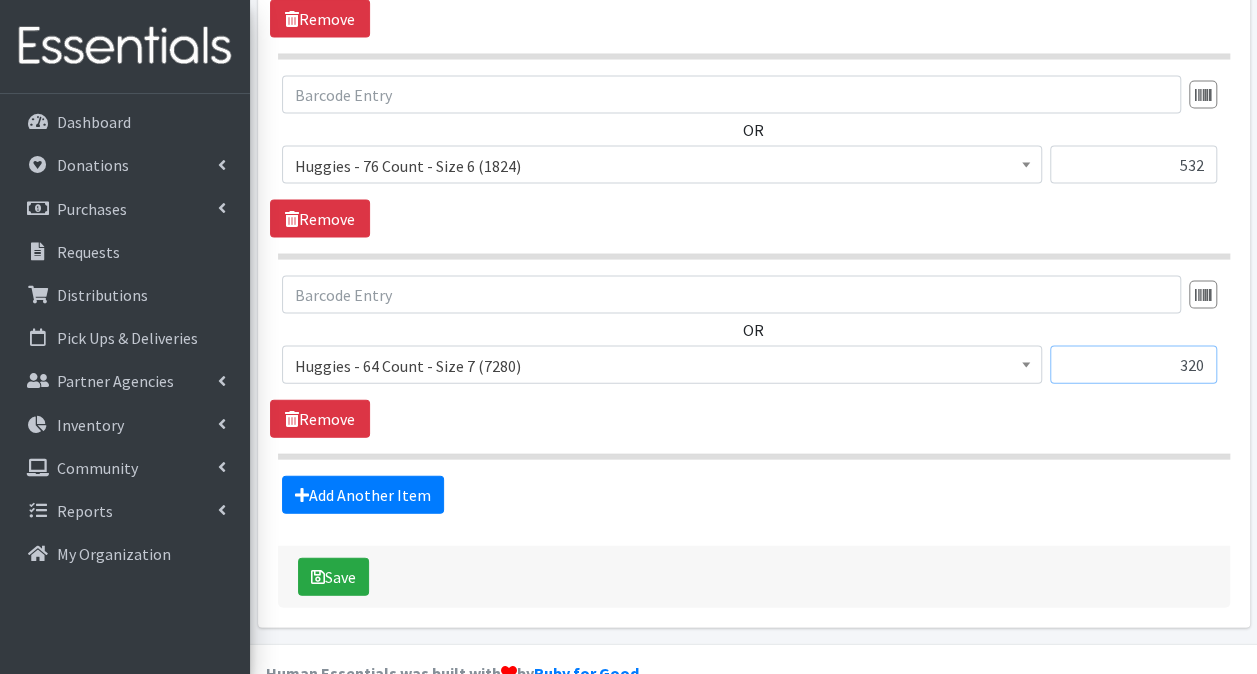 type on "320" 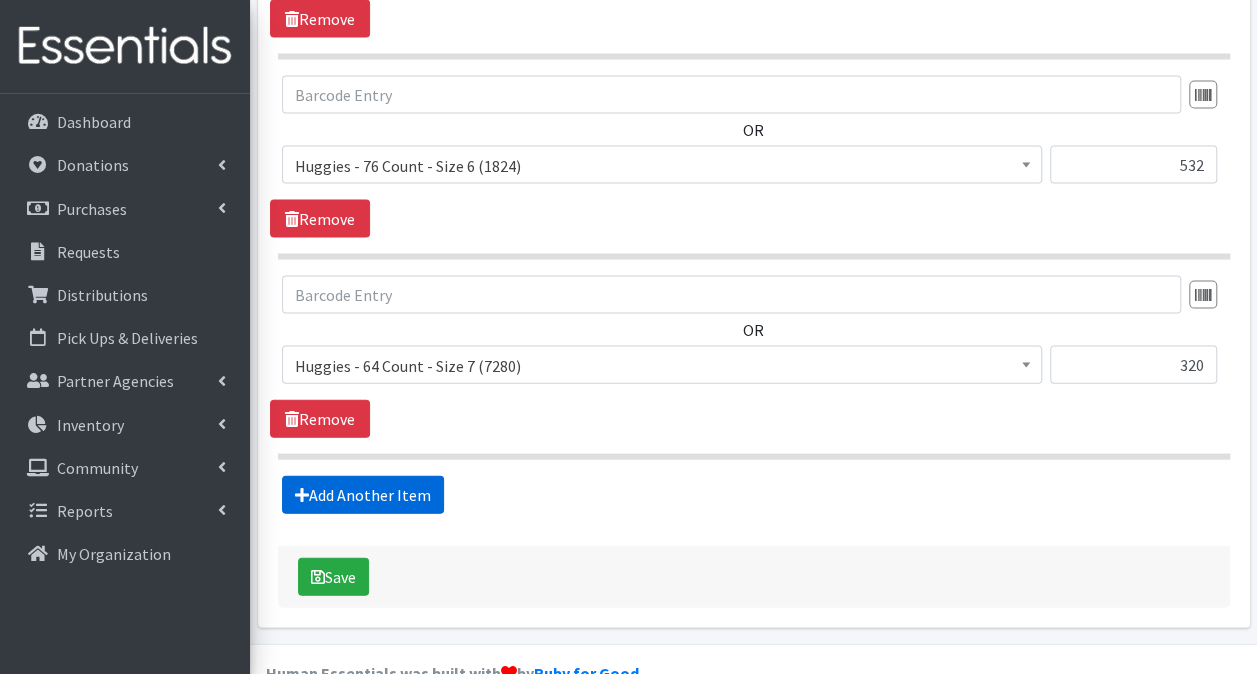 click on "Add Another Item" at bounding box center (363, 495) 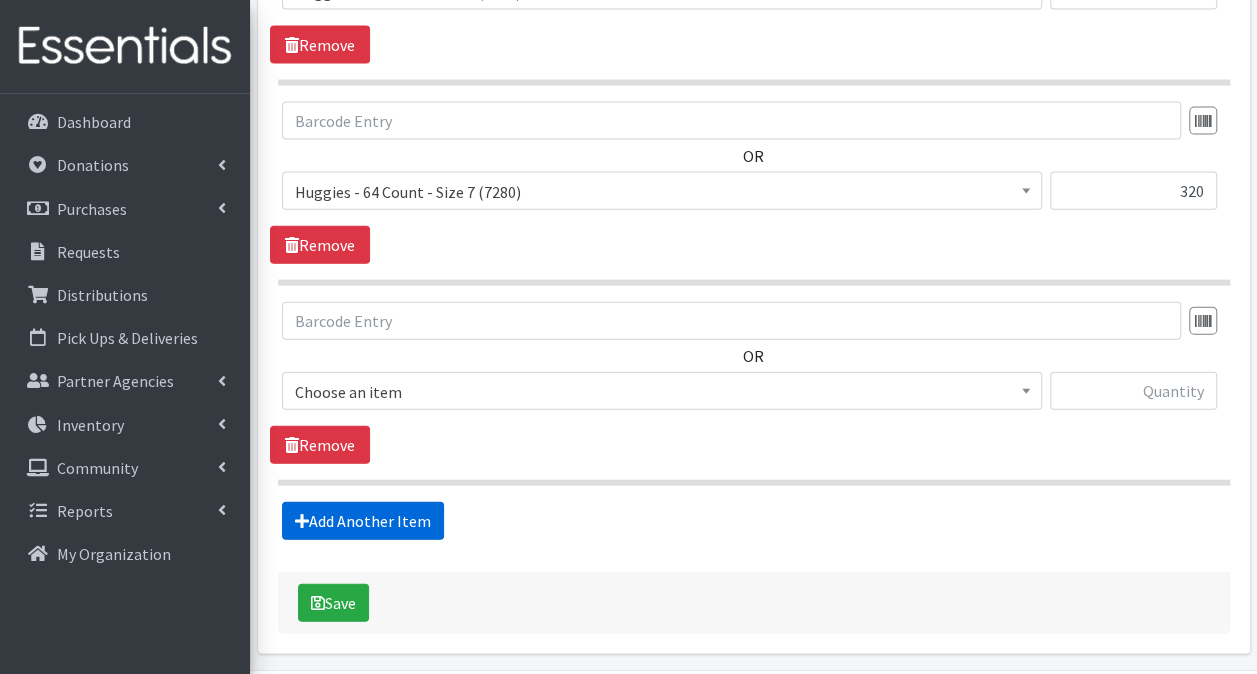 scroll, scrollTop: 2180, scrollLeft: 0, axis: vertical 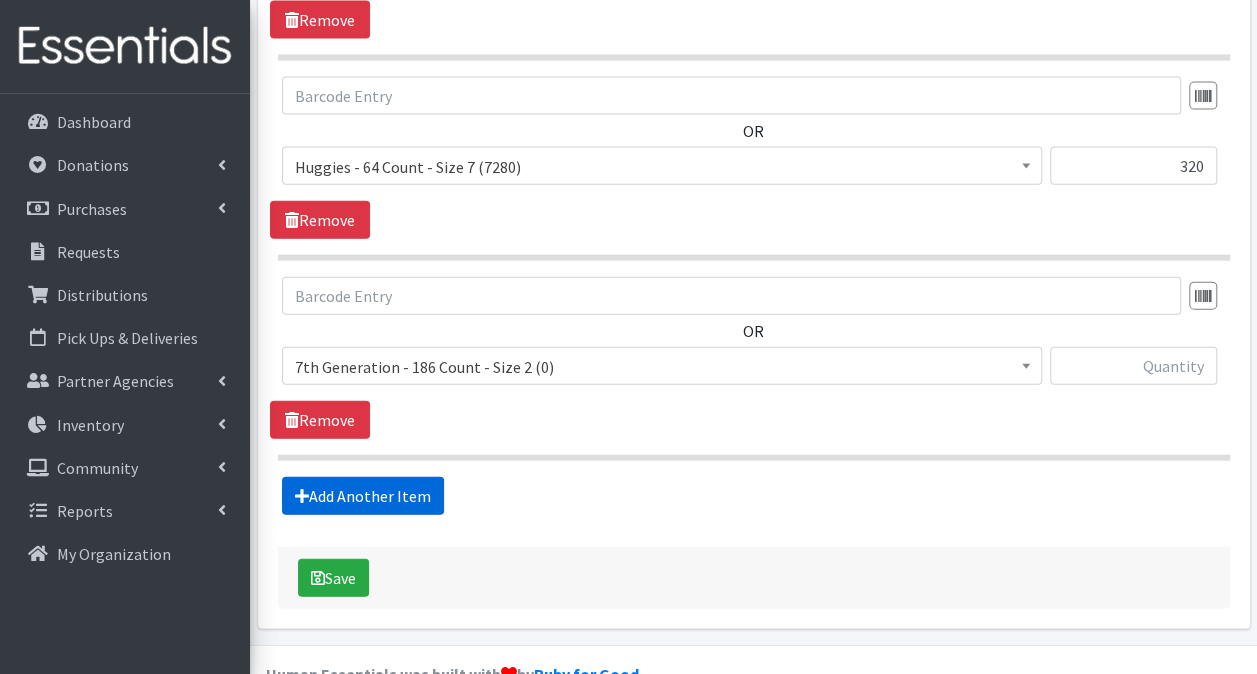 click on "Add Another Item" at bounding box center [363, 496] 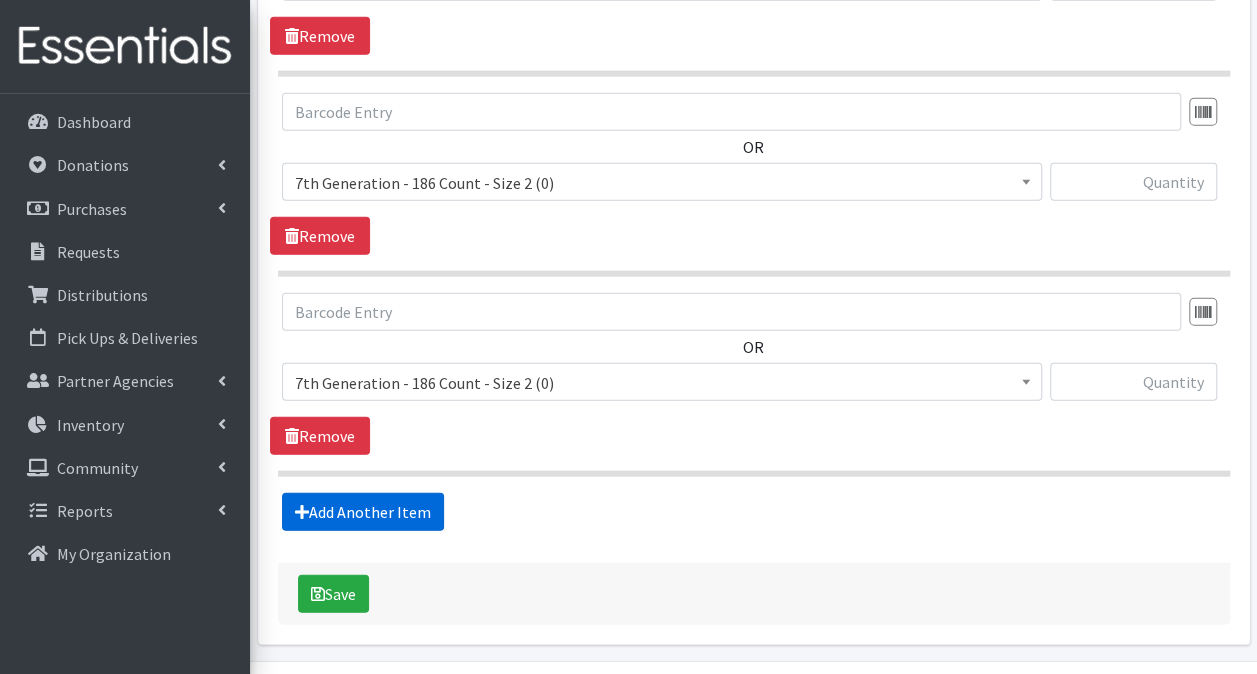 scroll, scrollTop: 2379, scrollLeft: 0, axis: vertical 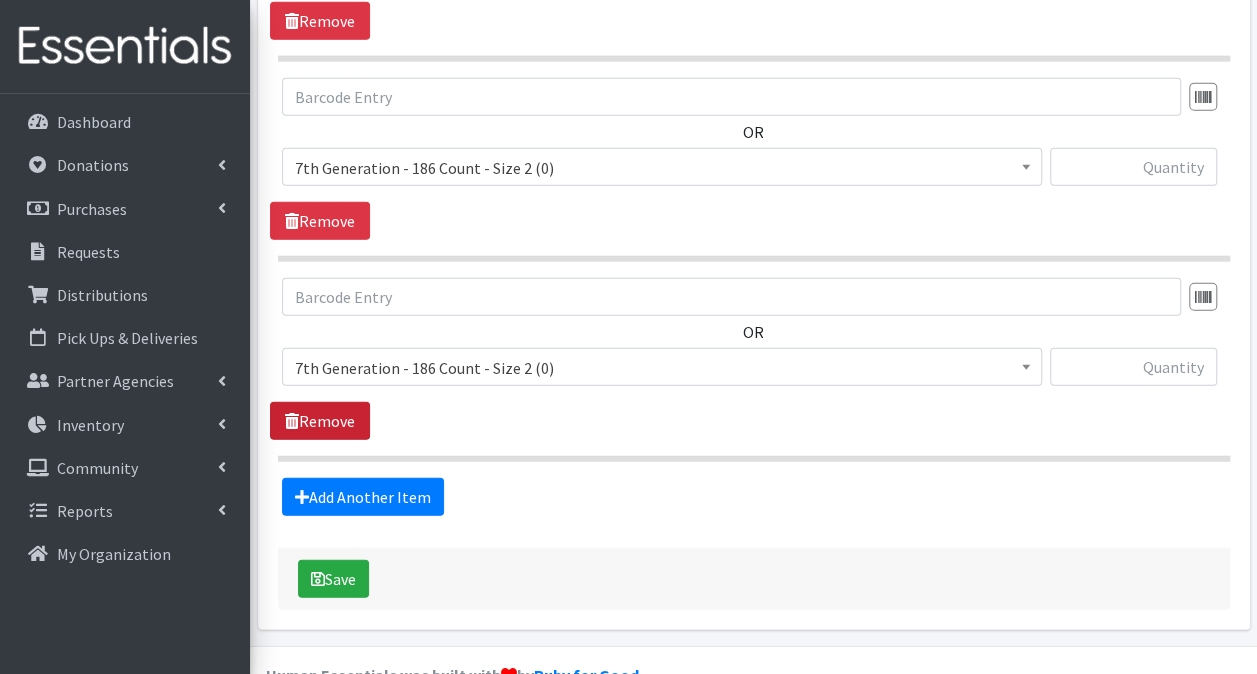 click on "Remove" at bounding box center (320, 421) 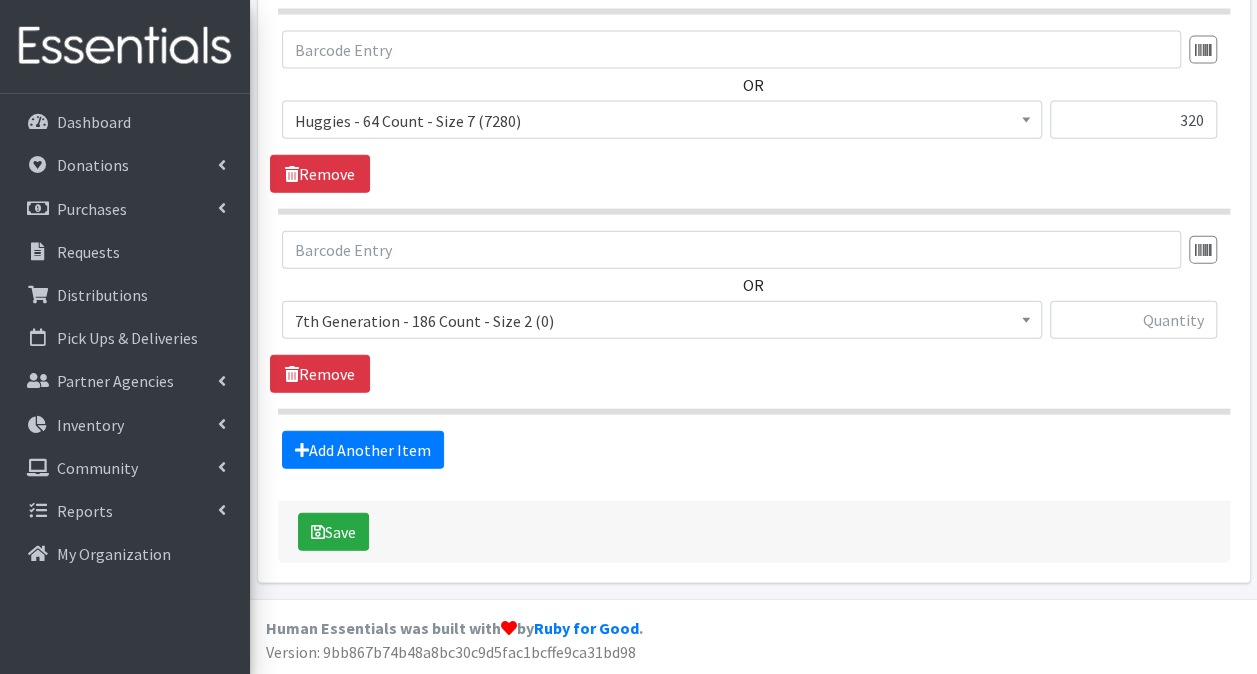 scroll, scrollTop: 2180, scrollLeft: 0, axis: vertical 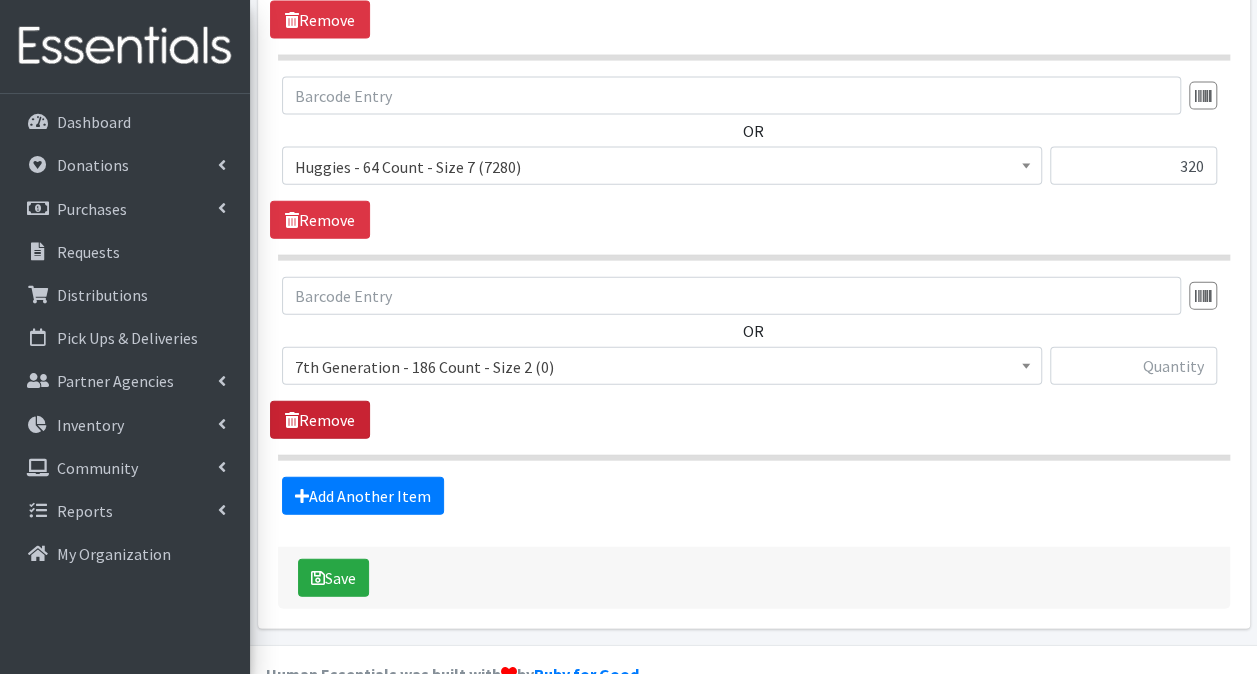 click on "Remove" at bounding box center [320, 420] 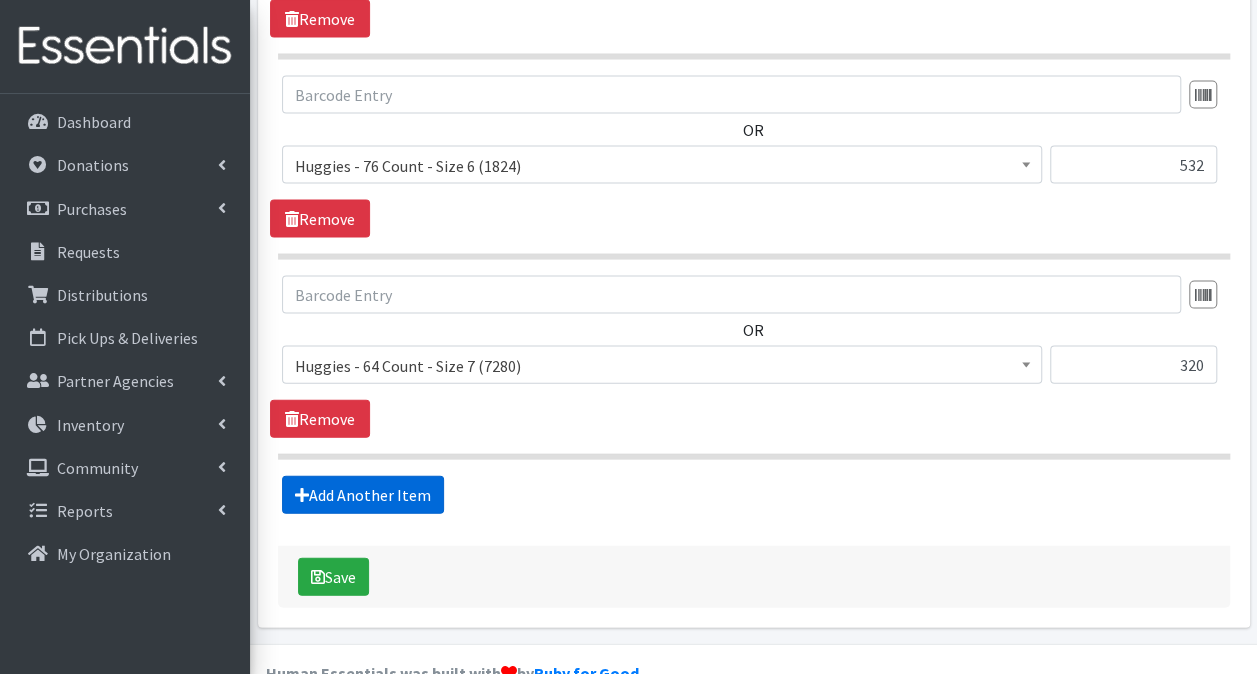 click on "Add Another Item" at bounding box center (363, 495) 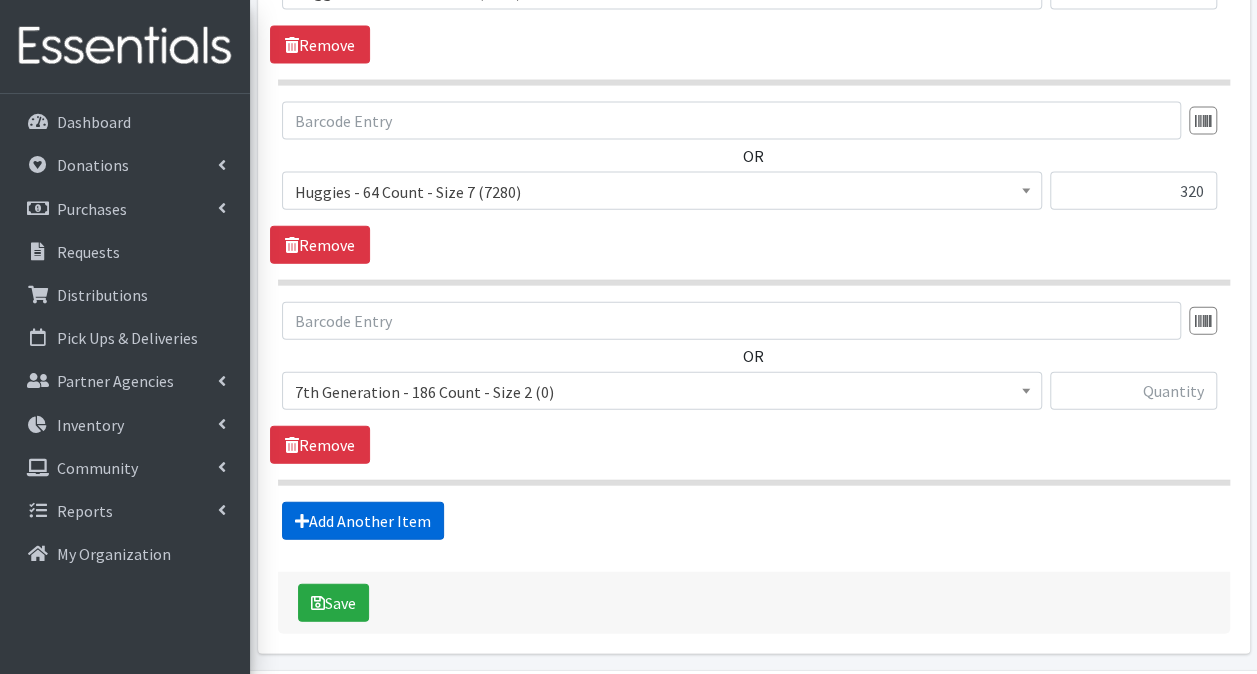 scroll, scrollTop: 2180, scrollLeft: 0, axis: vertical 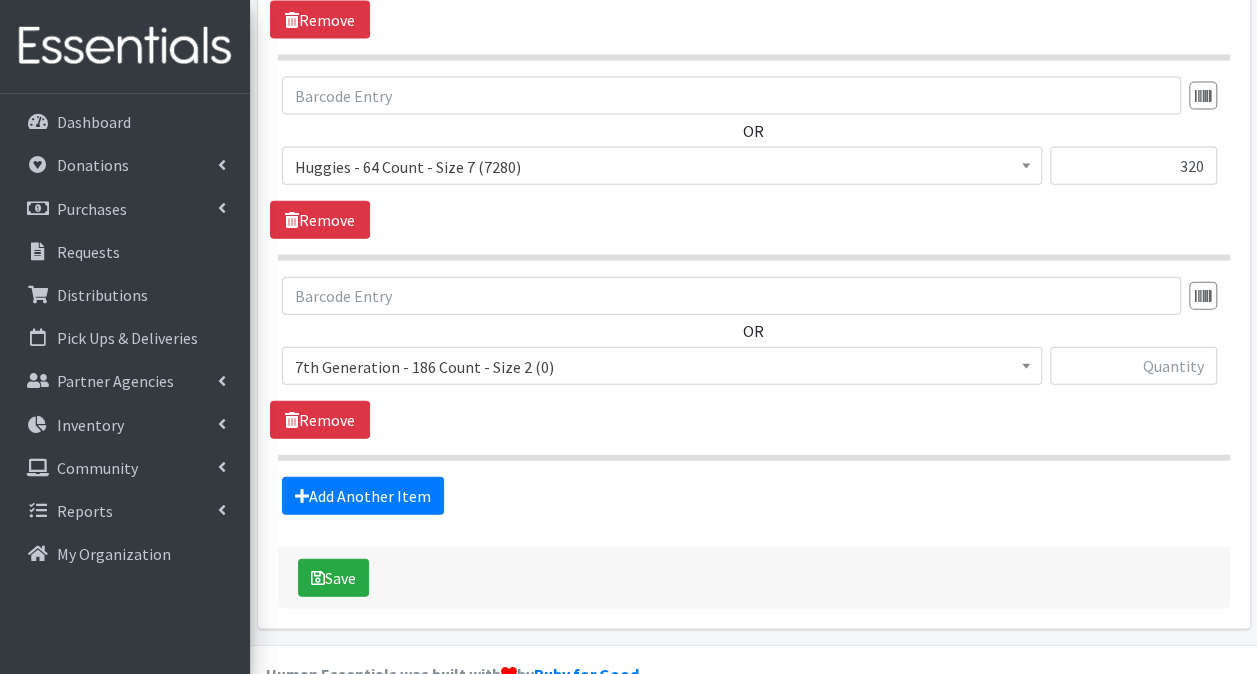 click on "7th Generation - 186 Count - Size 2 (0)" at bounding box center [662, 367] 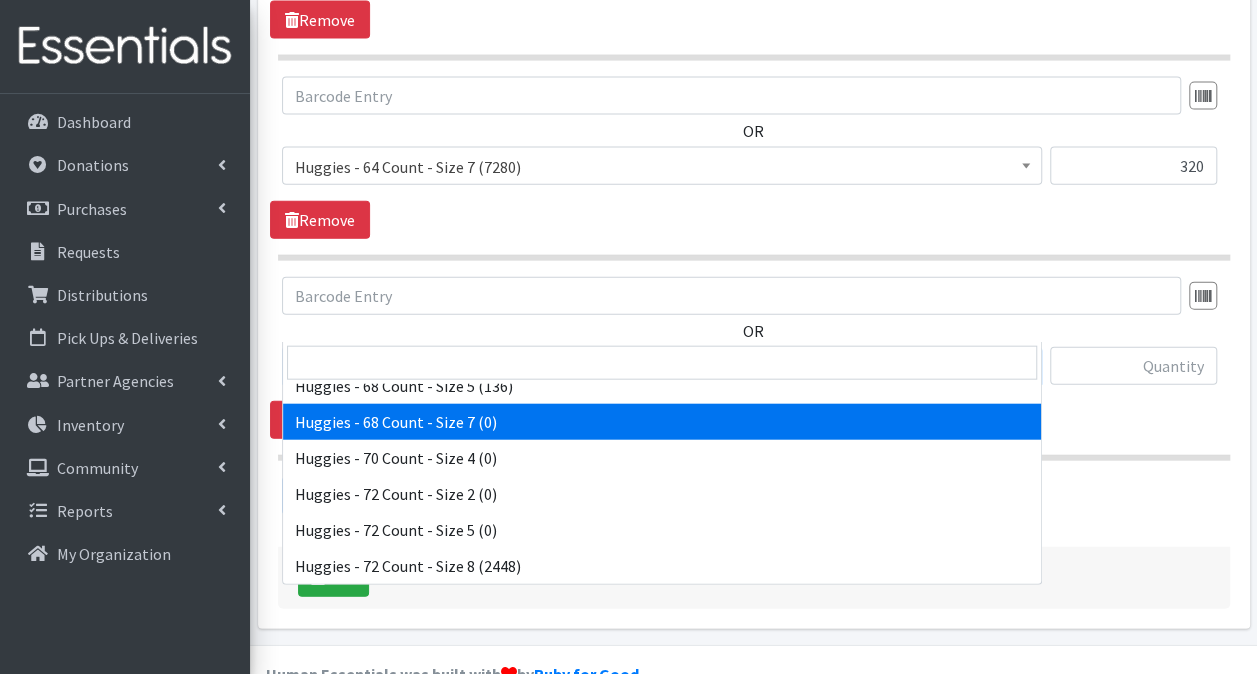 scroll, scrollTop: 5700, scrollLeft: 0, axis: vertical 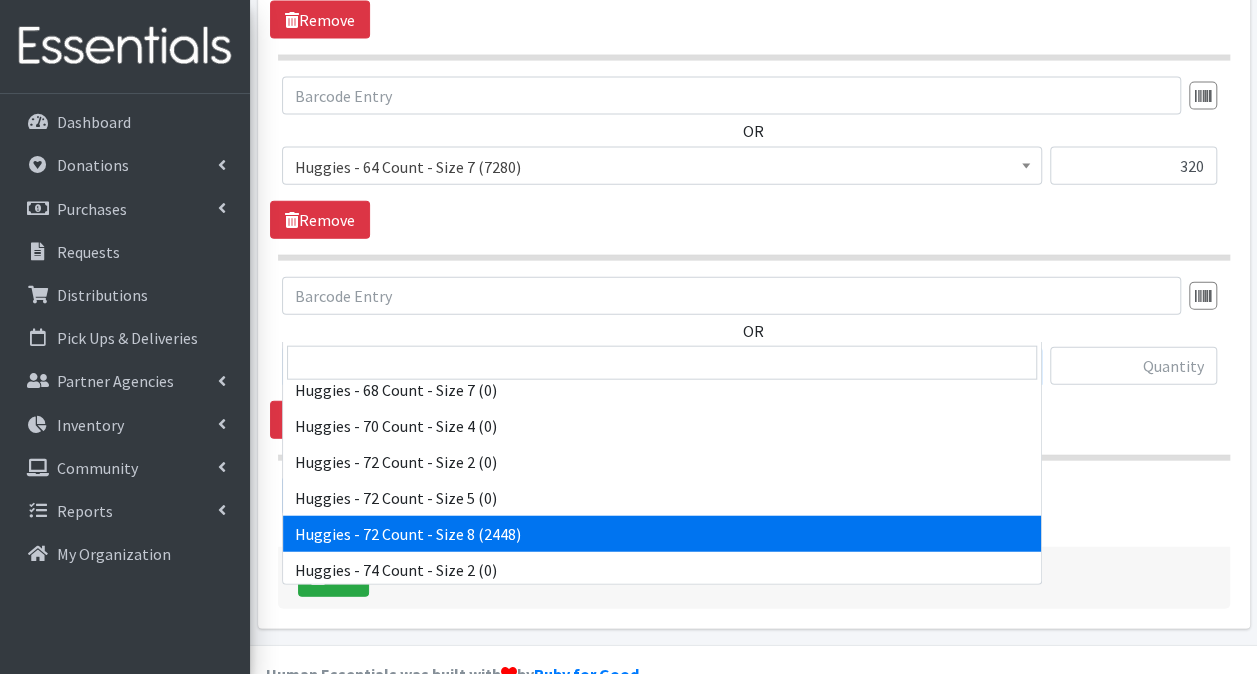 select on "15372" 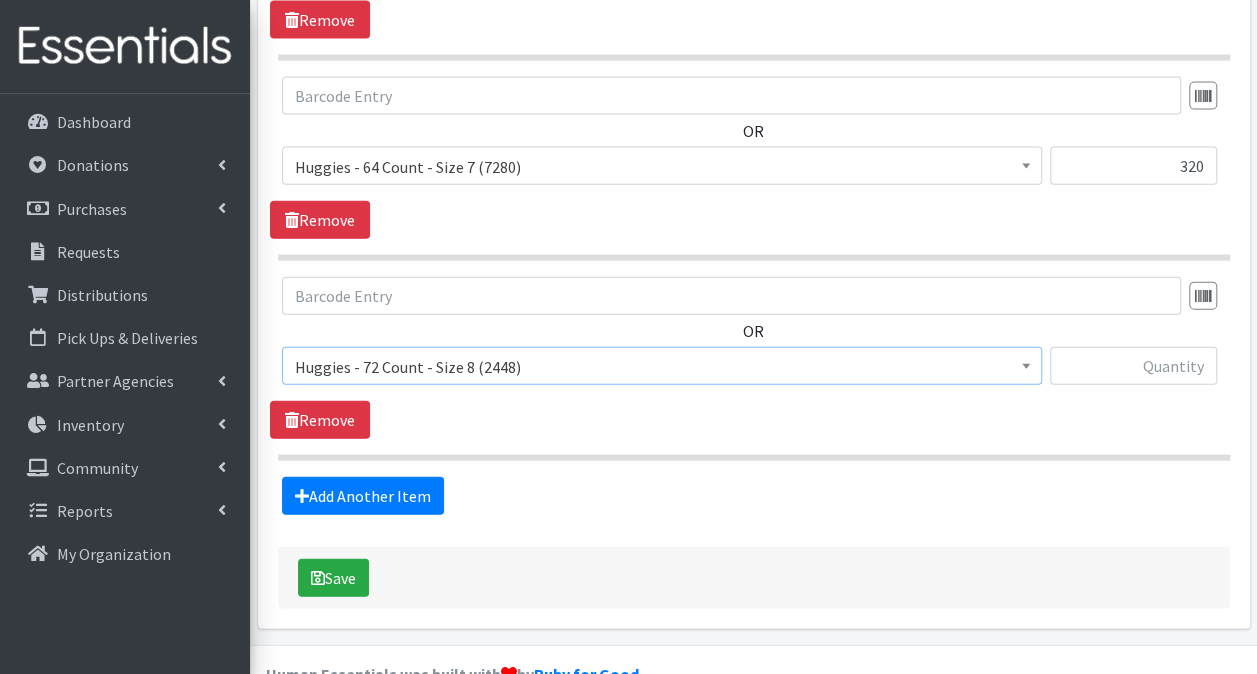click on "Huggies - 72 Count - Size 8 (2448)" at bounding box center [662, 366] 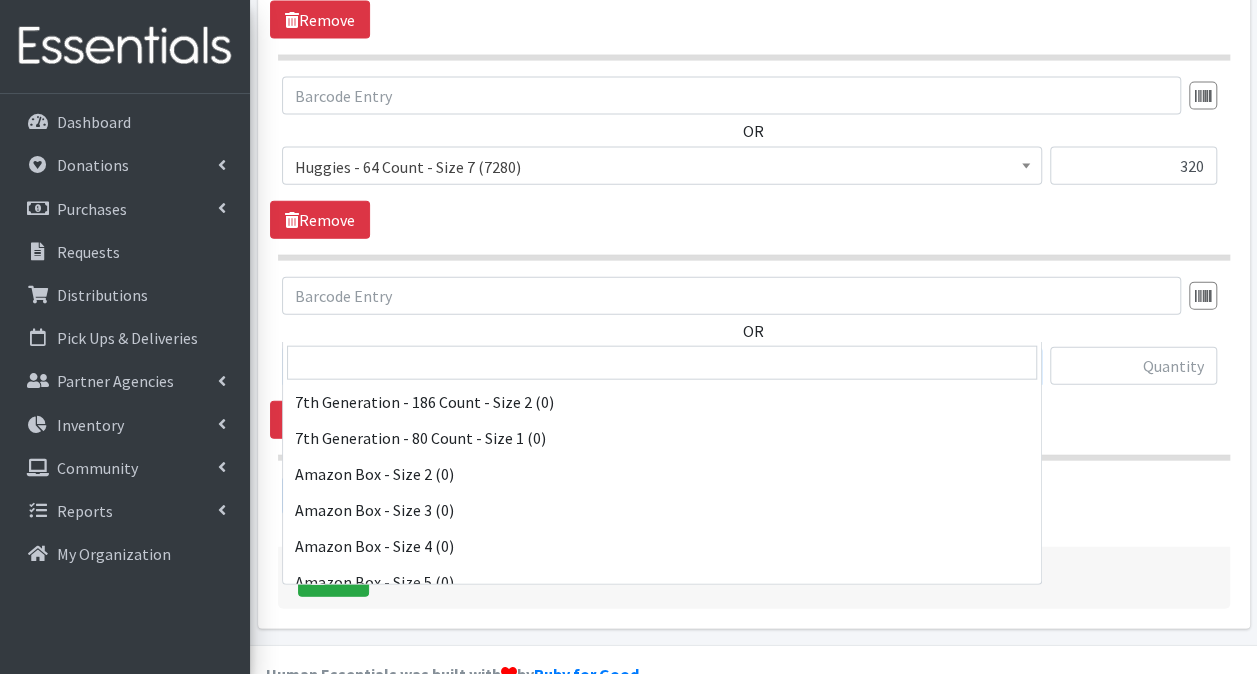 scroll, scrollTop: 5796, scrollLeft: 0, axis: vertical 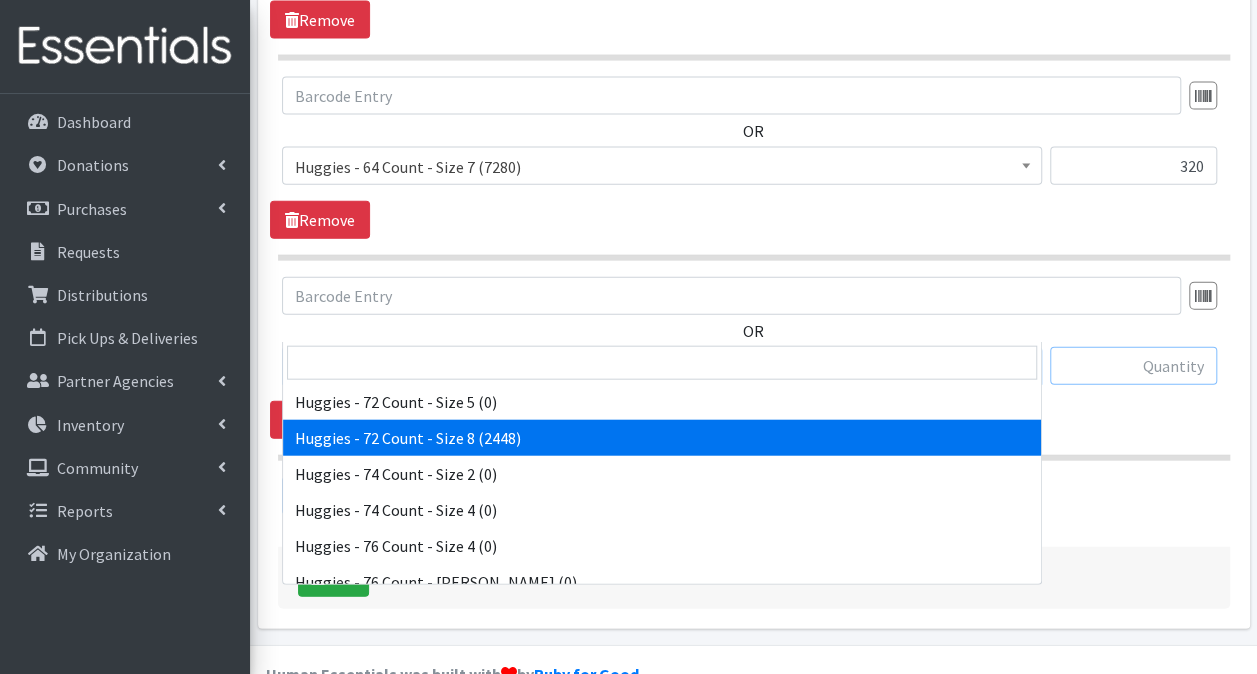 click at bounding box center (1133, 366) 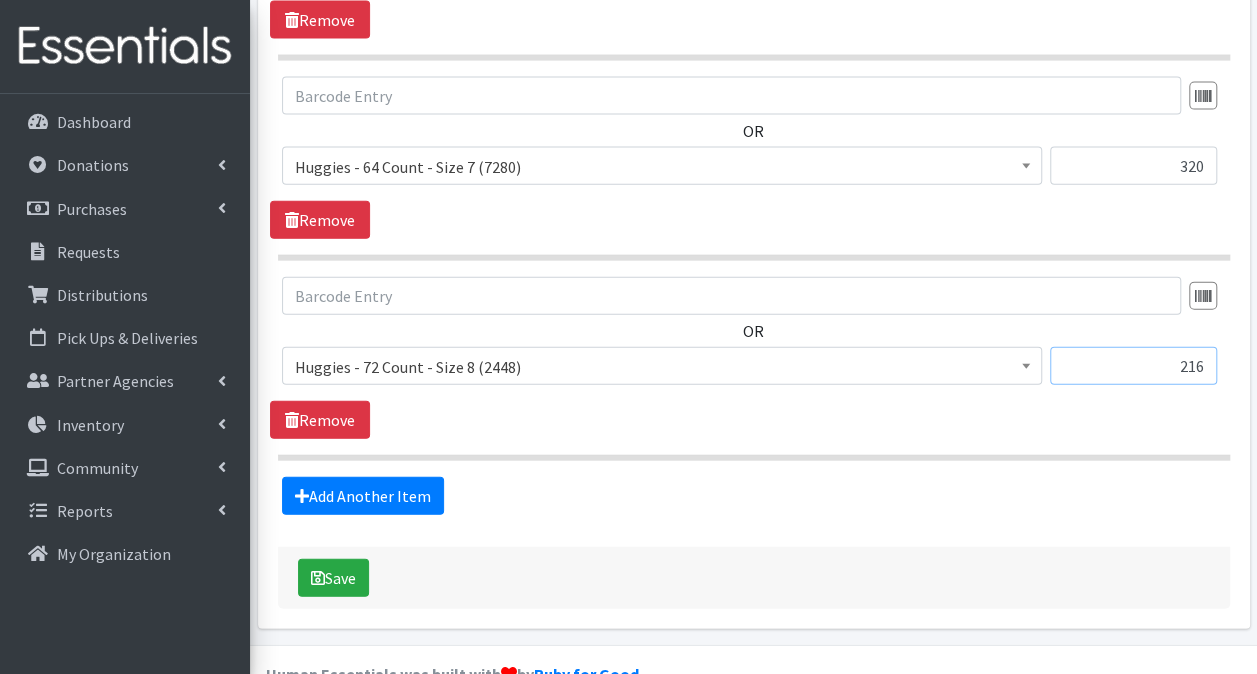 type on "216" 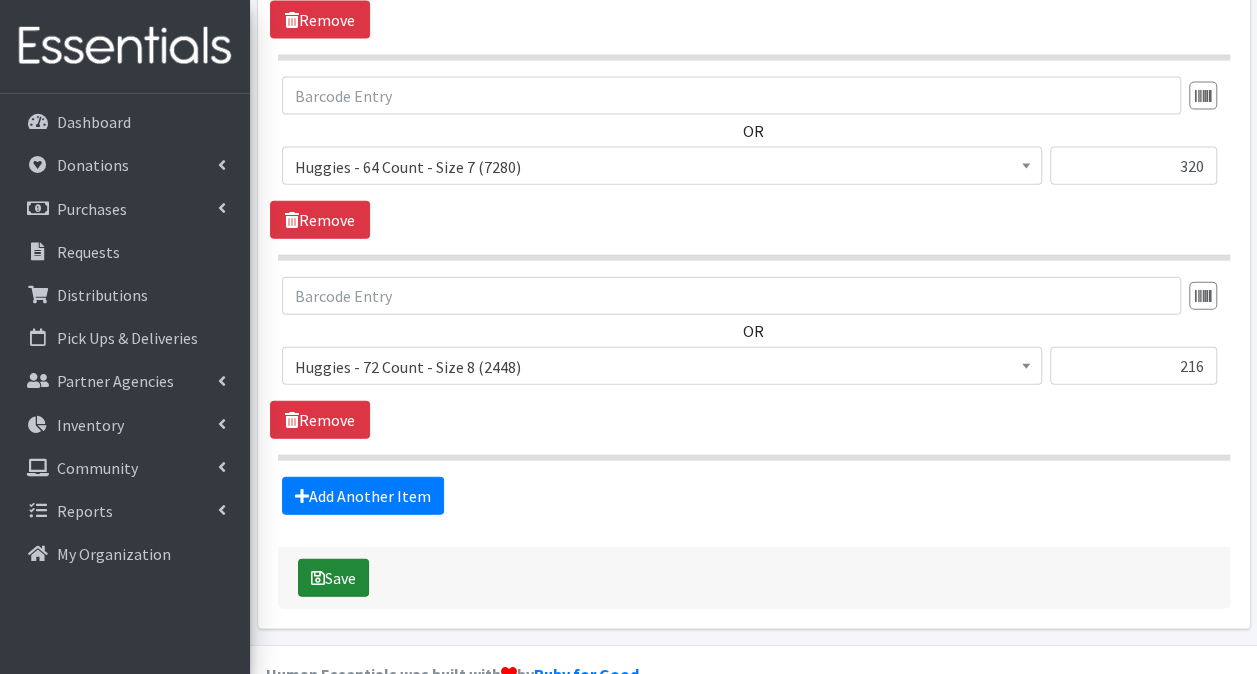 click on "Save" at bounding box center (333, 578) 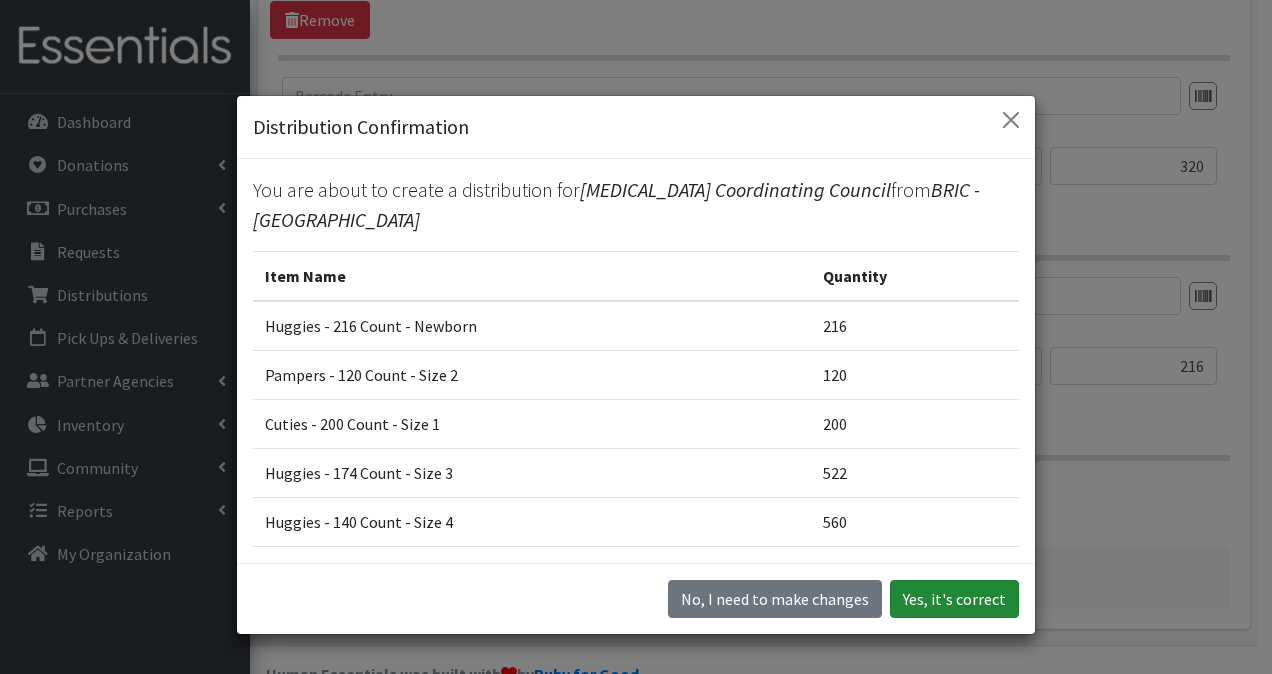 click on "Yes, it's correct" at bounding box center [954, 599] 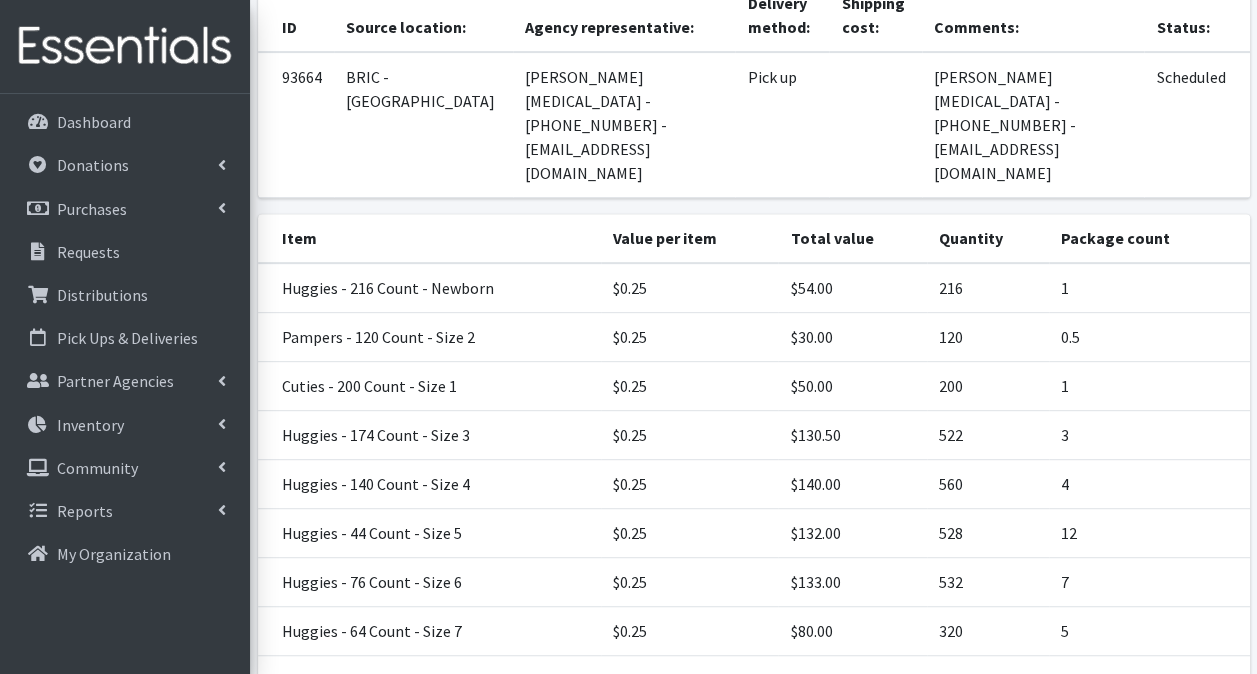 scroll, scrollTop: 455, scrollLeft: 0, axis: vertical 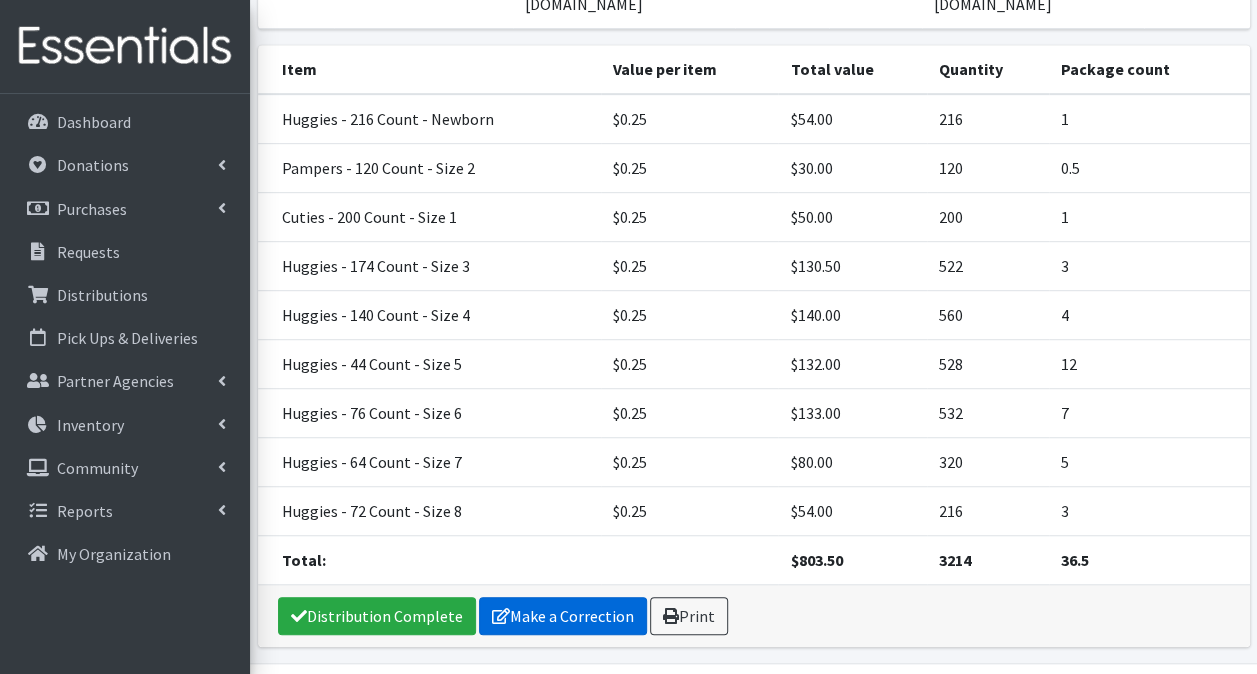 click on "Make a Correction" at bounding box center [563, 616] 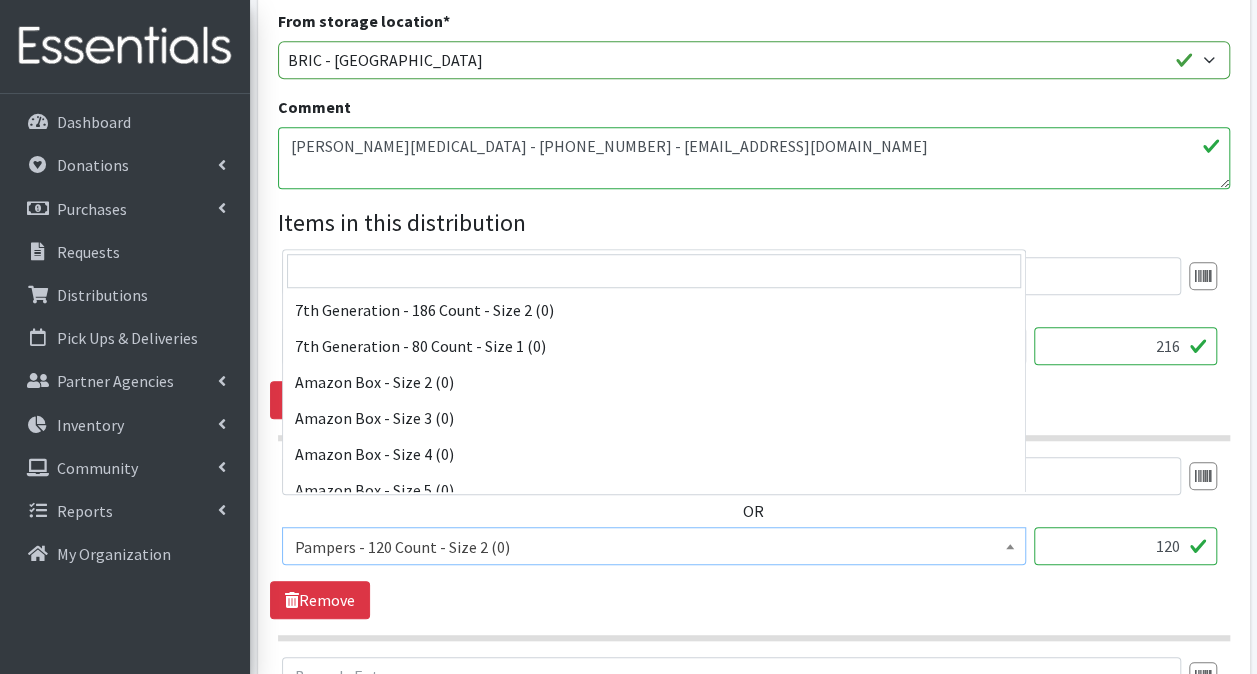 scroll, scrollTop: 600, scrollLeft: 0, axis: vertical 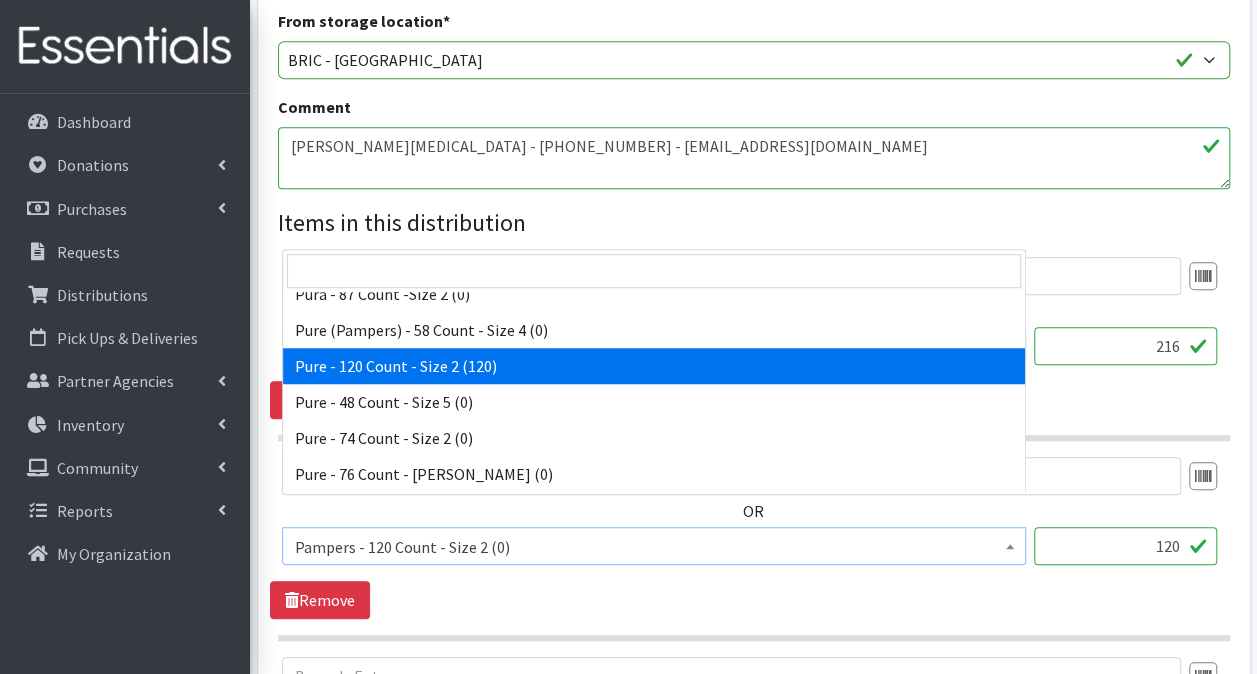 select on "15197" 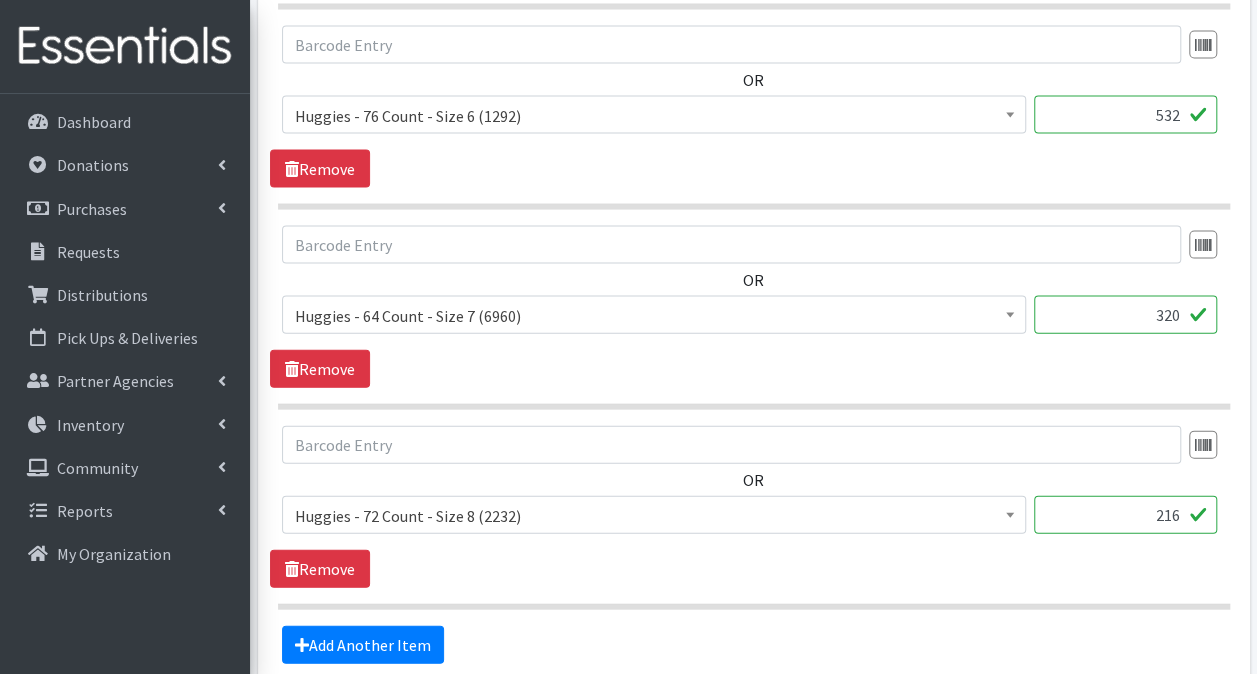 scroll, scrollTop: 2180, scrollLeft: 0, axis: vertical 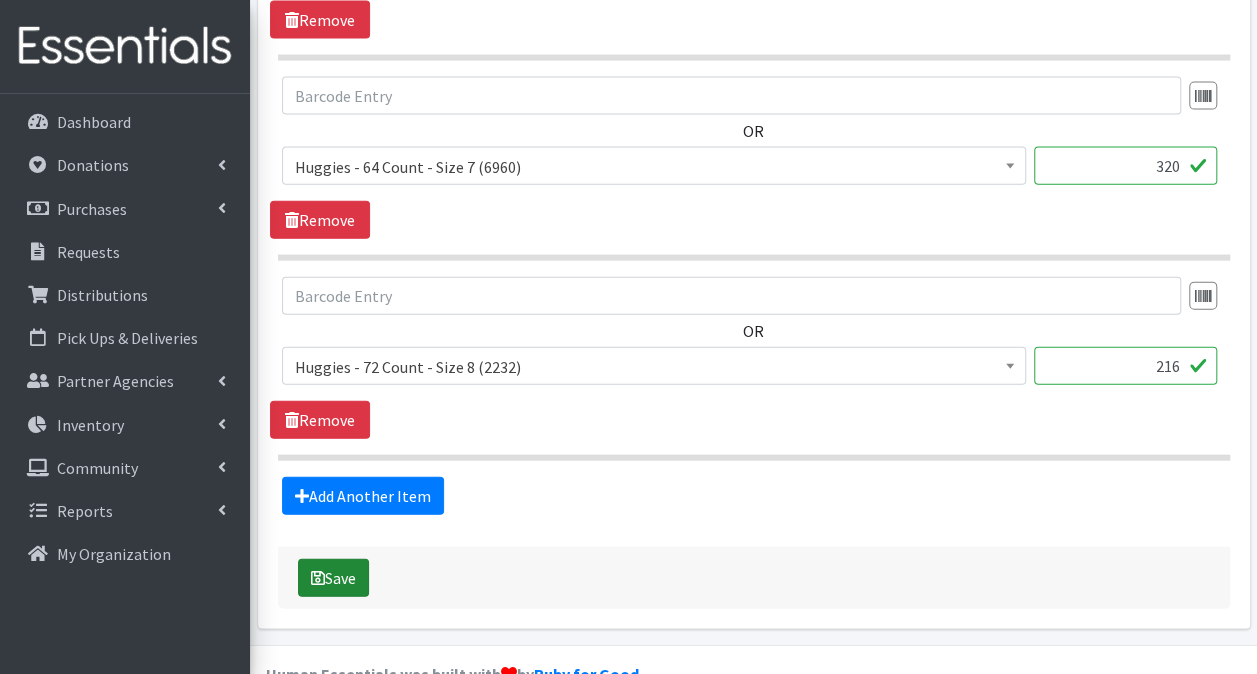 click on "Save" at bounding box center (333, 578) 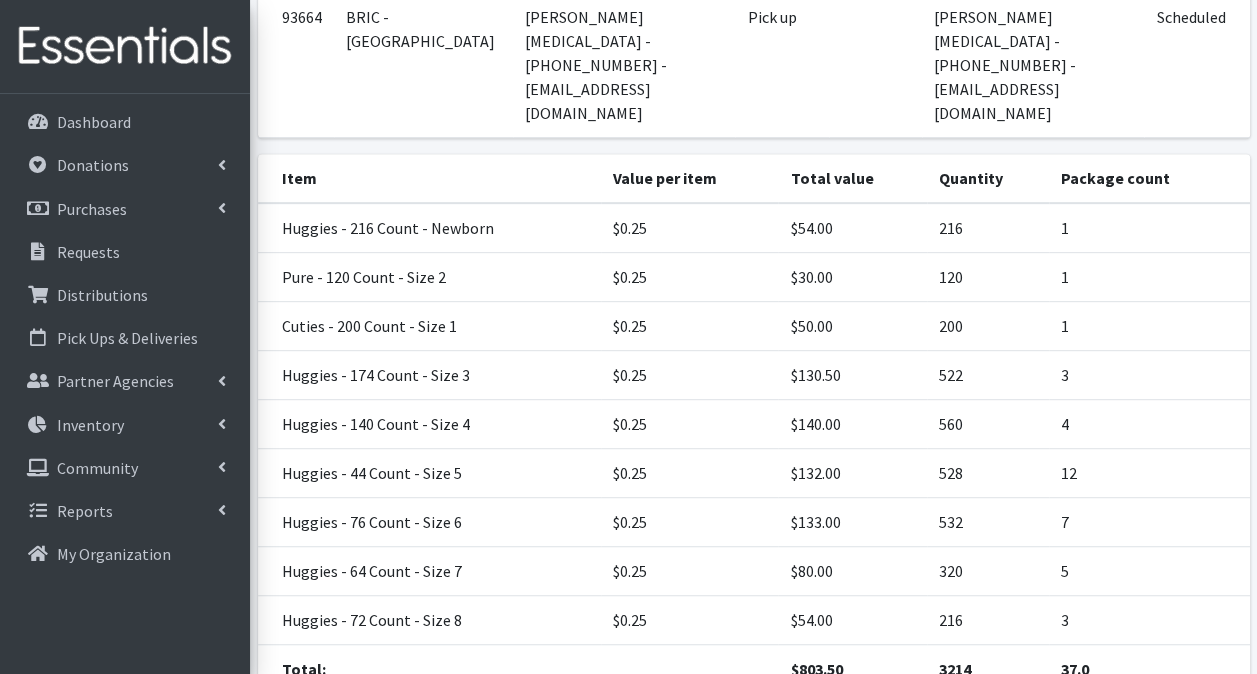 scroll, scrollTop: 455, scrollLeft: 0, axis: vertical 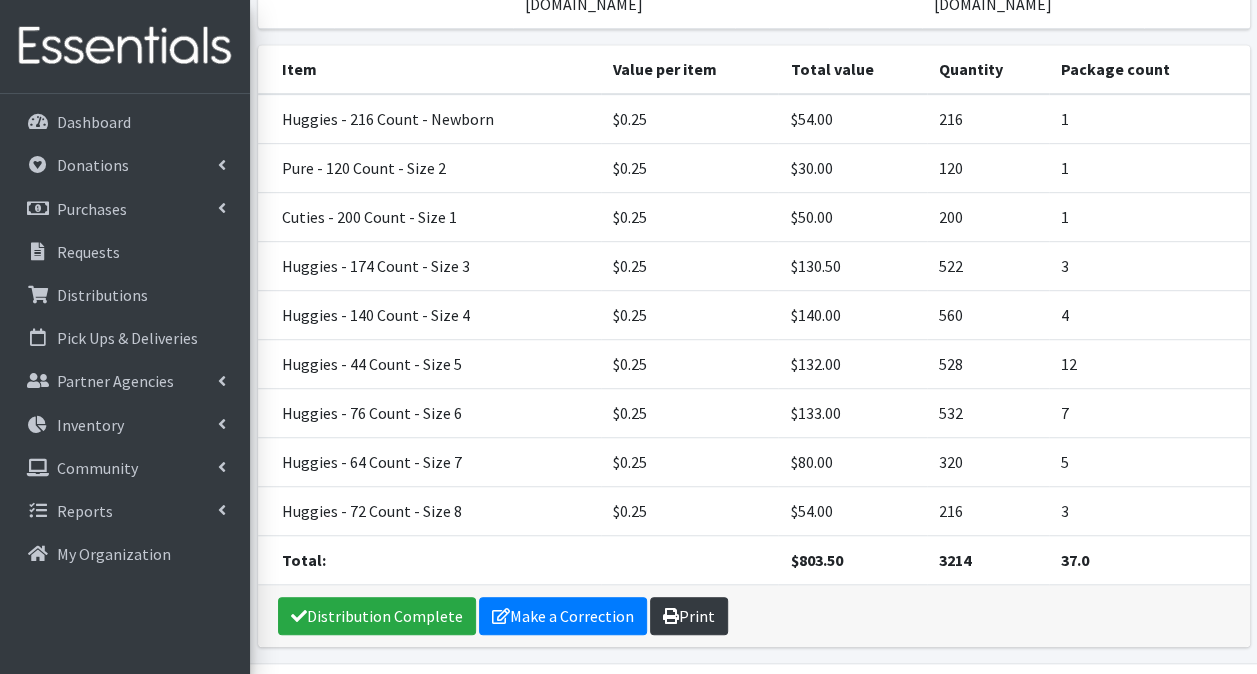 click on "Print" at bounding box center [689, 616] 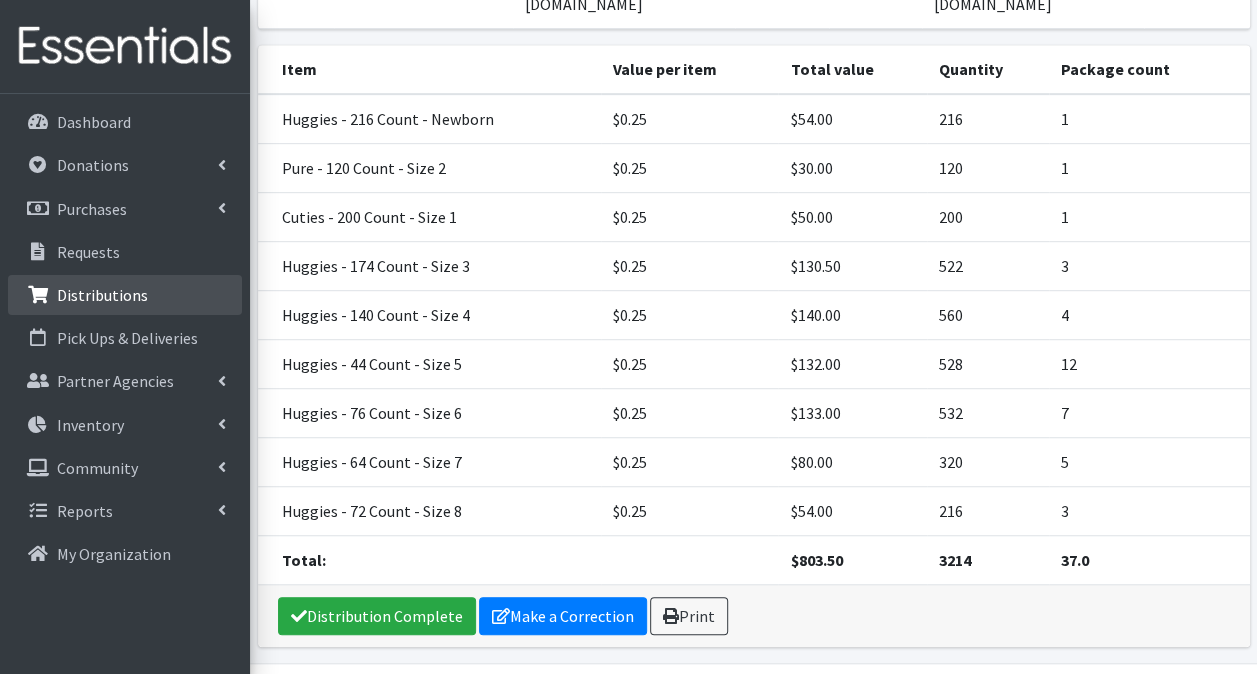 click on "Distributions" at bounding box center [102, 295] 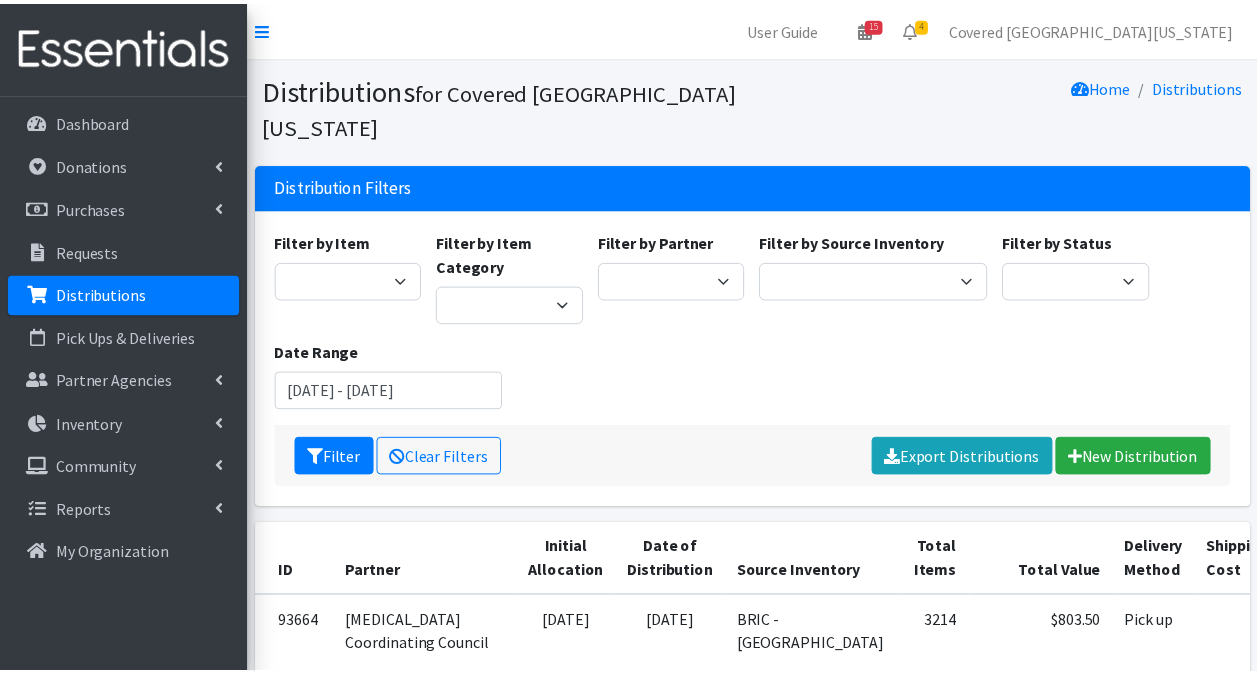 scroll, scrollTop: 0, scrollLeft: 0, axis: both 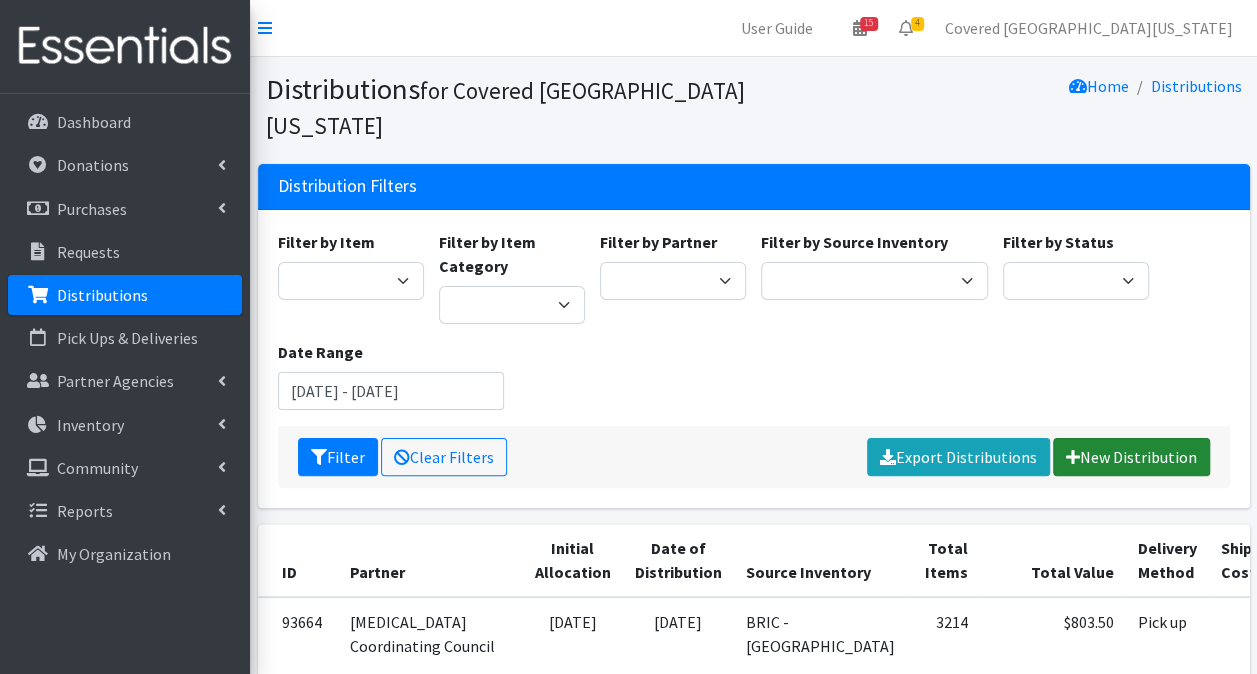 click on "New Distribution" at bounding box center (1131, 457) 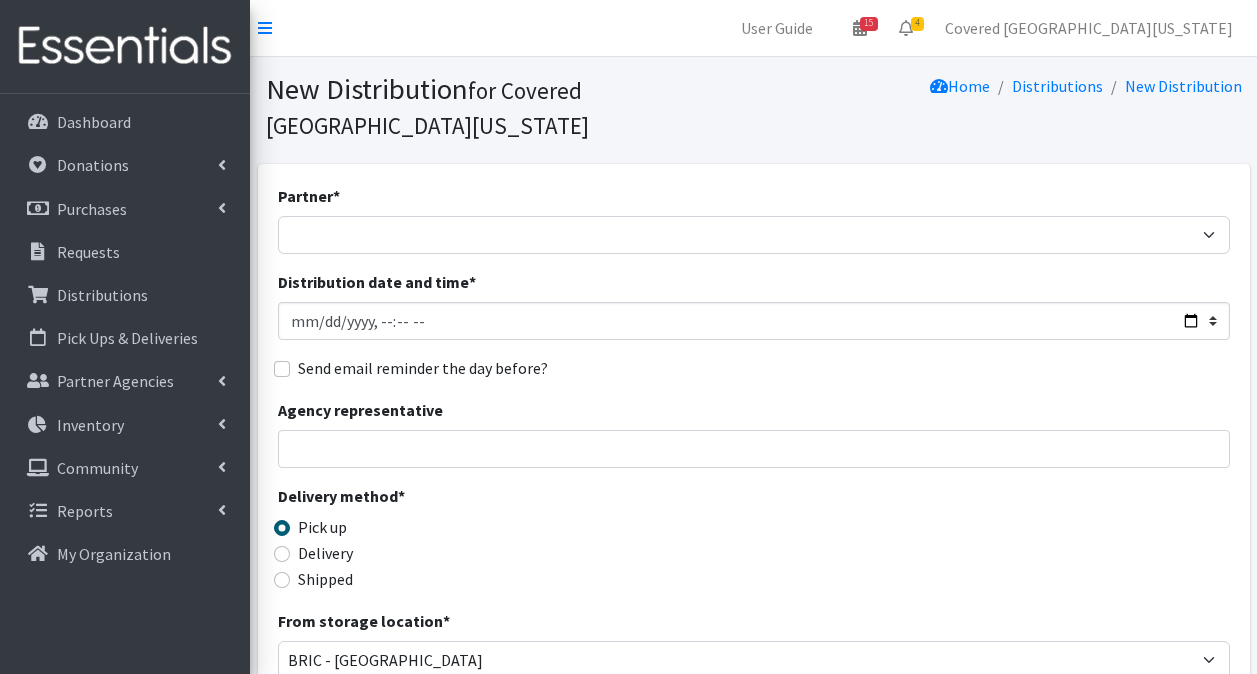 scroll, scrollTop: 0, scrollLeft: 0, axis: both 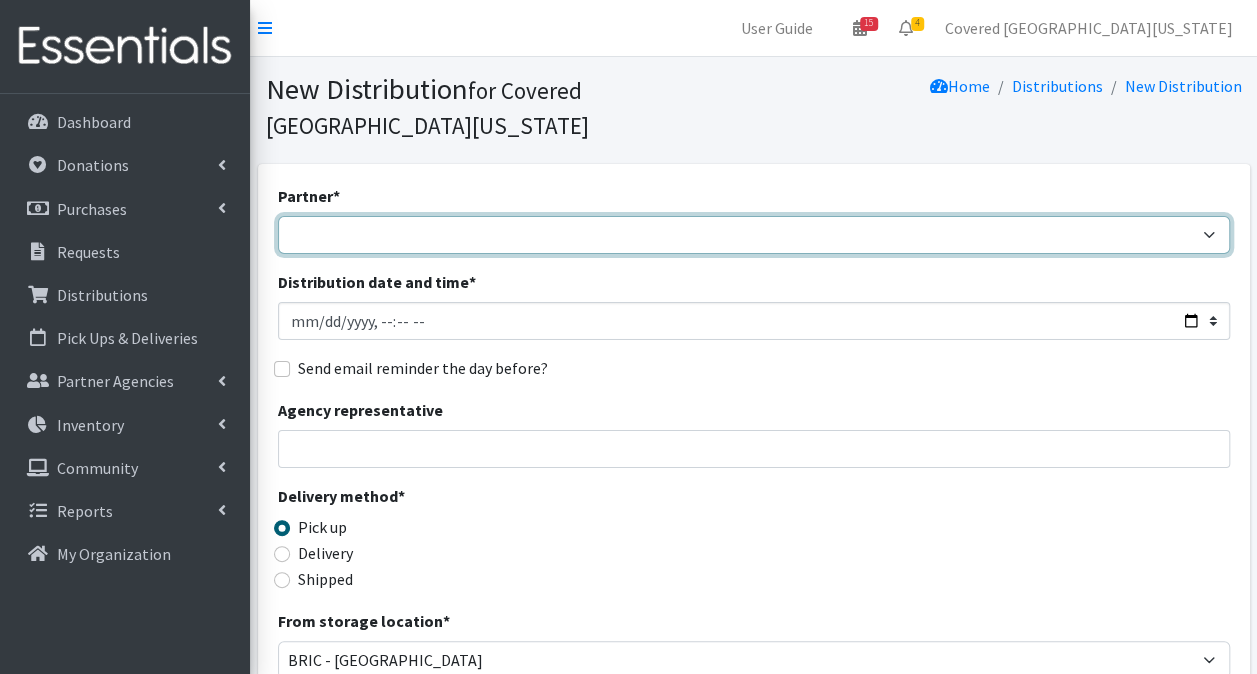 click on "Achievement Centers for Children & Families
Adopt A Family of The Palm Beaches
[PERSON_NAME] - DIAD  TEST
baby Cycle [GEOGRAPHIC_DATA][PERSON_NAME]
CB- [GEOGRAPHIC_DATA]
Children's First Academy
Children's Healing Institute
Christmas of Hope Inc.
Congregation B'Nai Israel of Boca Raton
Drug Abuse Foundation of Palm Beach County
Family Promise of [GEOGRAPHIC_DATA]
[MEDICAL_DATA] Coordinating Council
[PERSON_NAME] Child Development Centers
[US_STATE] Department of Health PBC - Volunteer Health Services
Gateway Community Outreach
[GEOGRAPHIC_DATA]
[GEOGRAPHIC_DATA] [MEDICAL_DATA] Research FUnding Foundation
[PERSON_NAME]'s Home of South [US_STATE]
Health Council or Southeast [US_STATE]
Healthy Mothers, Healthy Babies of Broward County
Healthy Mothers, Healthy Babies of [GEOGRAPHIC_DATA]
Hope For Her
I'm Just a Mom Not Super Woman
[PERSON_NAME]'s Closet Inc.
[PERSON_NAME][DEMOGRAPHIC_DATA]
[GEOGRAPHIC_DATA] Resource Center
Miami [GEOGRAPHIC_DATA][PERSON_NAME]
RCMA Belle Glade CDC" at bounding box center [754, 235] 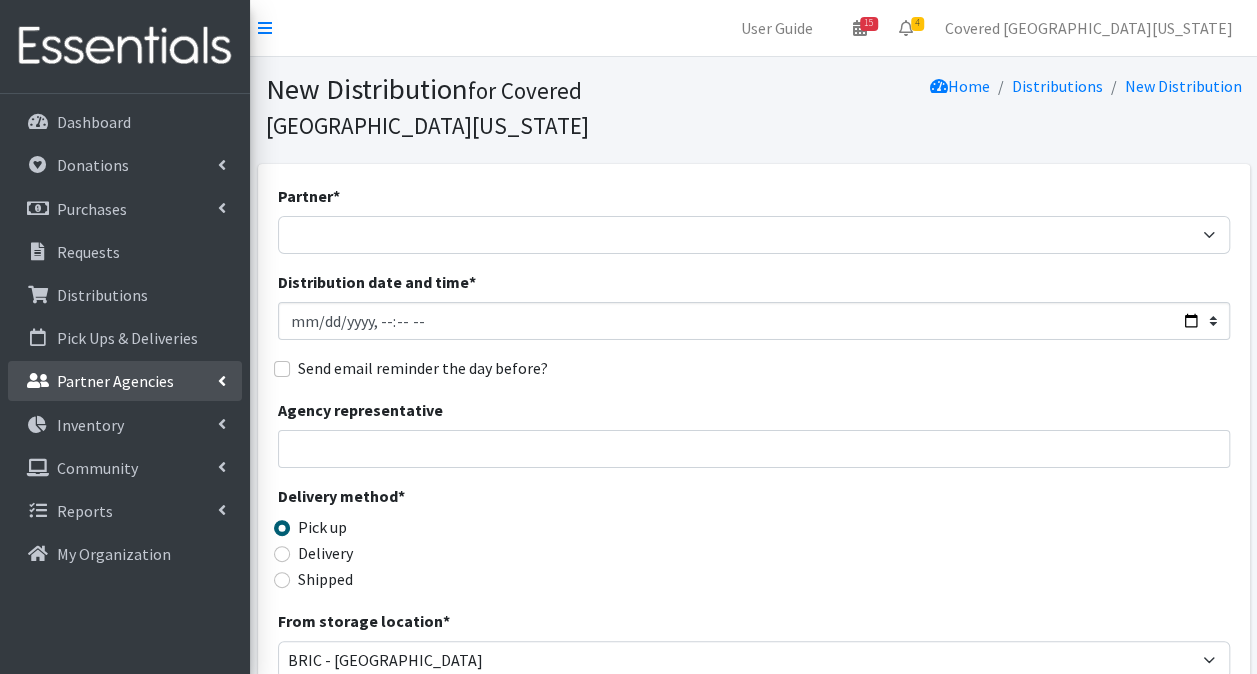 click on "Partner Agencies" at bounding box center (125, 381) 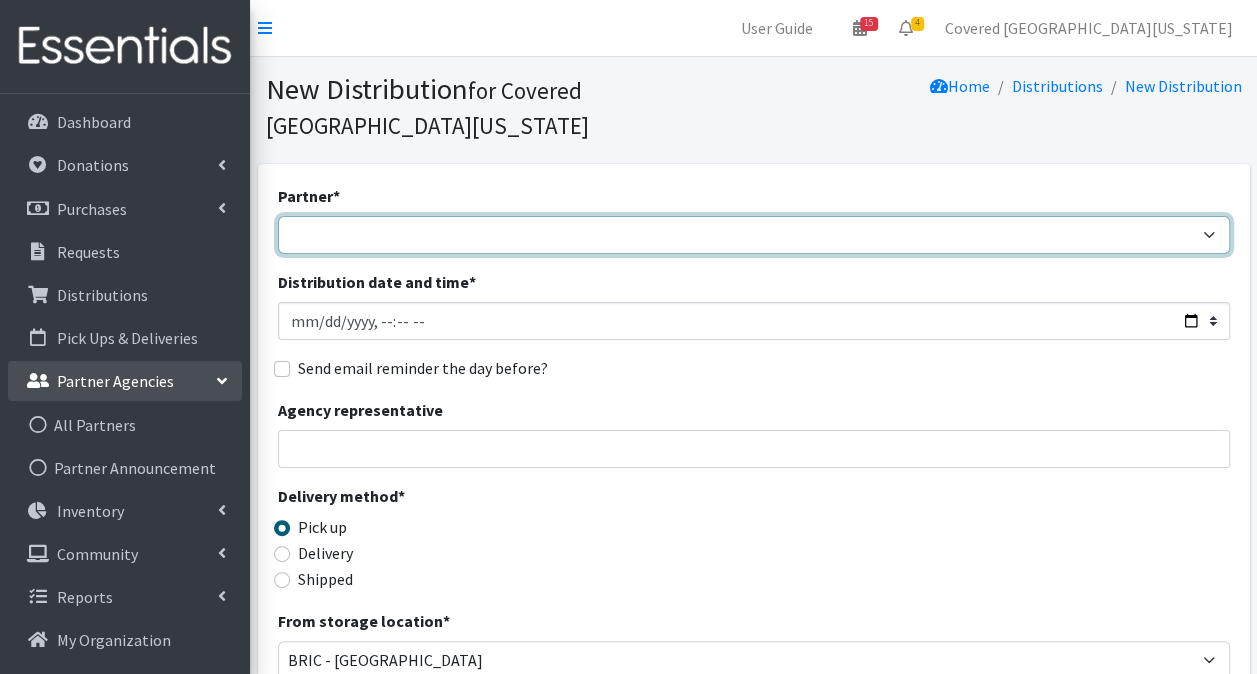 click on "Achievement Centers for Children & Families
Adopt A Family of The Palm Beaches
[PERSON_NAME] - DIAD  TEST
baby Cycle [GEOGRAPHIC_DATA][PERSON_NAME]
CB- [GEOGRAPHIC_DATA]
Children's First Academy
Children's Healing Institute
Christmas of Hope Inc.
Congregation B'Nai Israel of Boca Raton
Drug Abuse Foundation of Palm Beach County
Family Promise of [GEOGRAPHIC_DATA]
[MEDICAL_DATA] Coordinating Council
[PERSON_NAME] Child Development Centers
[US_STATE] Department of Health PBC - Volunteer Health Services
Gateway Community Outreach
[GEOGRAPHIC_DATA]
[GEOGRAPHIC_DATA] [MEDICAL_DATA] Research FUnding Foundation
[PERSON_NAME]'s Home of South [US_STATE]
Health Council or Southeast [US_STATE]
Healthy Mothers, Healthy Babies of Broward County
Healthy Mothers, Healthy Babies of [GEOGRAPHIC_DATA]
Hope For Her
I'm Just a Mom Not Super Woman
[PERSON_NAME]'s Closet Inc.
[PERSON_NAME][DEMOGRAPHIC_DATA]
[GEOGRAPHIC_DATA] Resource Center
Miami [GEOGRAPHIC_DATA][PERSON_NAME]
RCMA Belle Glade CDC" at bounding box center (754, 235) 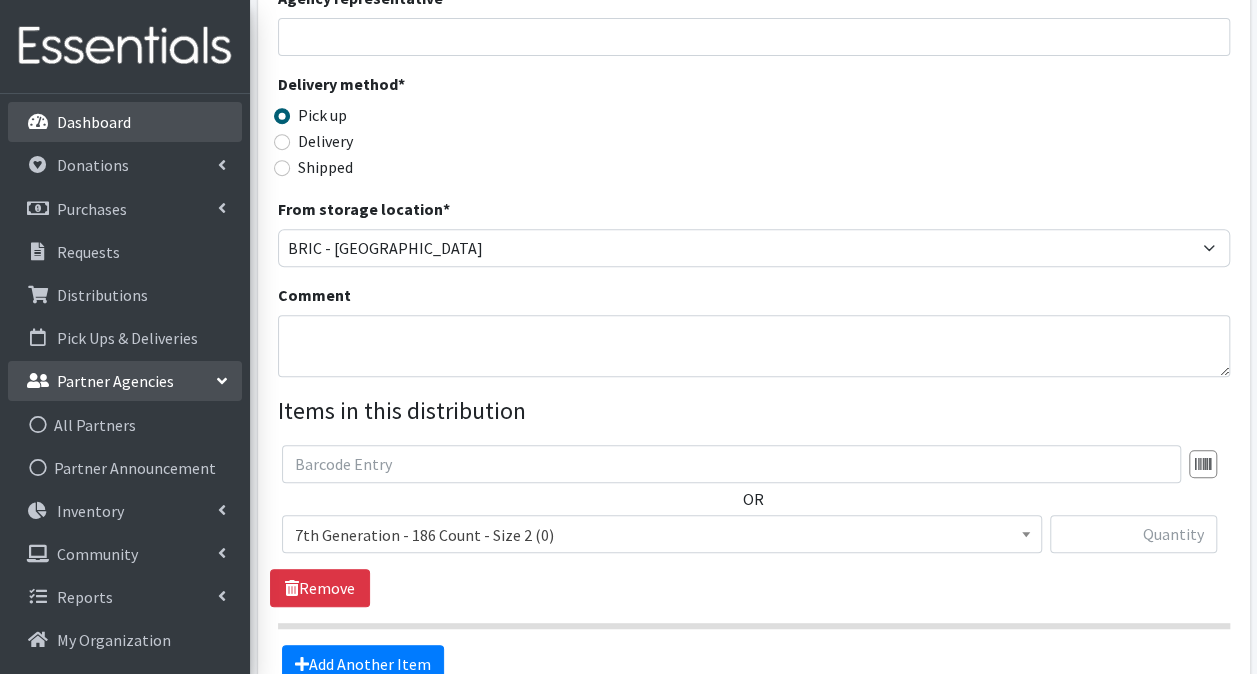 scroll, scrollTop: 588, scrollLeft: 0, axis: vertical 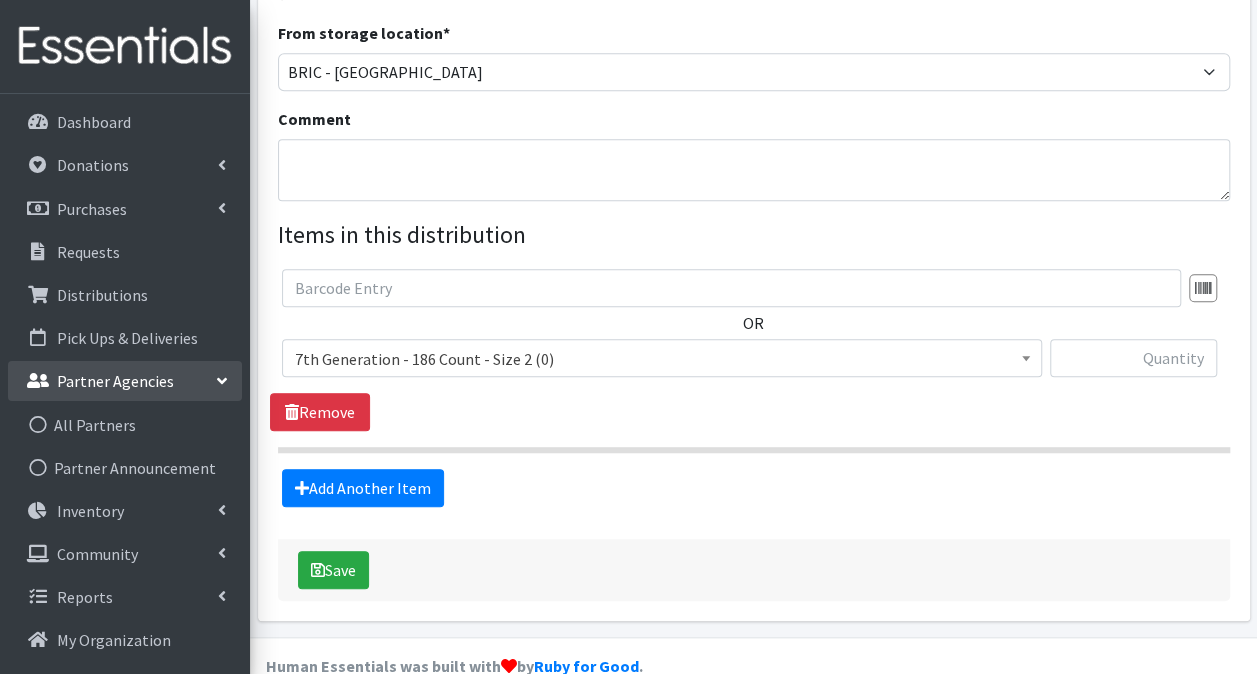 click on "Partner Agencies" at bounding box center [125, 381] 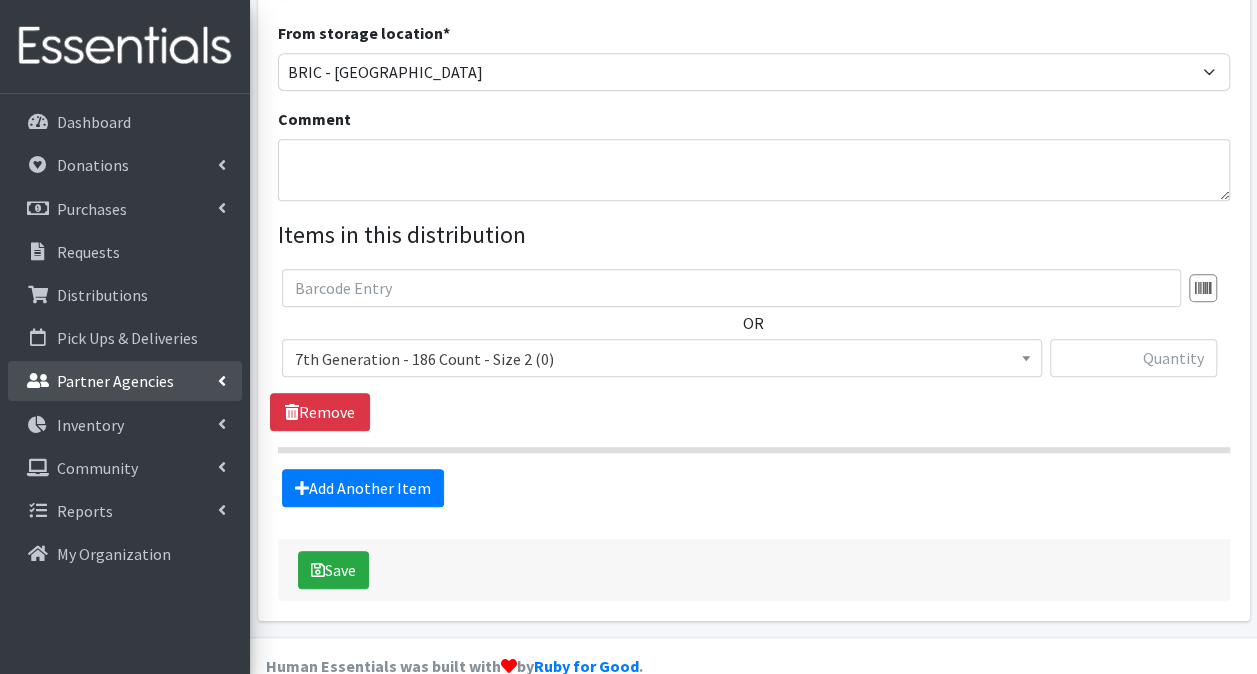 click on "Partner Agencies" at bounding box center (115, 381) 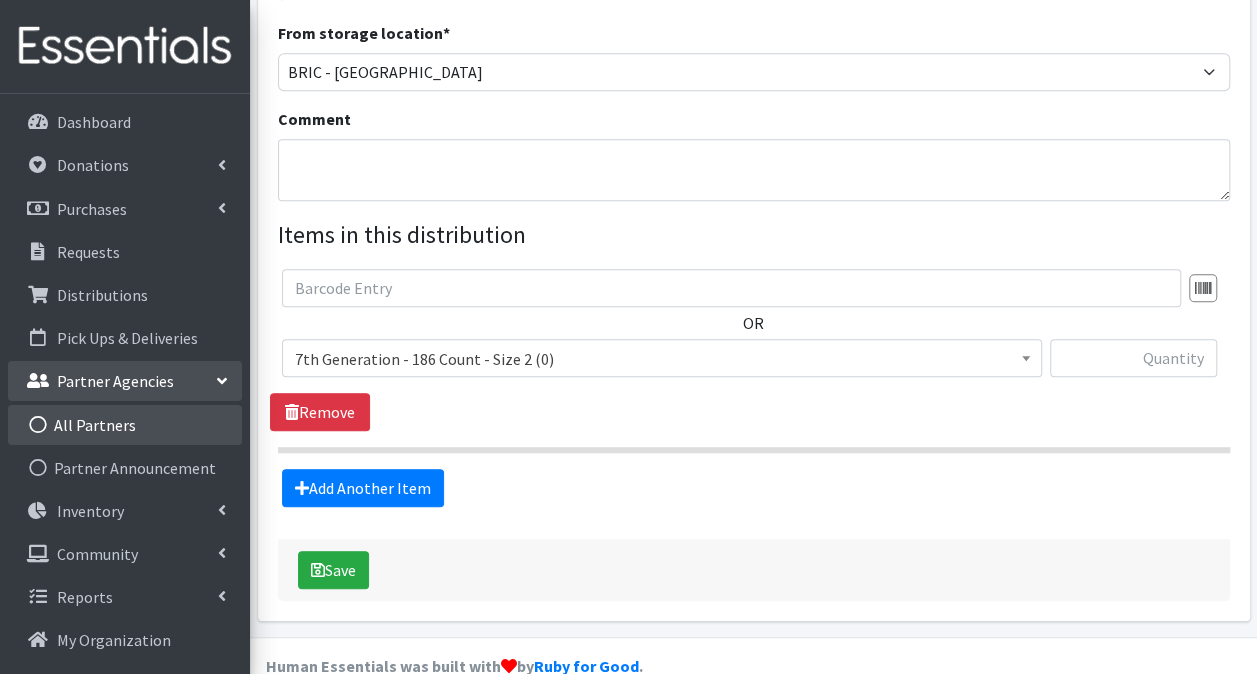 click on "All Partners" at bounding box center [125, 425] 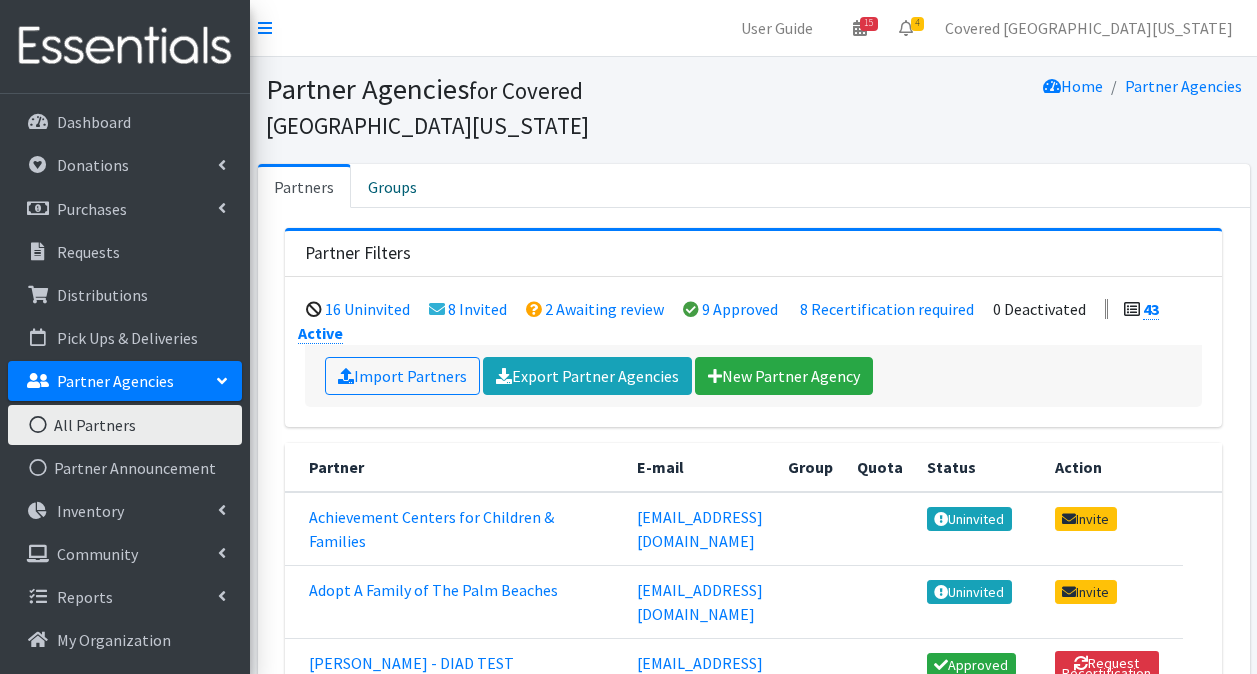 scroll, scrollTop: 0, scrollLeft: 0, axis: both 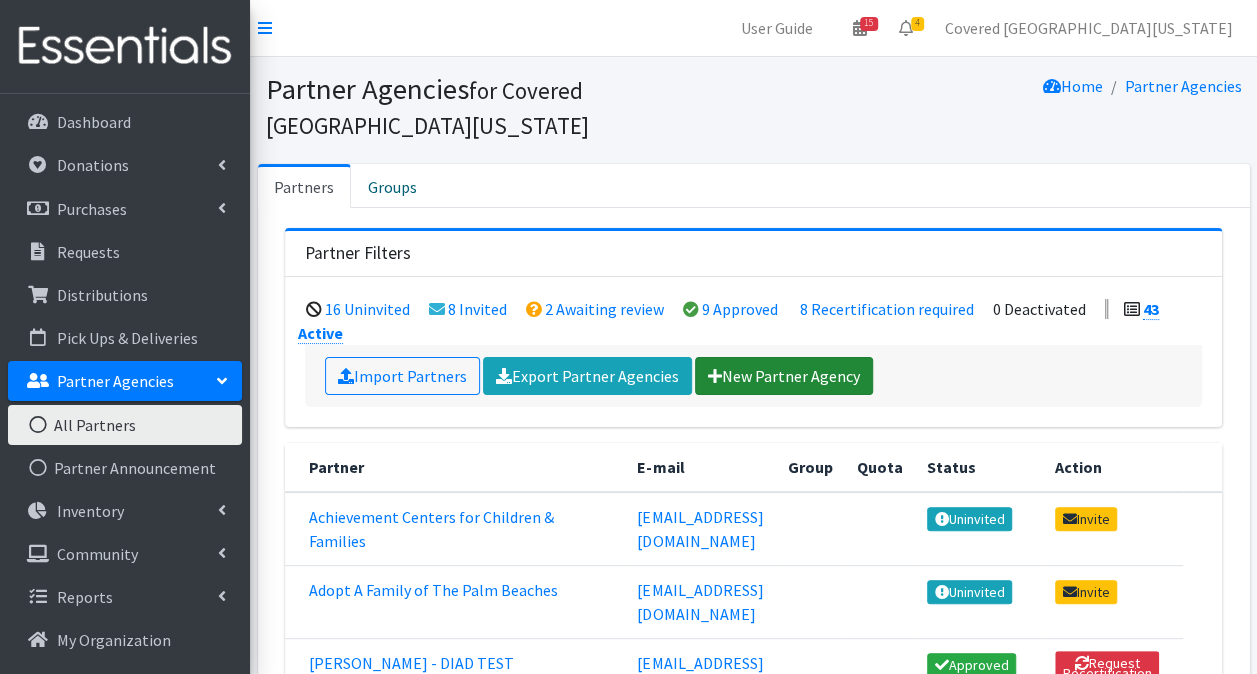click on "New Partner Agency" at bounding box center (784, 376) 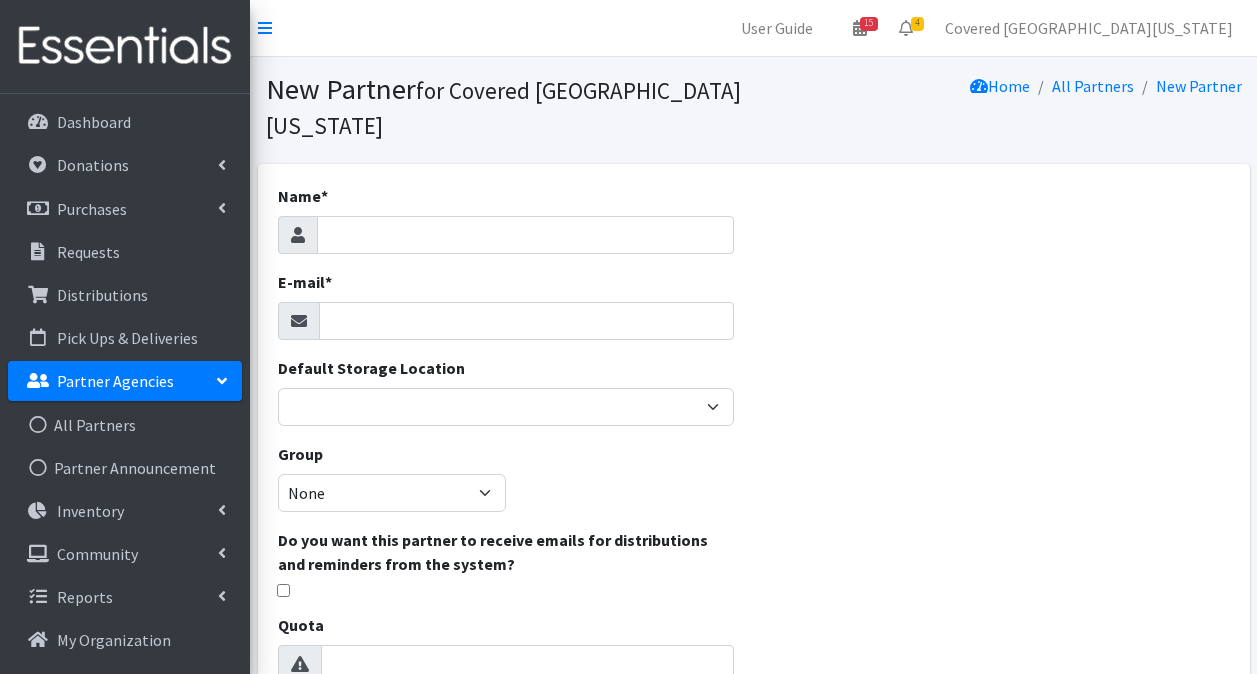 scroll, scrollTop: 0, scrollLeft: 0, axis: both 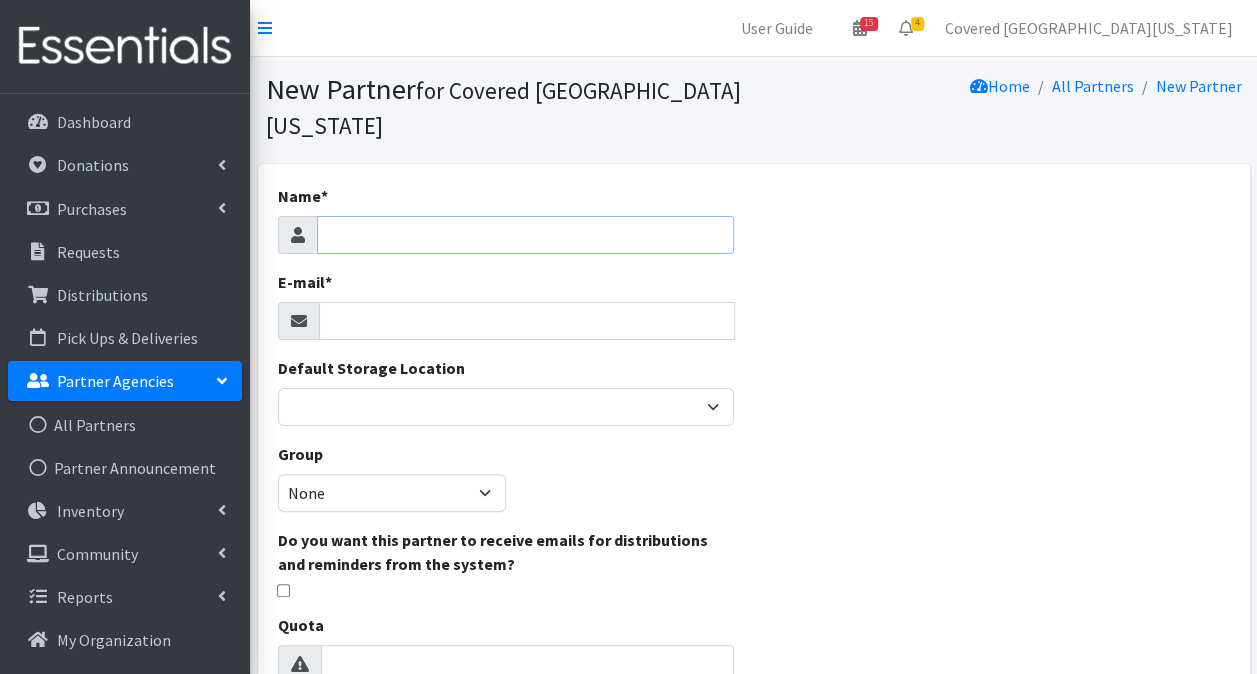 click on "Name  *" at bounding box center (525, 235) 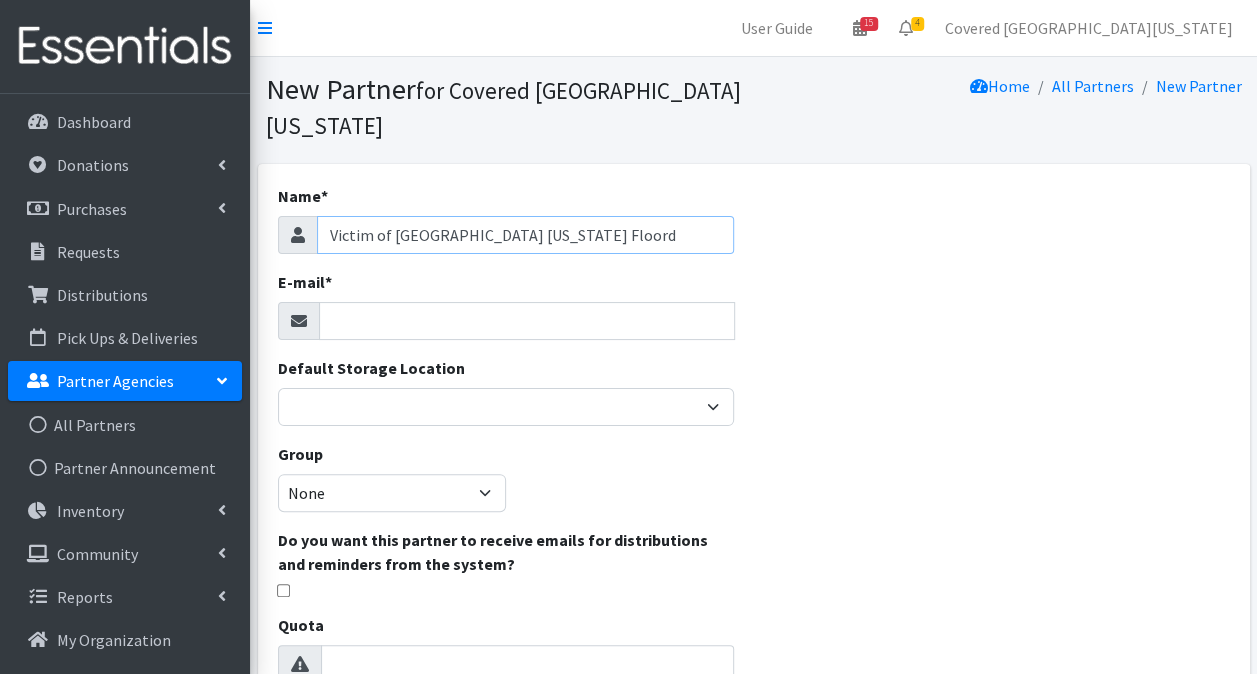 click on "Victim of [GEOGRAPHIC_DATA] [US_STATE] Floord" at bounding box center [525, 235] 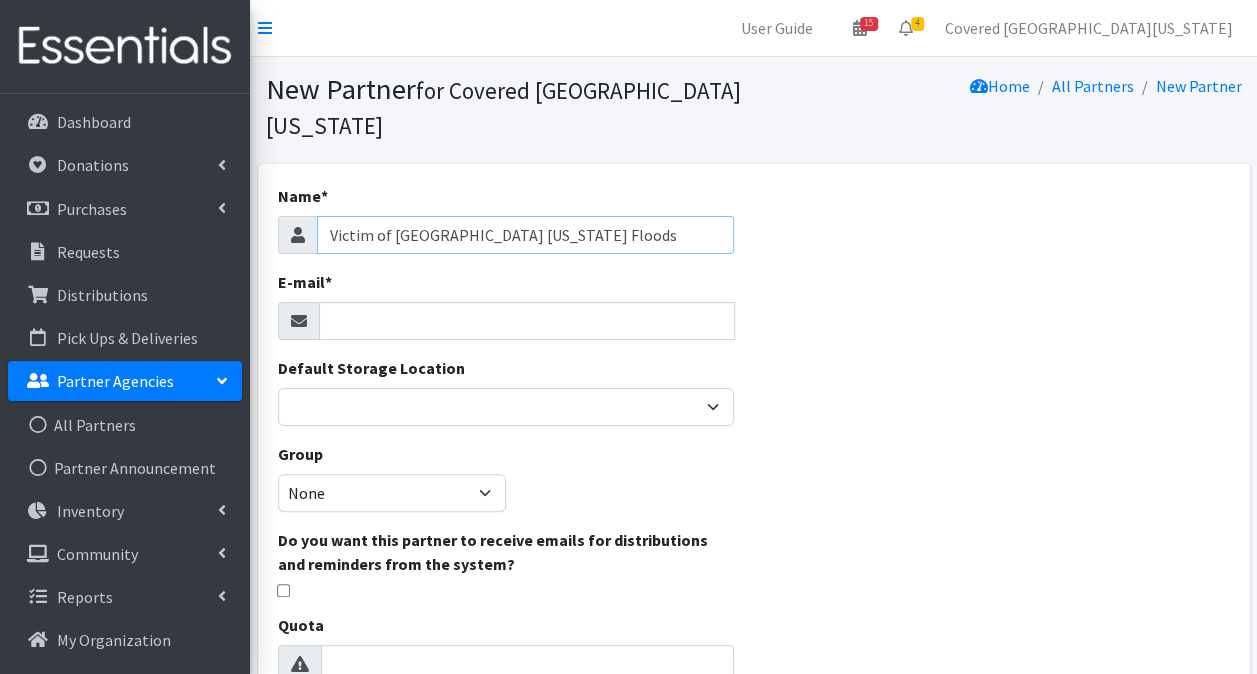 type on "Victim of [GEOGRAPHIC_DATA] [US_STATE] Floods" 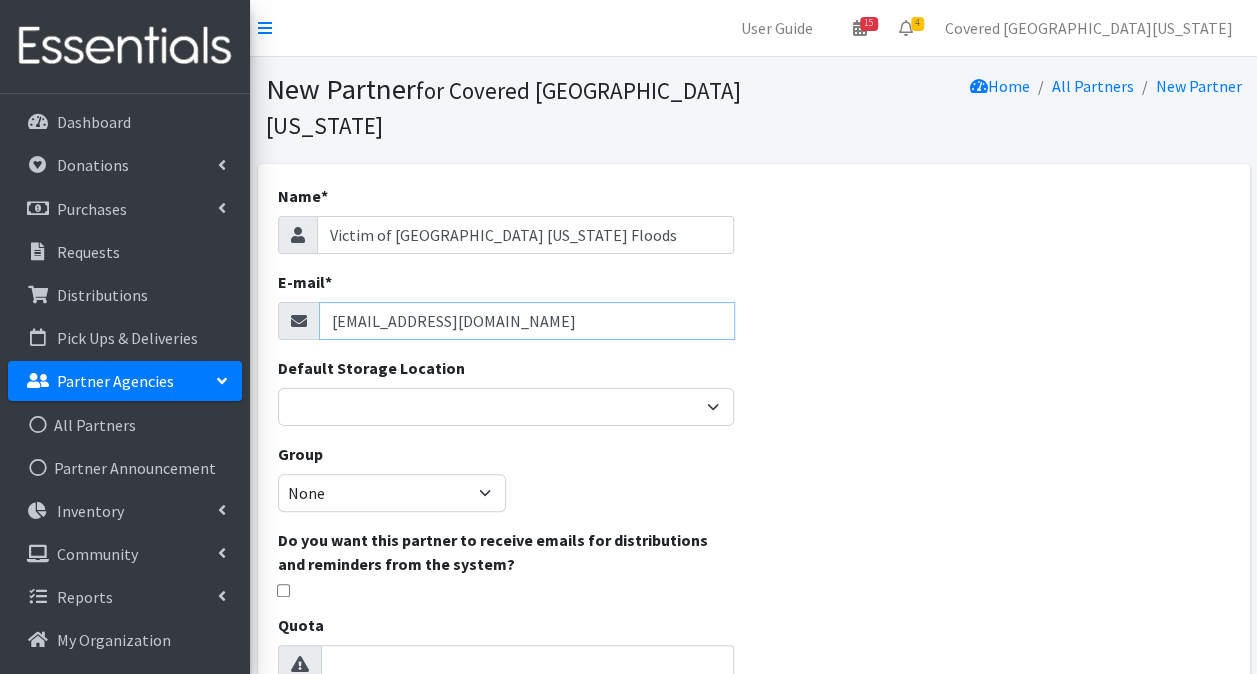type on "[EMAIL_ADDRESS][DOMAIN_NAME]" 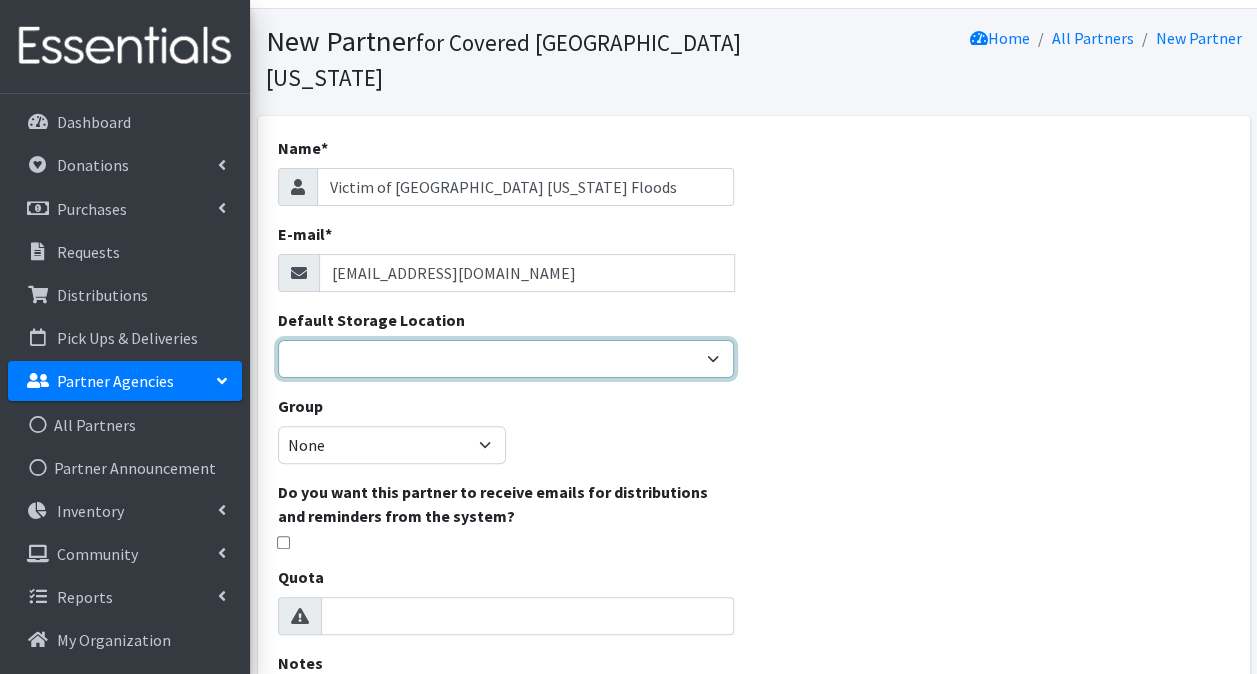 scroll, scrollTop: 0, scrollLeft: 0, axis: both 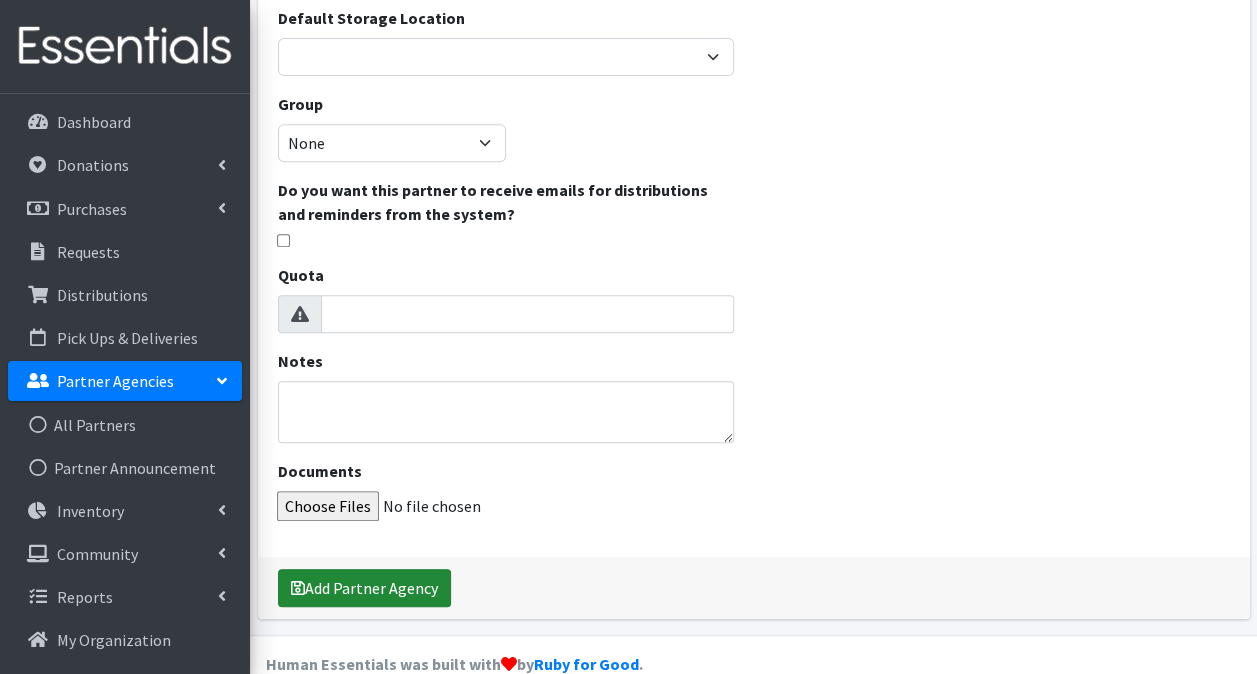 click on "Add Partner Agency" at bounding box center [364, 588] 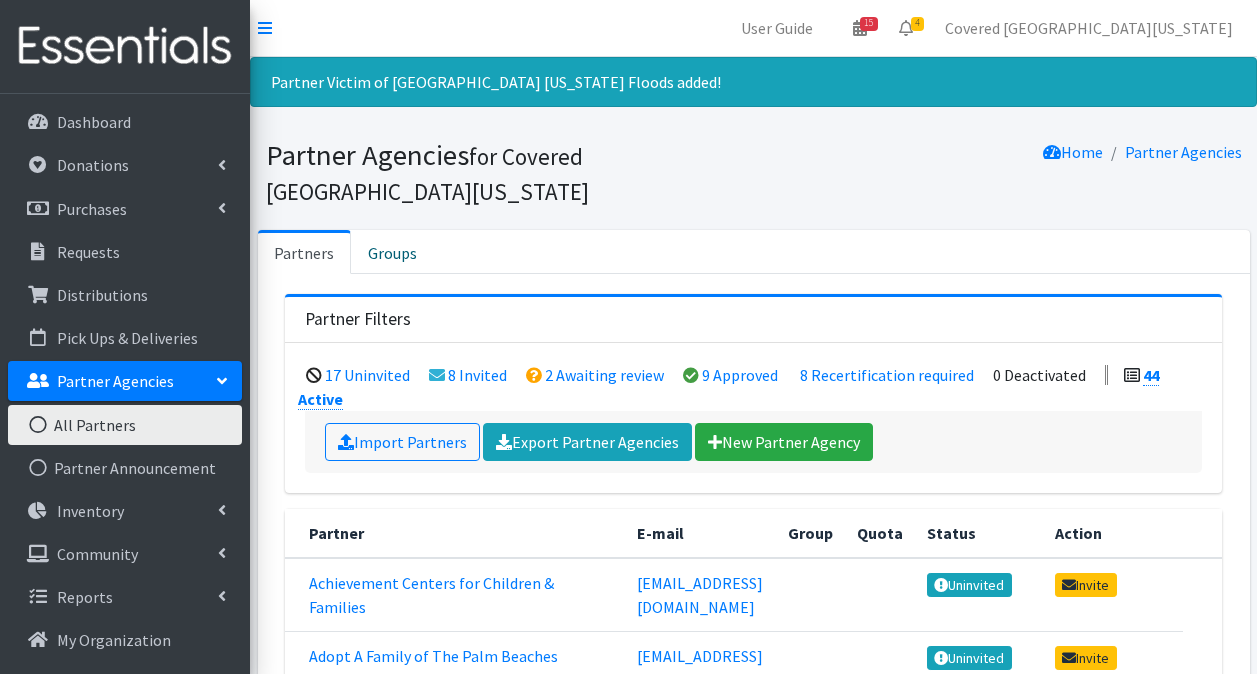scroll, scrollTop: 0, scrollLeft: 0, axis: both 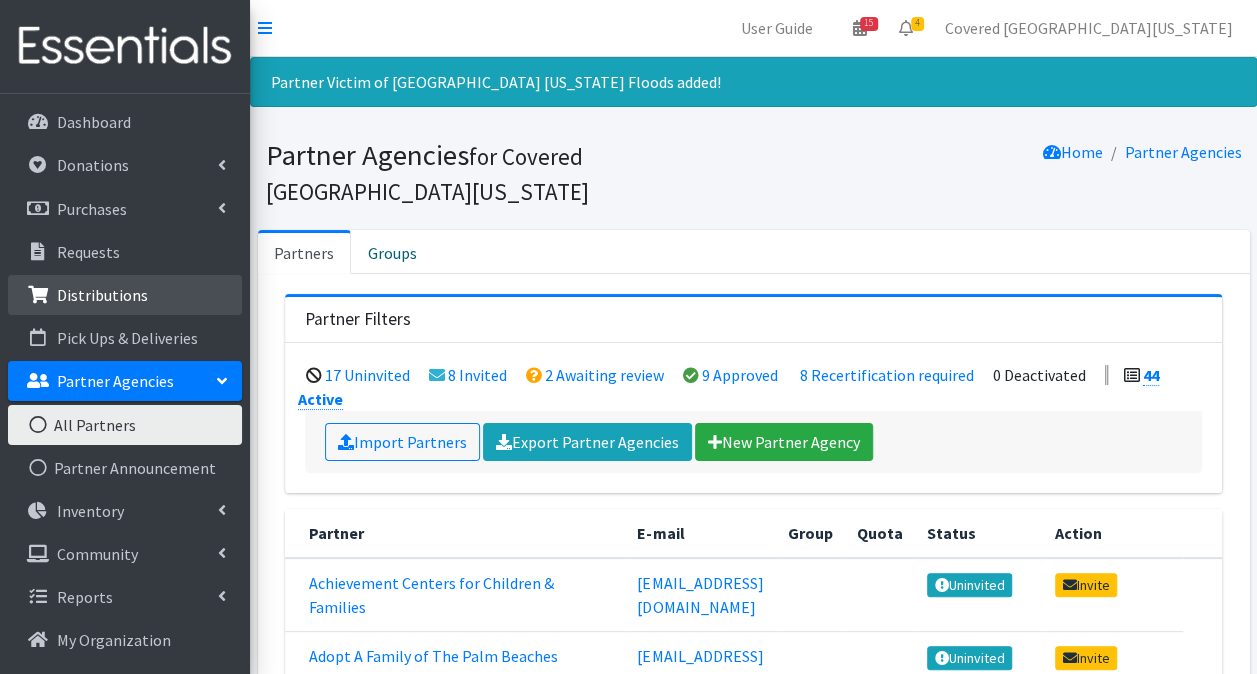 click on "Distributions" at bounding box center (102, 295) 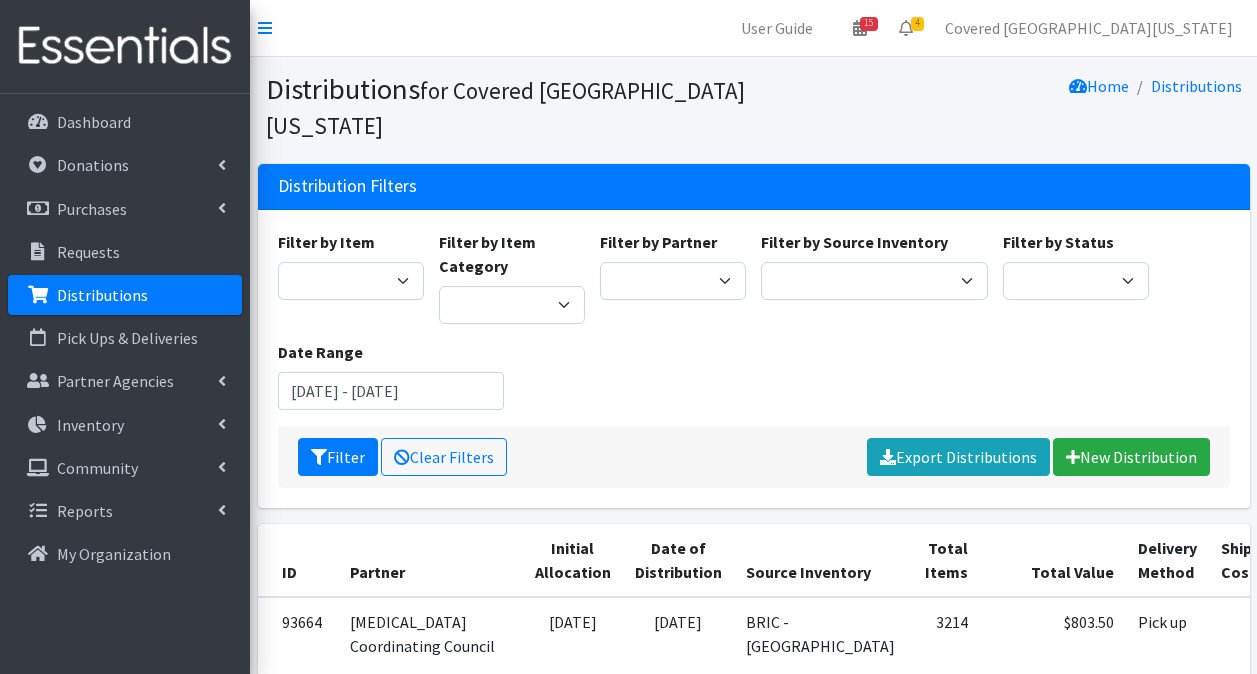 scroll, scrollTop: 0, scrollLeft: 0, axis: both 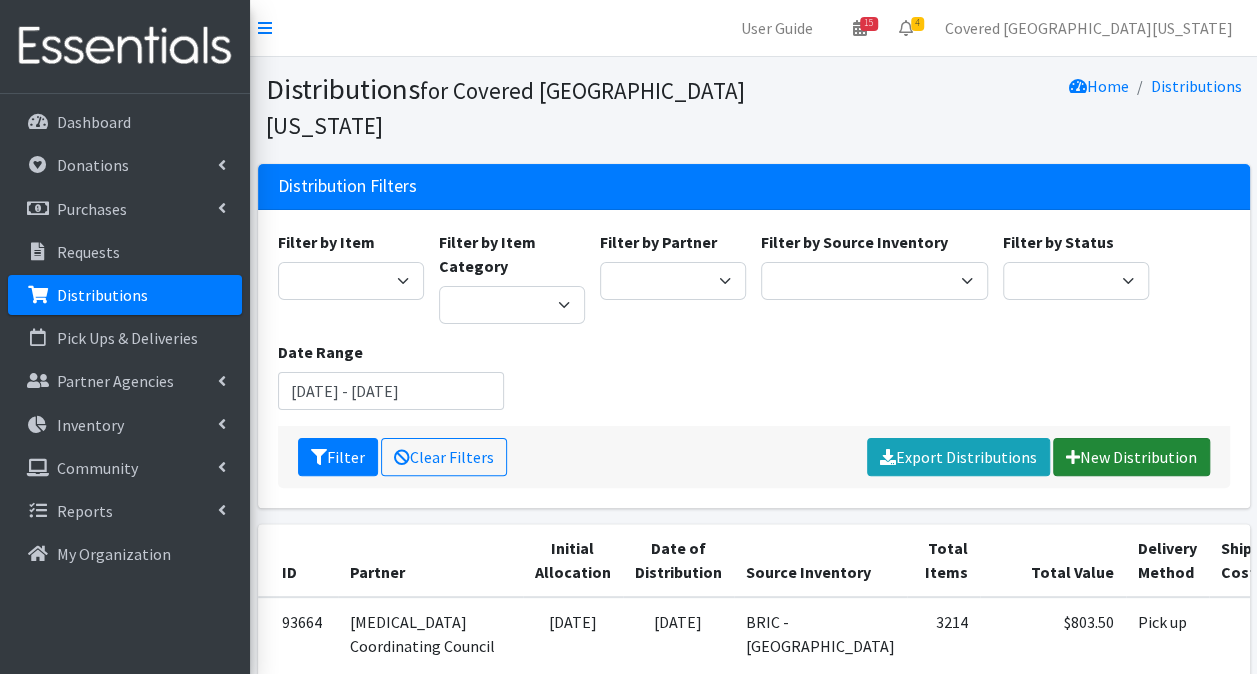 click on "New Distribution" at bounding box center [1131, 457] 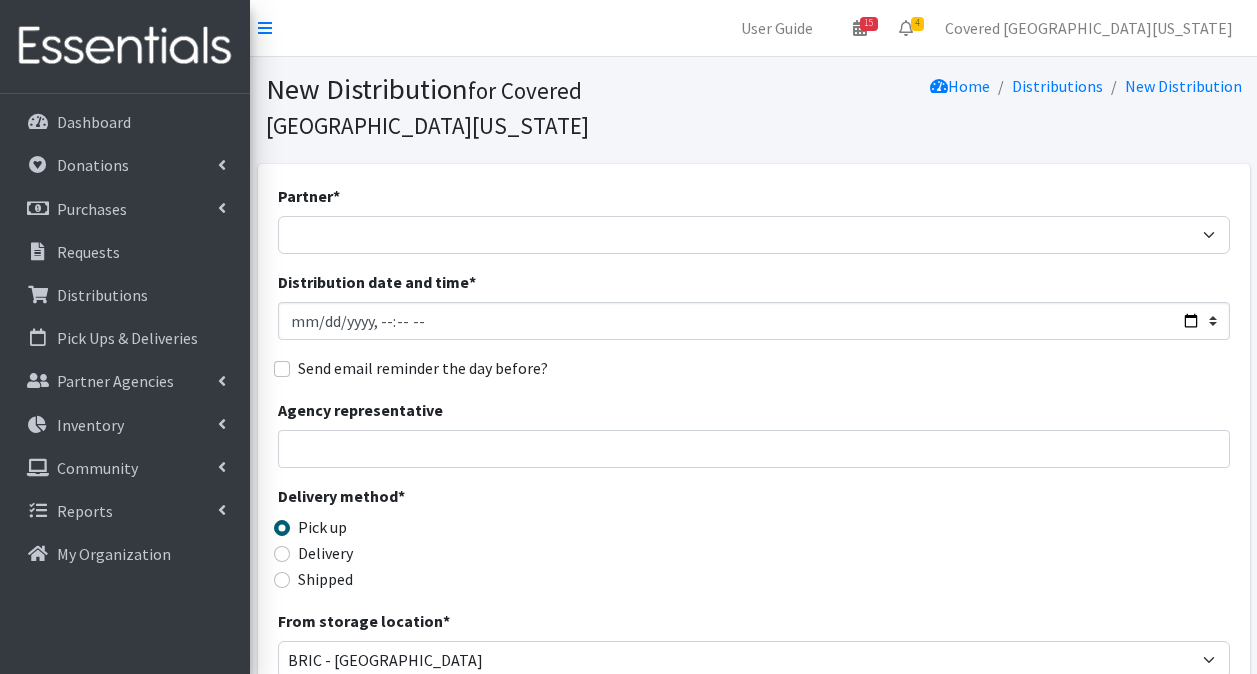 scroll, scrollTop: 0, scrollLeft: 0, axis: both 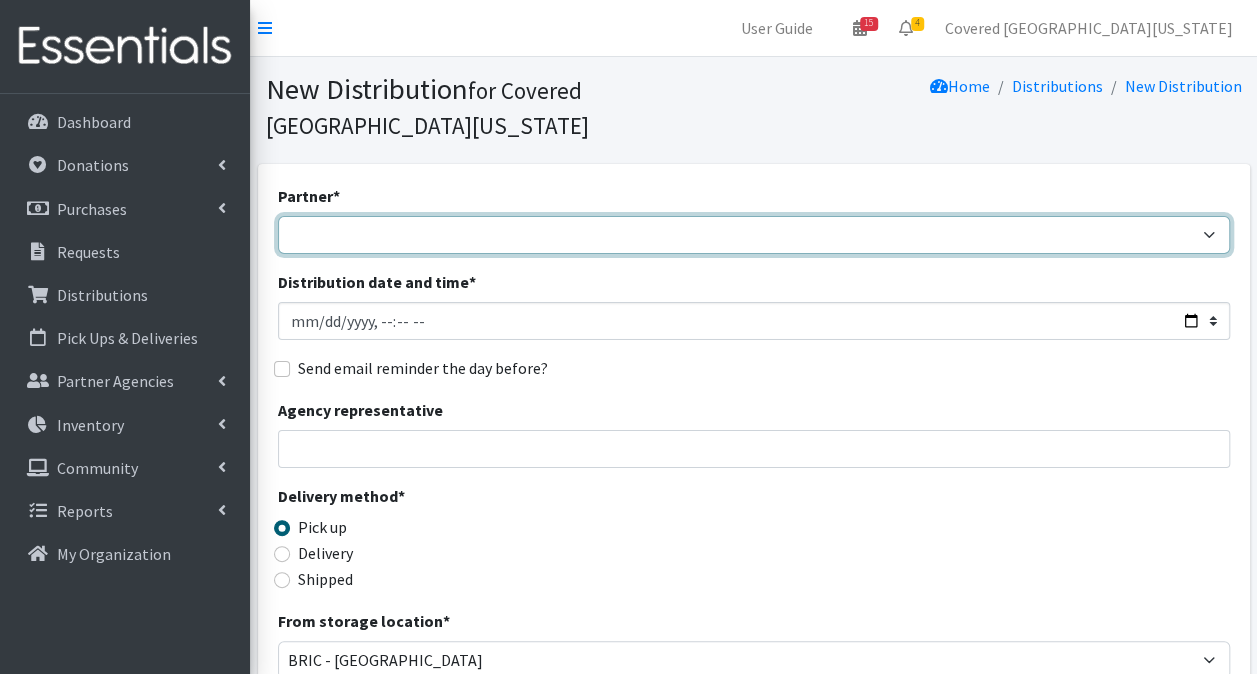 click on "Achievement Centers for Children & Families
Adopt A Family of The Palm Beaches
[PERSON_NAME] - DIAD  TEST
baby Cycle [GEOGRAPHIC_DATA][PERSON_NAME]
CB- [GEOGRAPHIC_DATA]
Children's First Academy
Children's Healing Institute
Christmas of Hope Inc.
Congregation B'Nai Israel of Boca Raton
Drug Abuse Foundation of Palm Beach County
Family Promise of [GEOGRAPHIC_DATA]
[MEDICAL_DATA] Coordinating Council
[PERSON_NAME] Child Development Centers
[US_STATE] Department of Health PBC - Volunteer Health Services
Gateway Community Outreach
[GEOGRAPHIC_DATA]
[GEOGRAPHIC_DATA] [MEDICAL_DATA] Research FUnding Foundation
[PERSON_NAME]'s Home of South [US_STATE]
Health Council or Southeast [US_STATE]
Healthy Mothers, Healthy Babies of Broward County
Healthy Mothers, Healthy Babies of [GEOGRAPHIC_DATA]
Hope For Her
I'm Just a Mom Not Super Woman
[PERSON_NAME]'s Closet Inc.
[PERSON_NAME][DEMOGRAPHIC_DATA]
[GEOGRAPHIC_DATA] Resource Center
Miami [GEOGRAPHIC_DATA][PERSON_NAME]
RCMA Belle Glade CDC" at bounding box center (754, 235) 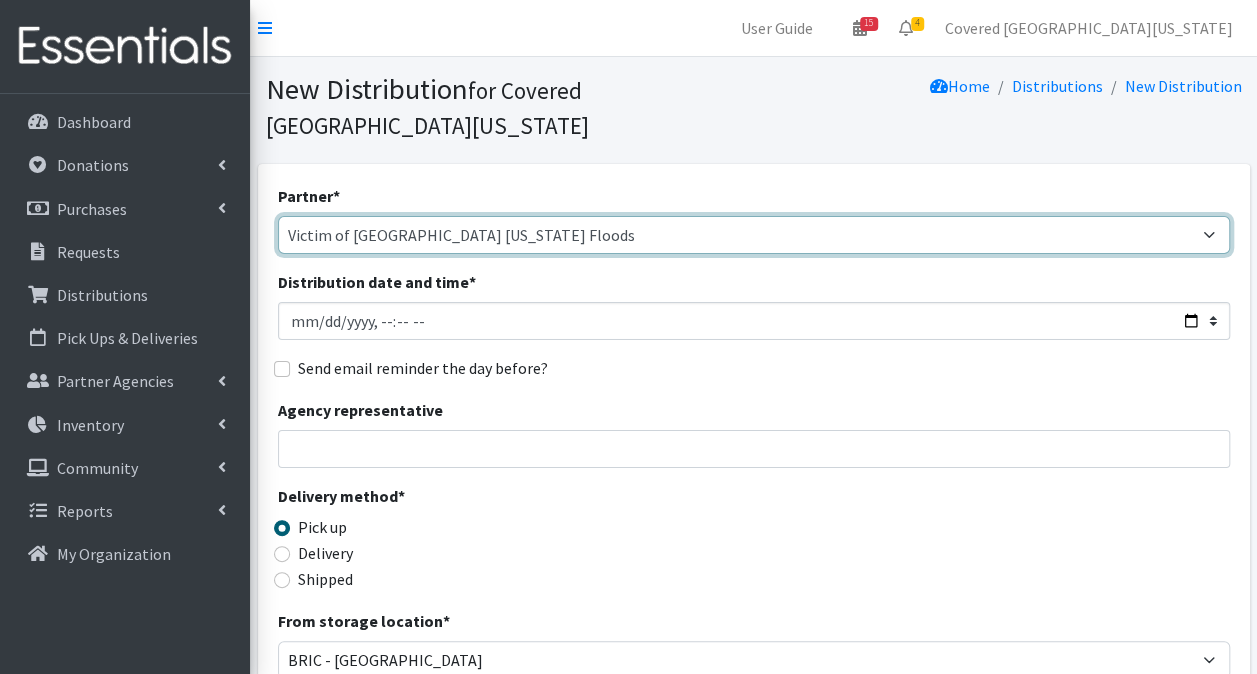 click on "Achievement Centers for Children & Families
Adopt A Family of The Palm Beaches
Alexis Lannan - DIAD  TEST
baby Cycle Tampa
Caridad Center
CB- North Palm Beach
Children's First Academy
Children's Healing Institute
Christmas of Hope Inc.
Congregation B'Nai Israel of Boca Raton
Drug Abuse Foundation of Palm Beach County
Family Promise of South Palm Beach County
Farmworker Coordinating Council
Florence Fuller Child Development Centers
Florida Department of Health PBC - Volunteer Health Services
Gateway Community Outreach
Guatemalan-Maya Center
Haiti Cholera Research FUnding Foundation
Hannah's Home of South Florida
Health Council or Southeast Florida
Healthy Mothers, Healthy Babies of Broward County
Healthy Mothers, Healthy Babies of Palm Beach County
Hope For Her
I'm Just a Mom Not Super Woman
Mary Ann's Closet Inc.
Mary Help of Christians Catholic Church
Mary's Pregnancy Resource Center
Miami Diaper Bank
Milagro Center
RCMA Belle Glade CDC" at bounding box center [754, 235] 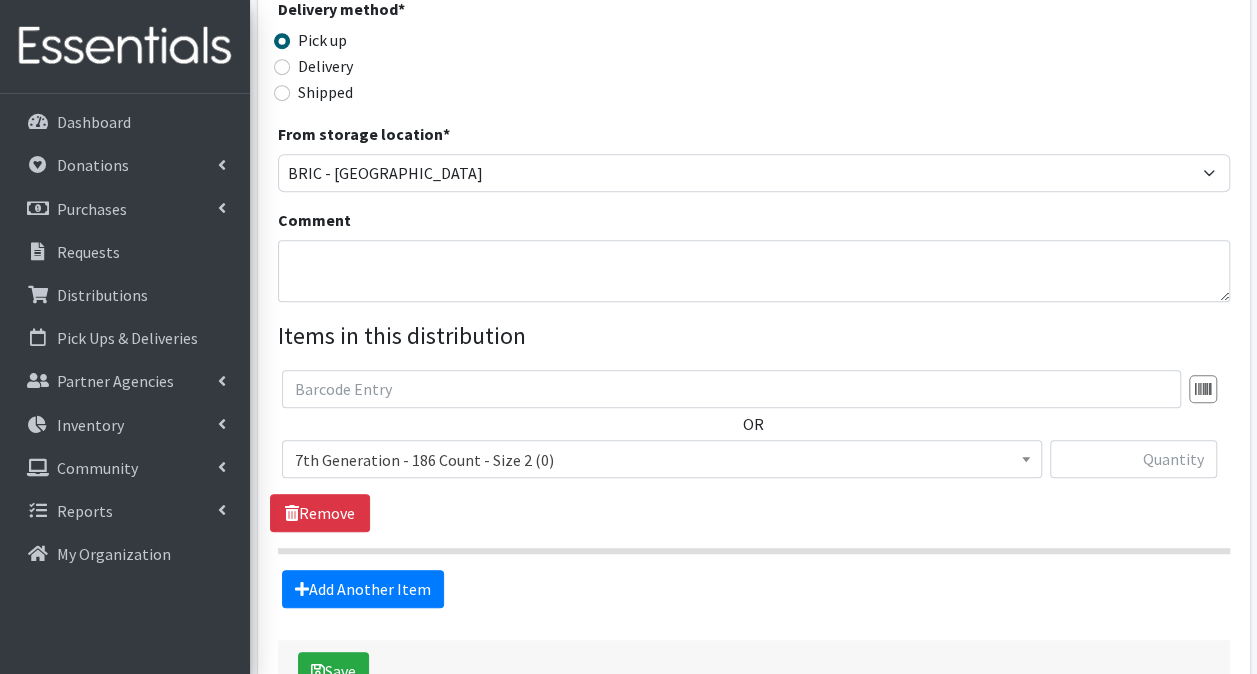 scroll, scrollTop: 500, scrollLeft: 0, axis: vertical 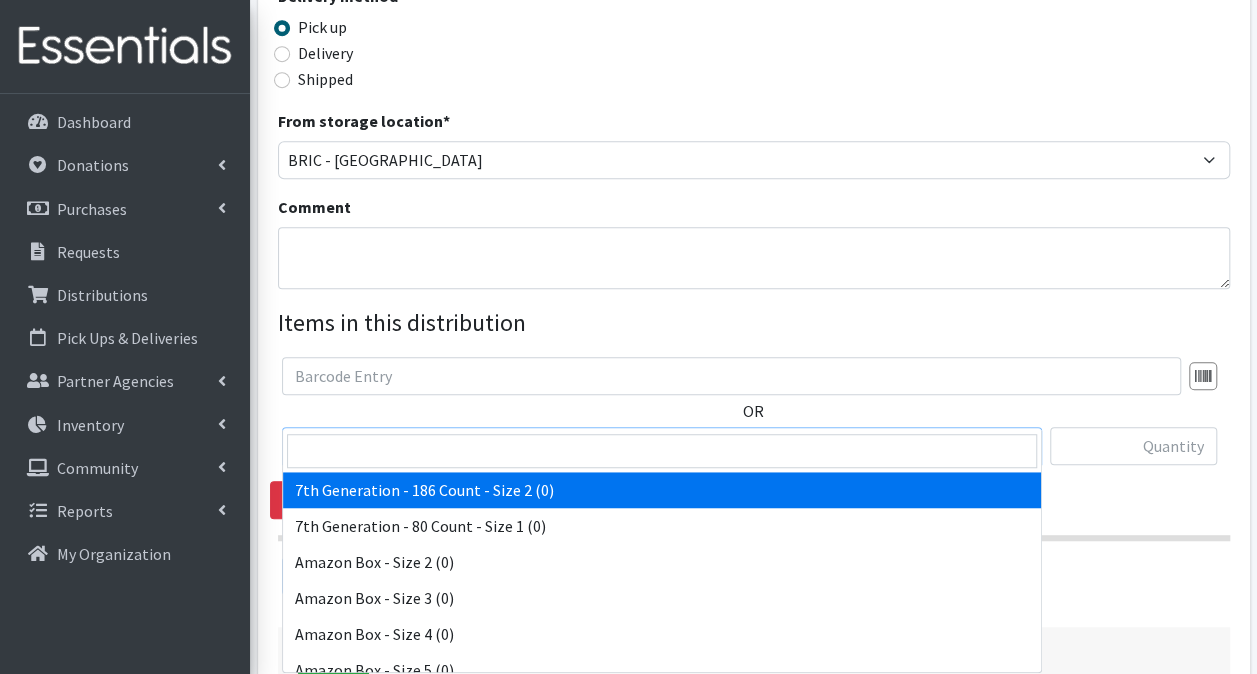 click on "7th Generation - 186 Count - Size 2 (0)" at bounding box center (662, 447) 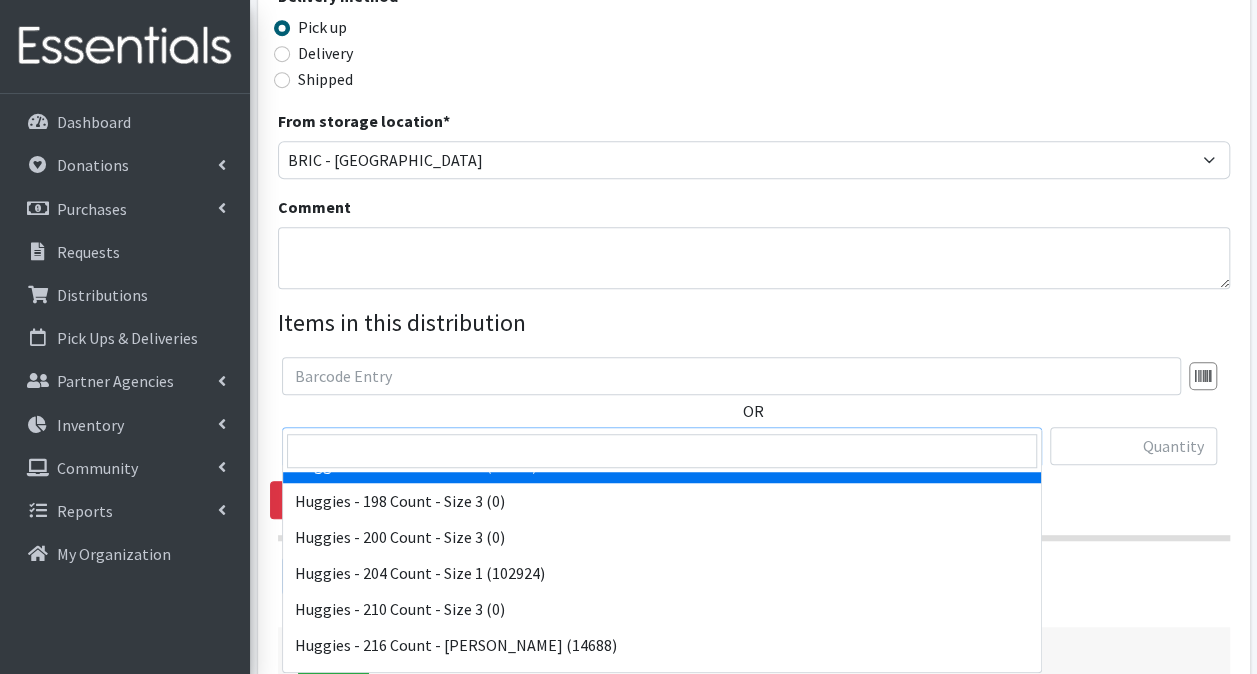 scroll, scrollTop: 4400, scrollLeft: 0, axis: vertical 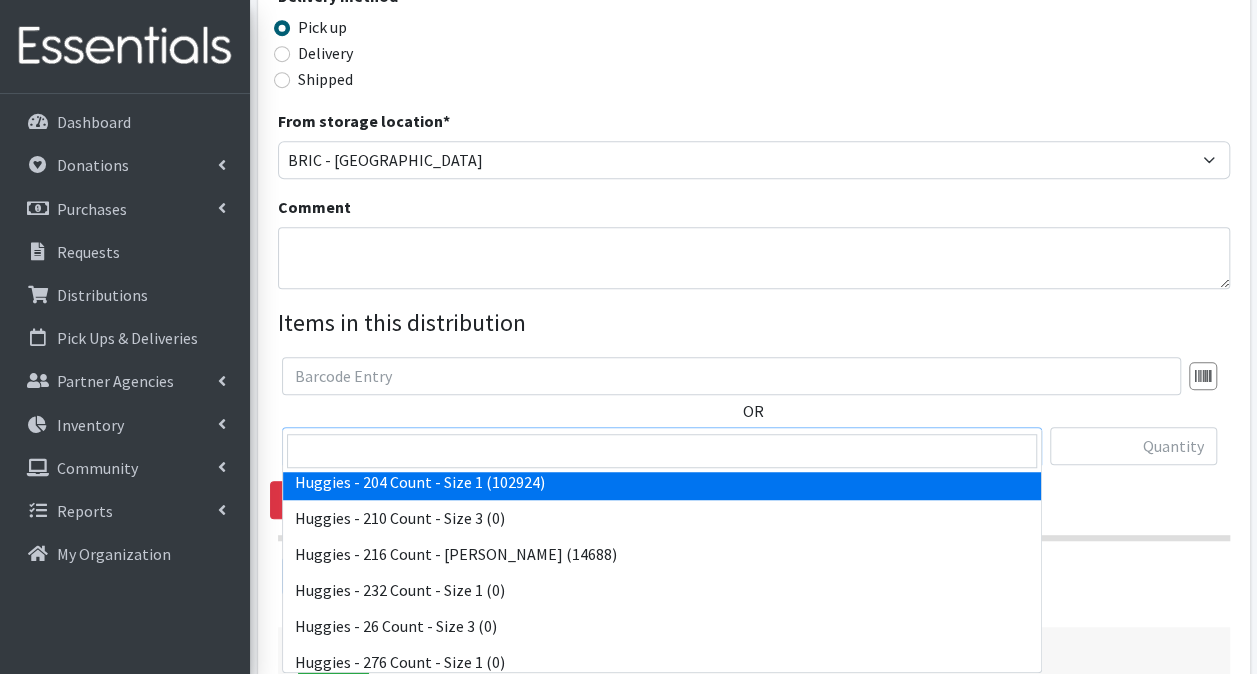 select on "13242" 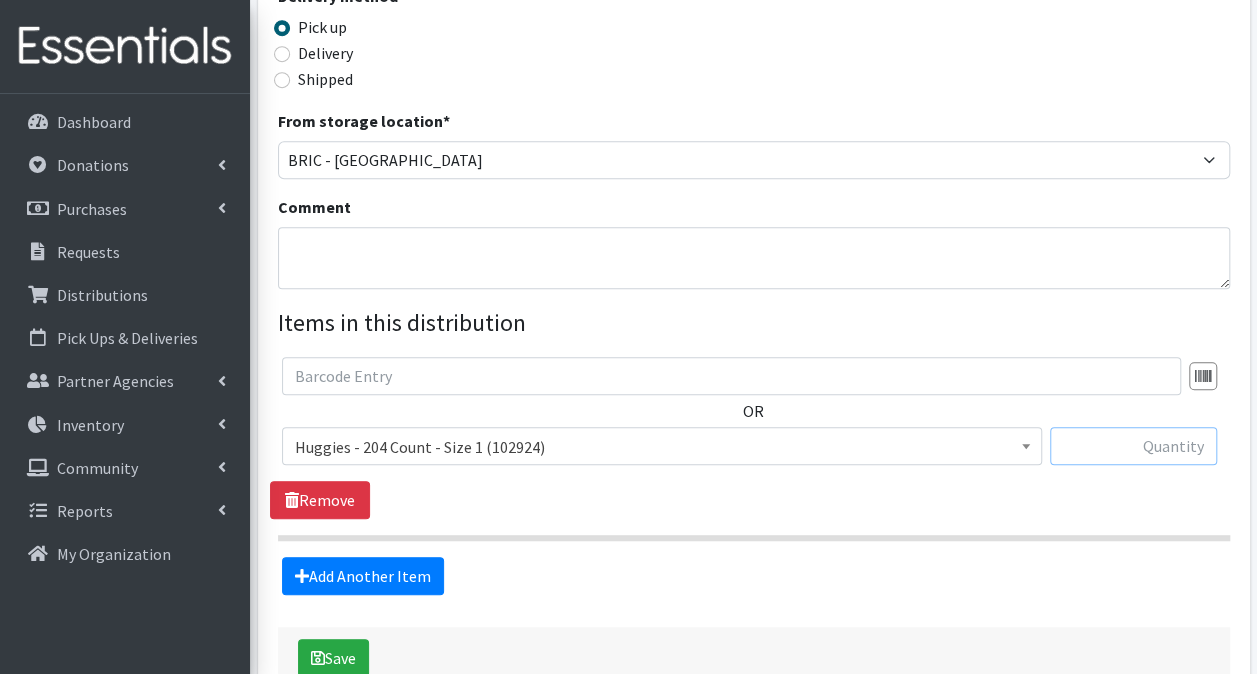 click at bounding box center (1133, 446) 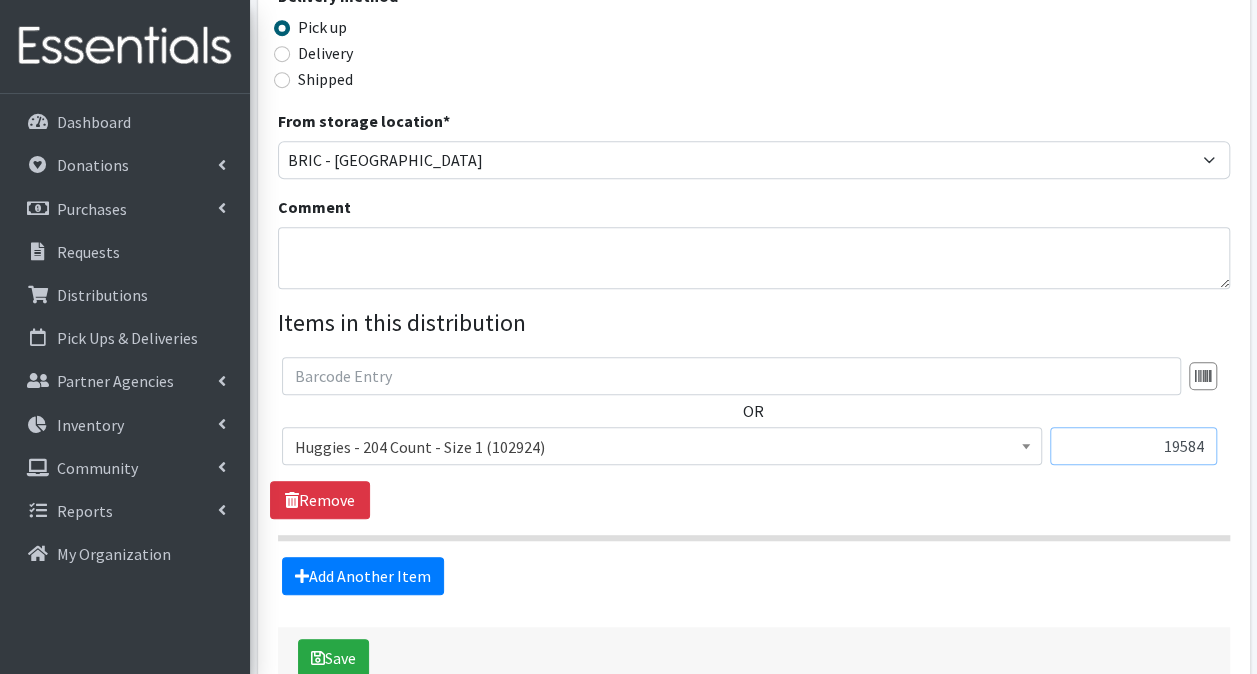 type on "19584" 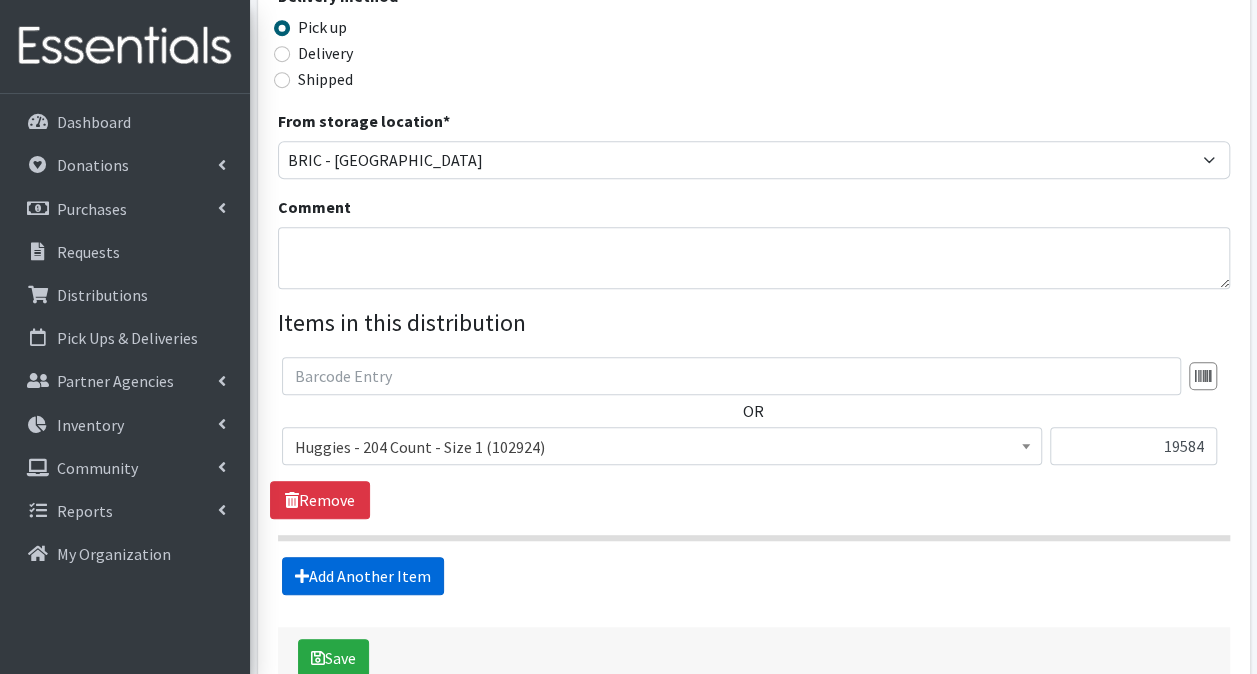 click on "Add Another Item" at bounding box center [363, 576] 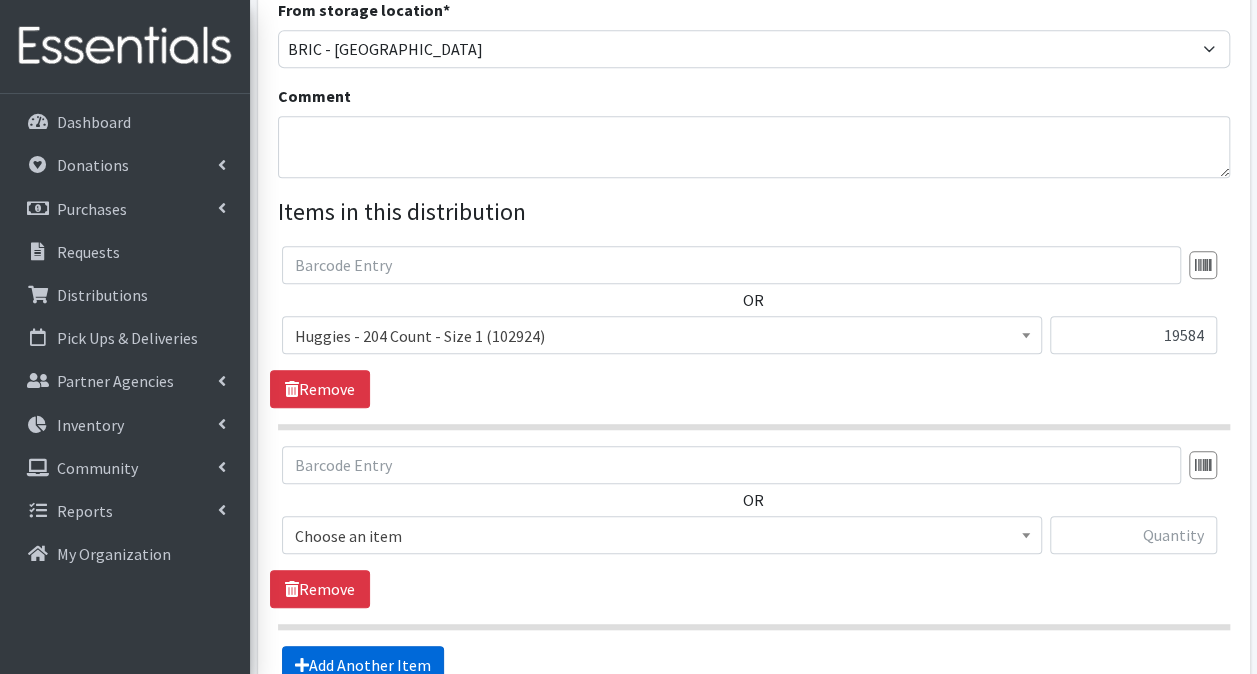 scroll, scrollTop: 787, scrollLeft: 0, axis: vertical 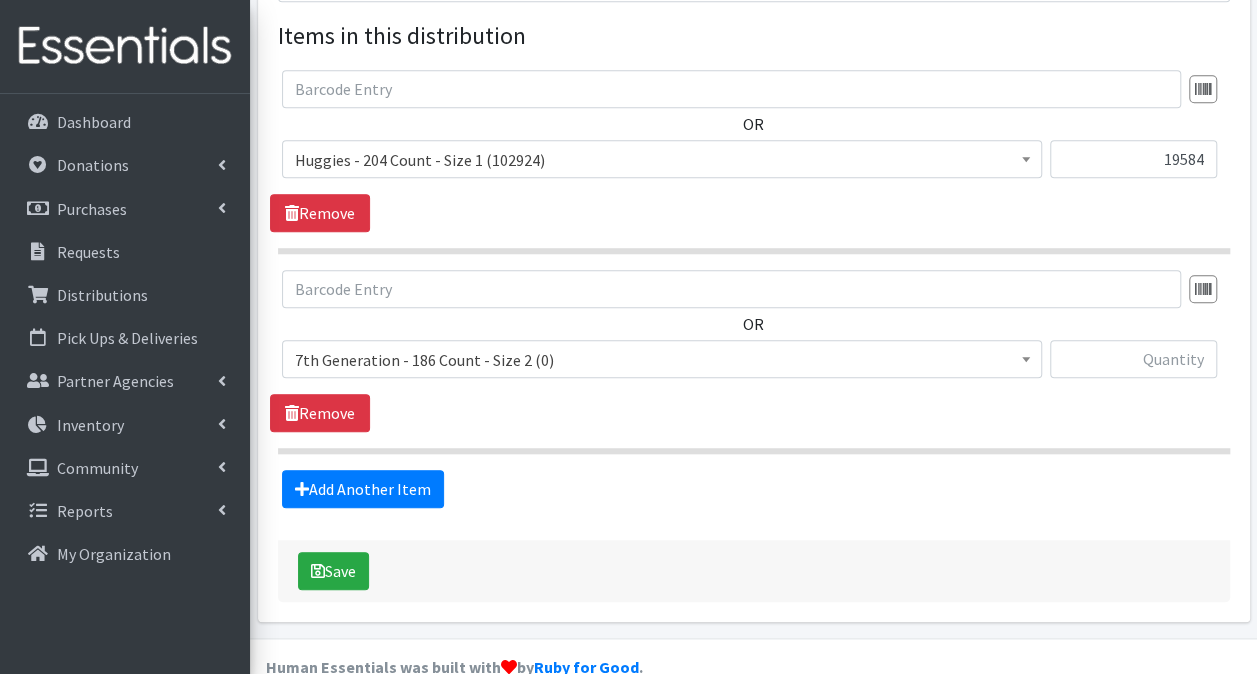 click on "7th Generation - 186 Count - Size 2 (0)" at bounding box center [662, 360] 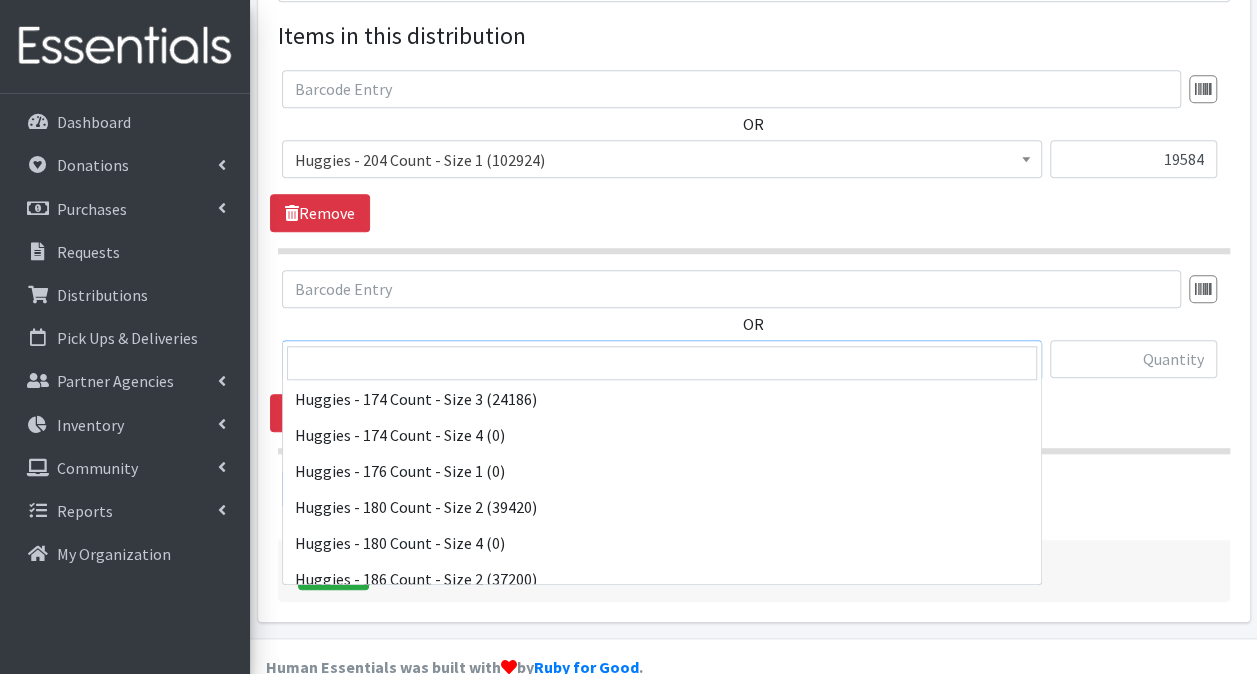 scroll, scrollTop: 4000, scrollLeft: 0, axis: vertical 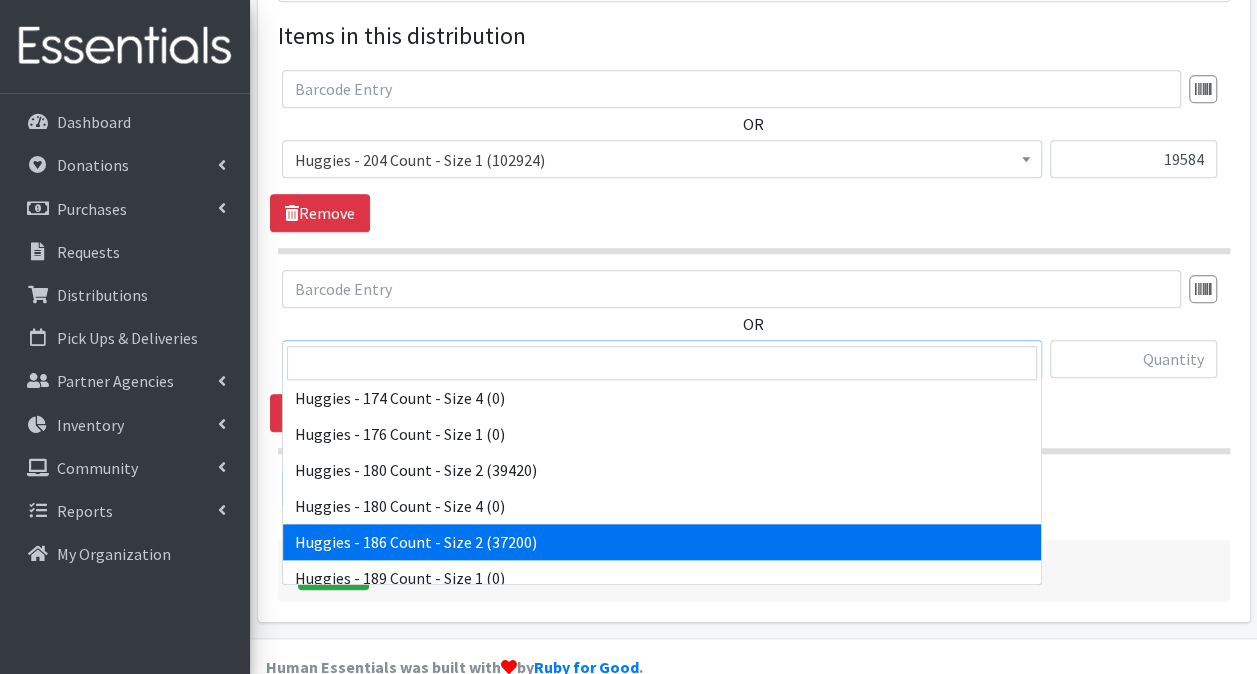 select on "13984" 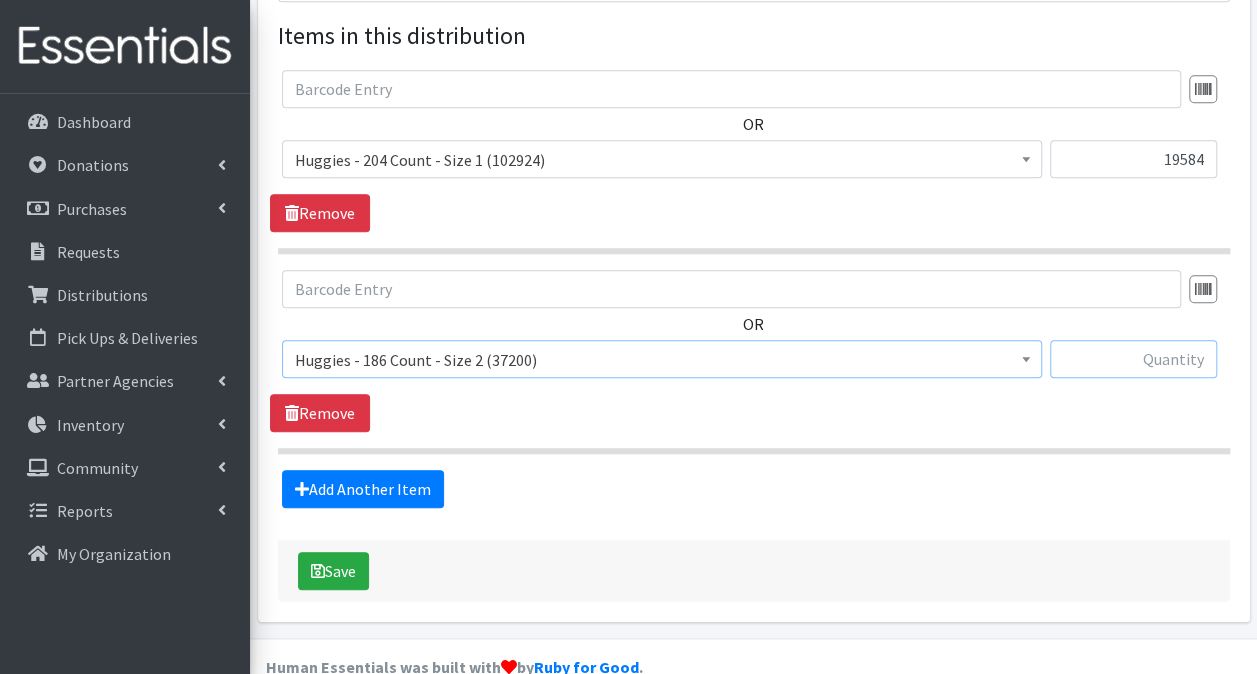 click at bounding box center [1133, 359] 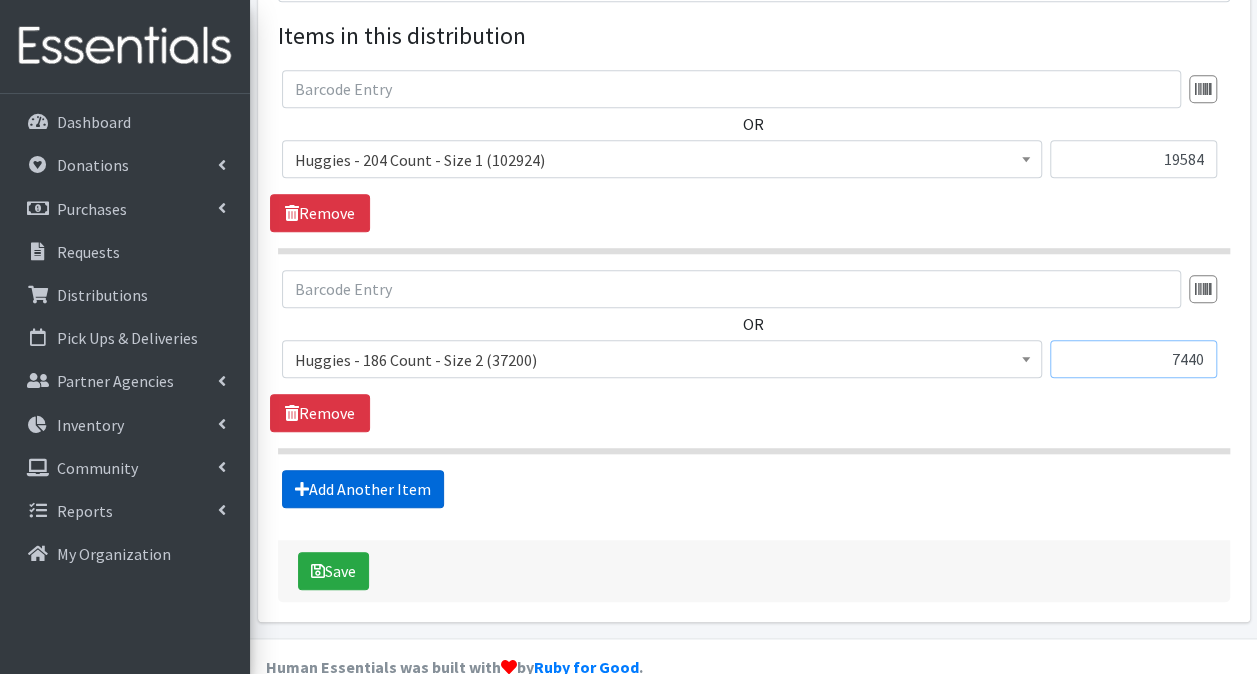 type on "7440" 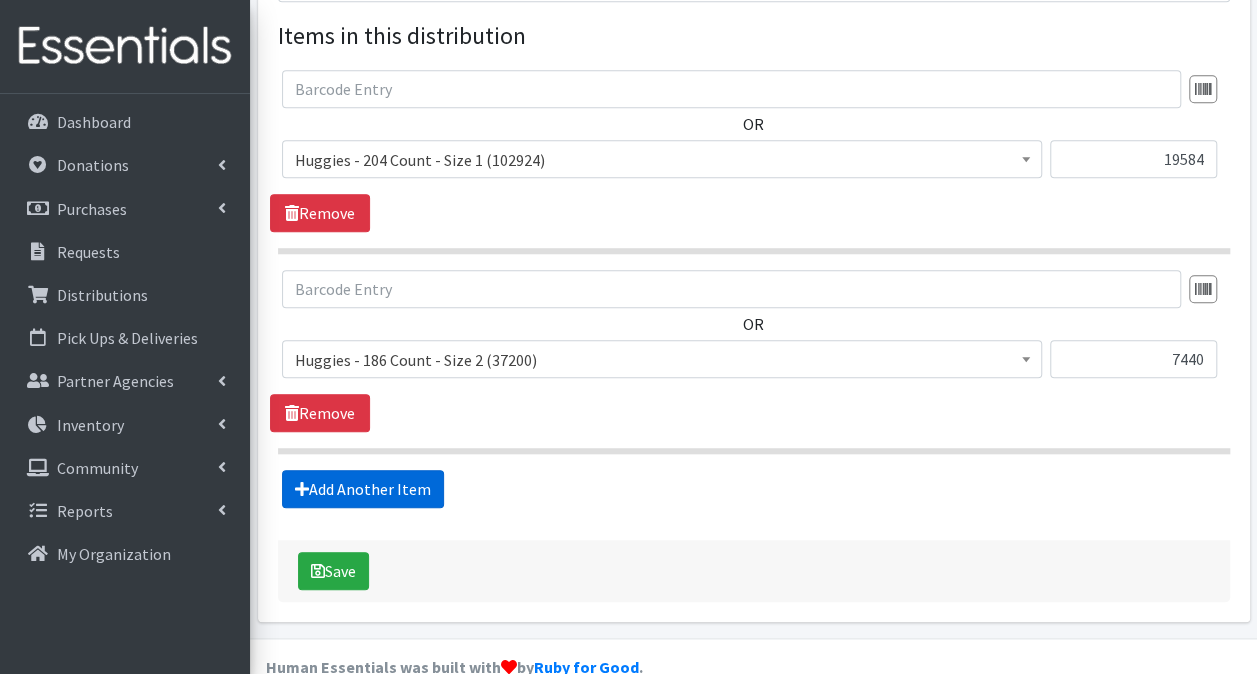 click on "Add Another Item" at bounding box center [363, 489] 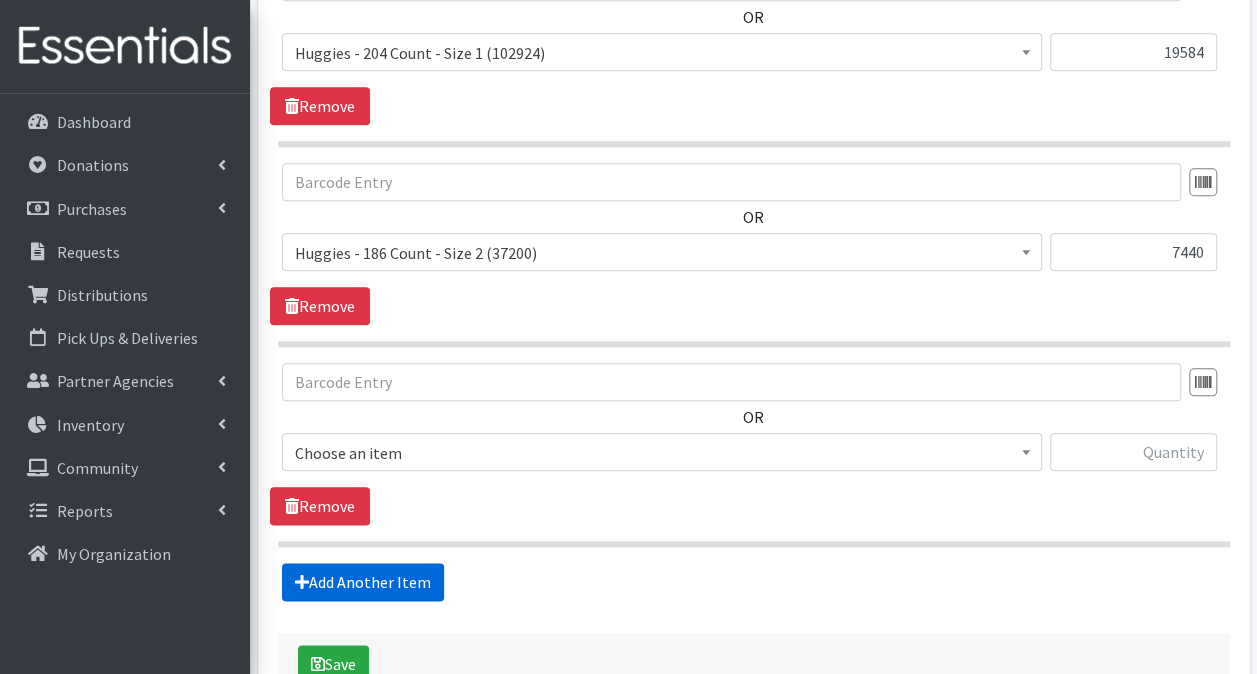scroll, scrollTop: 986, scrollLeft: 0, axis: vertical 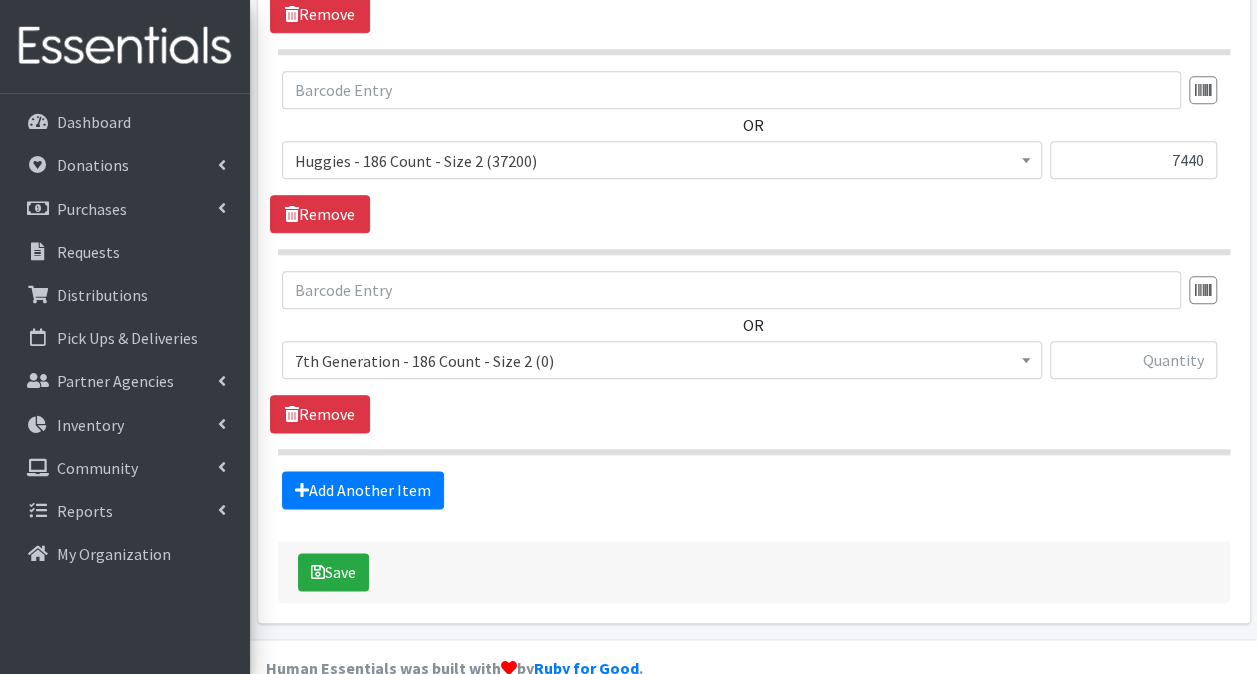 click on "7th Generation - 186 Count - Size 2 (0)" at bounding box center [662, 361] 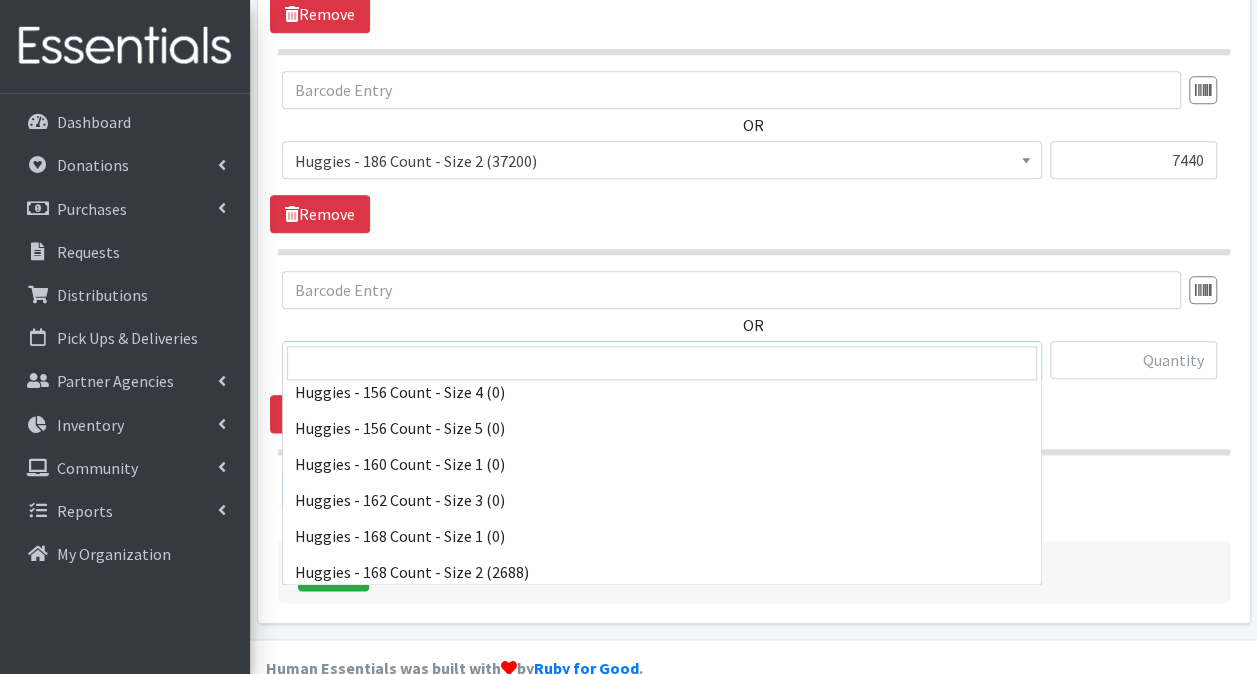 scroll, scrollTop: 3800, scrollLeft: 0, axis: vertical 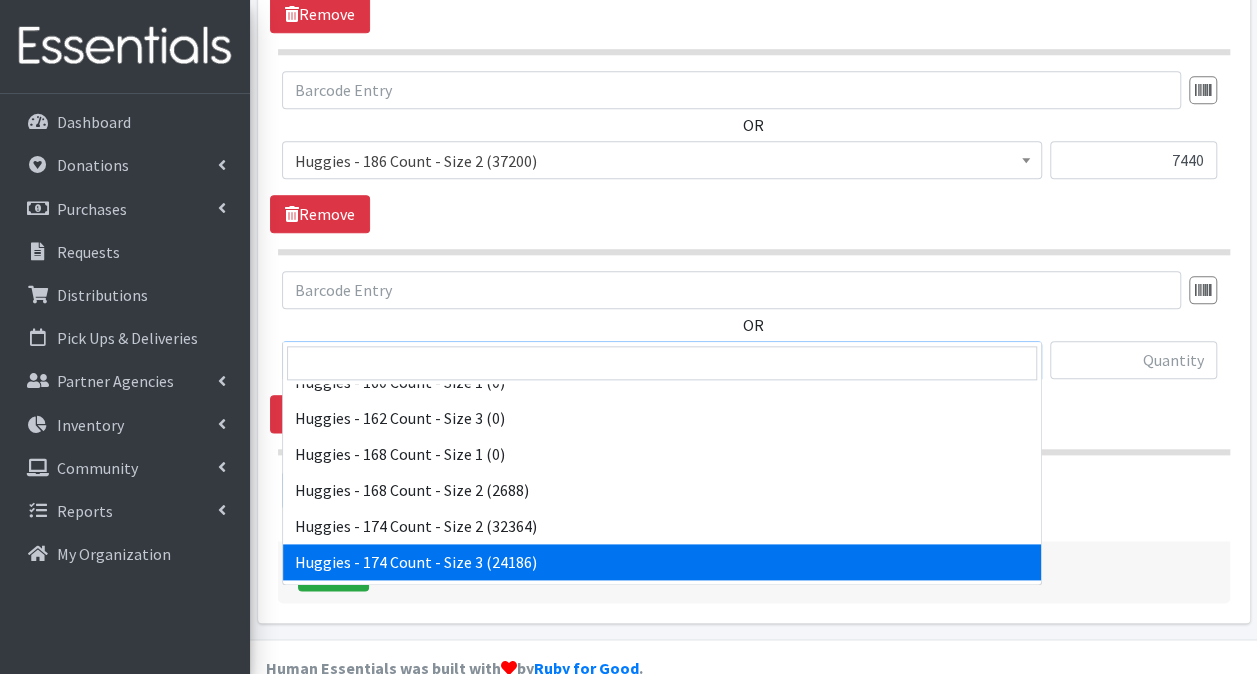 select on "15370" 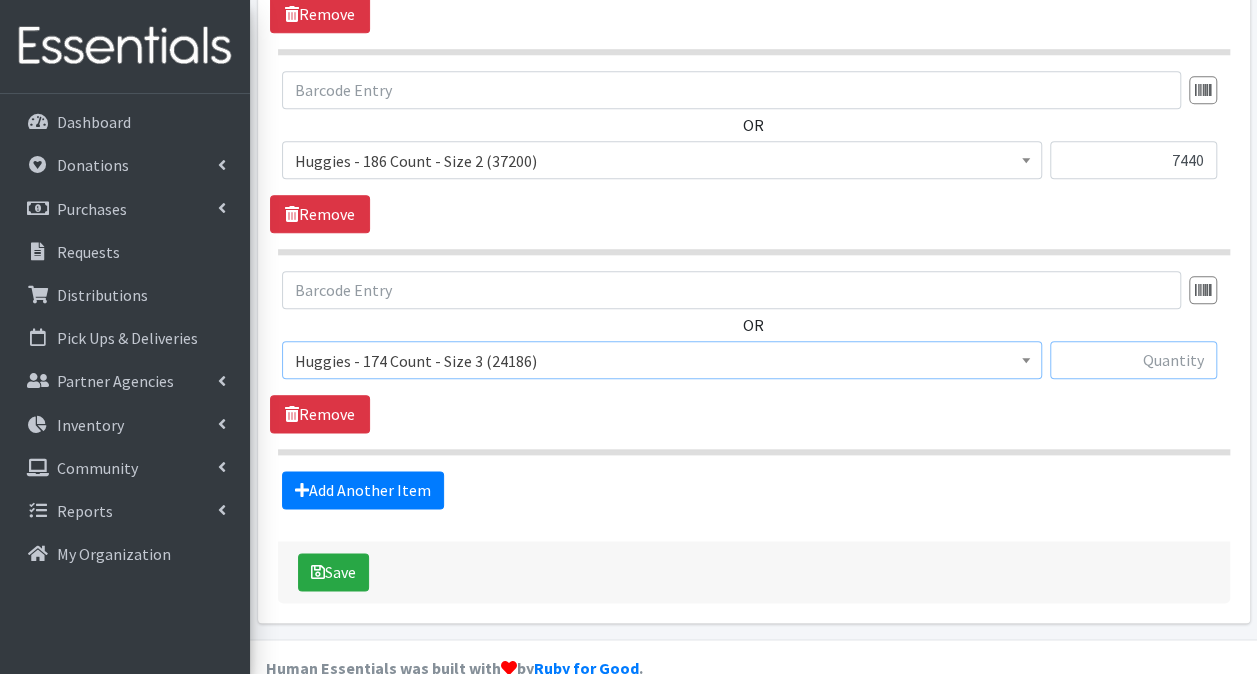 click at bounding box center [1133, 360] 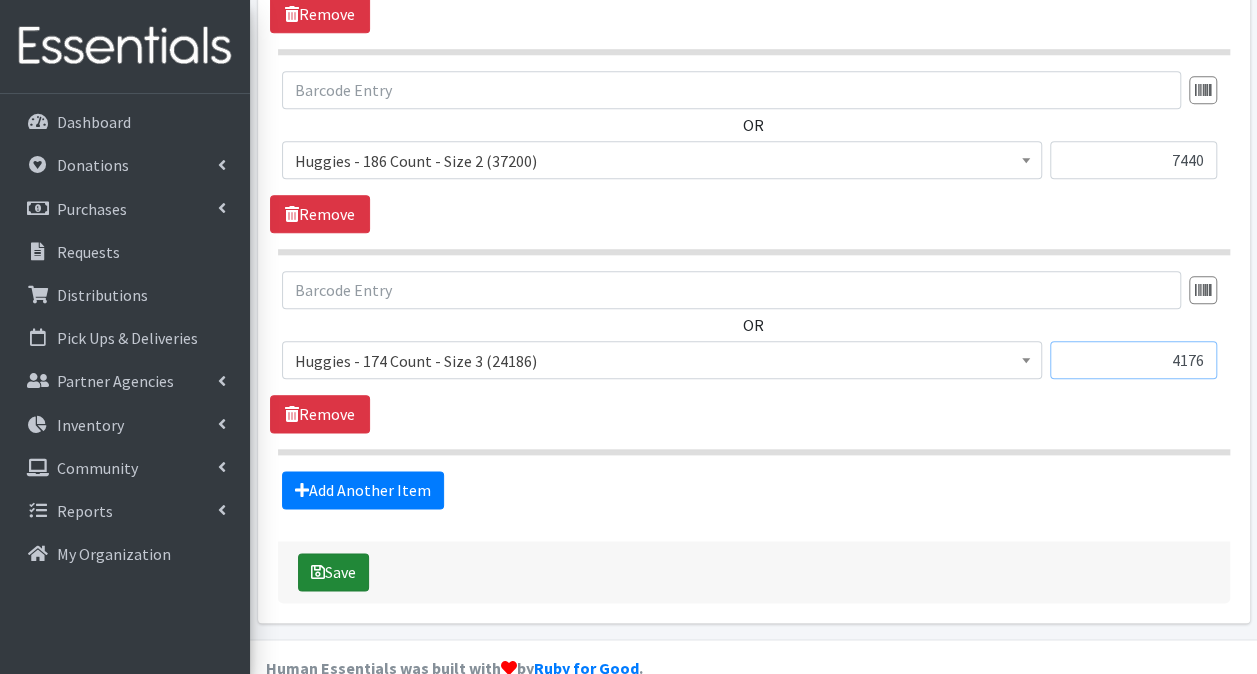 type on "4176" 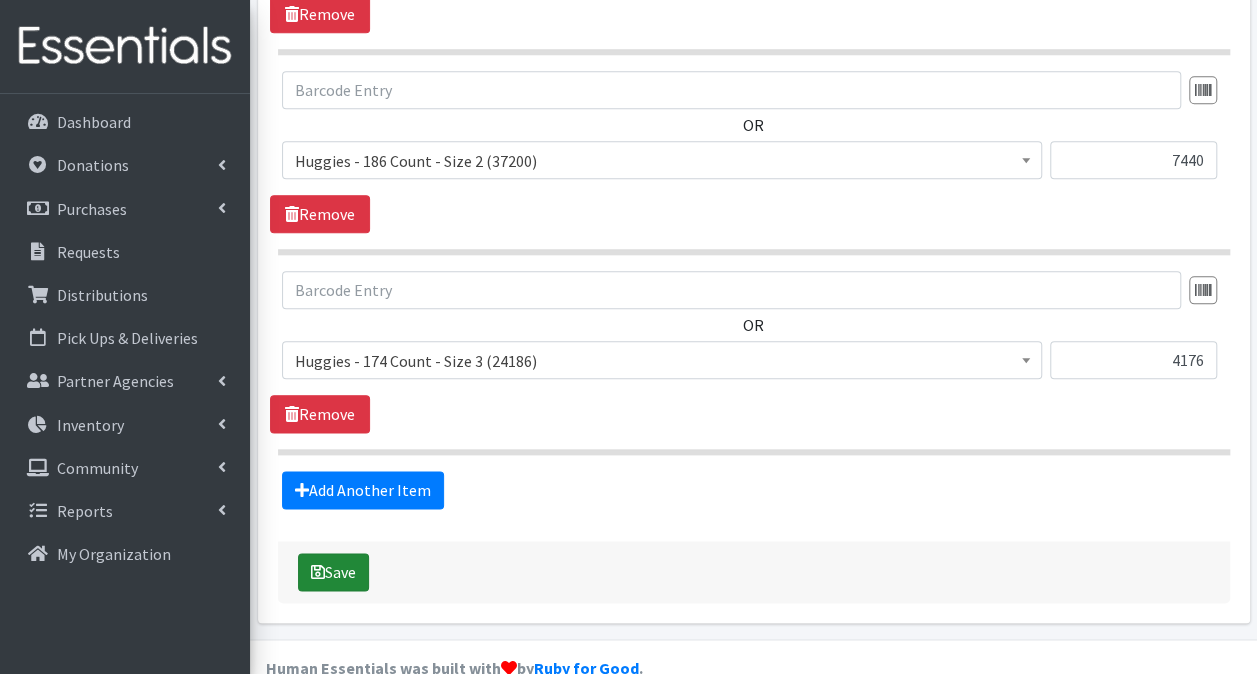 click at bounding box center (318, 572) 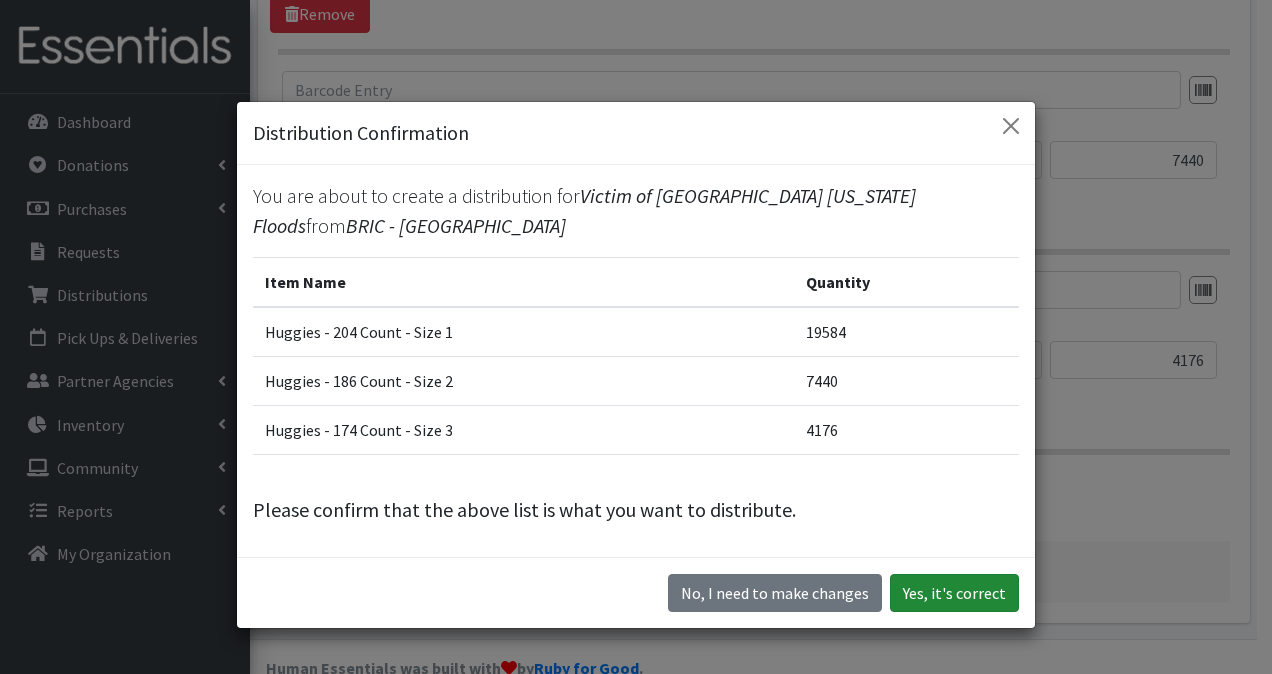 click on "Yes, it's correct" at bounding box center [954, 593] 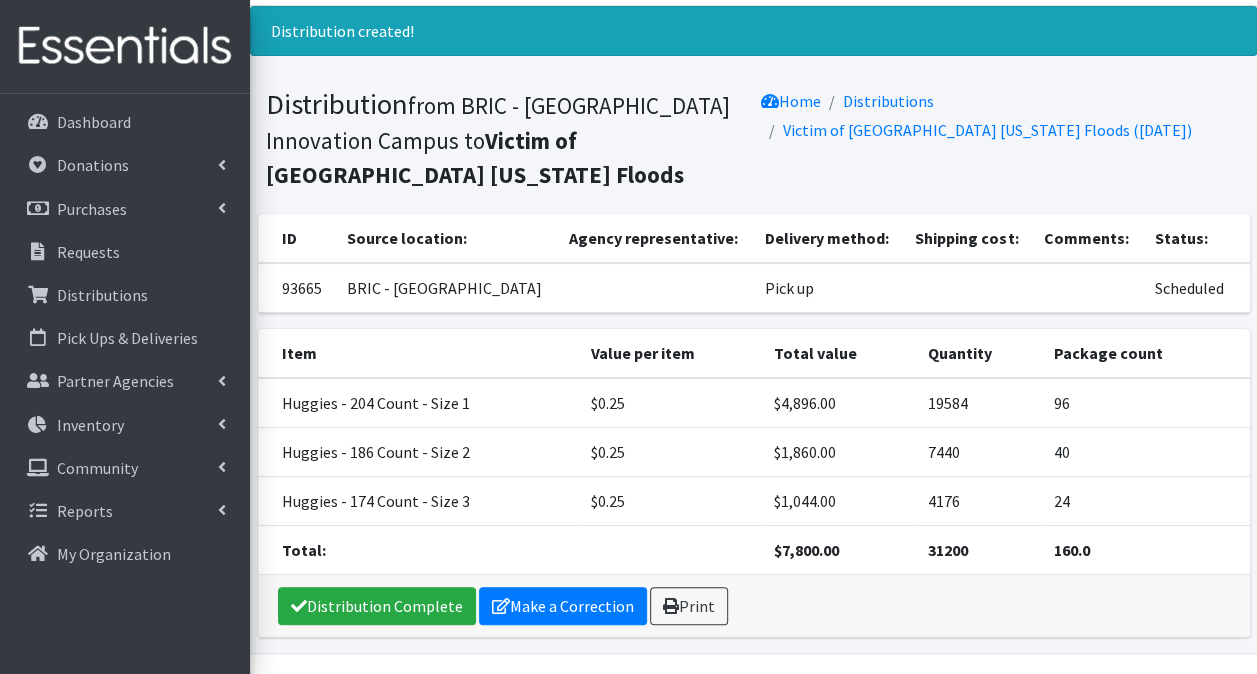 scroll, scrollTop: 0, scrollLeft: 0, axis: both 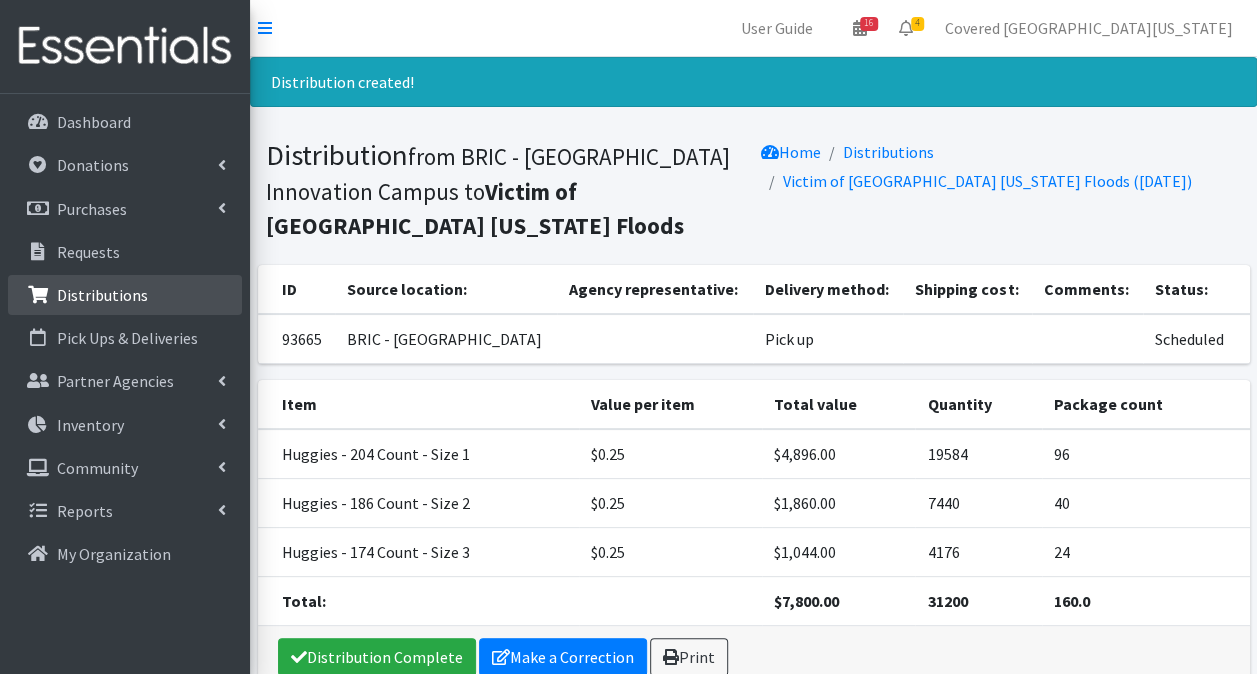 click on "Distributions" at bounding box center (102, 295) 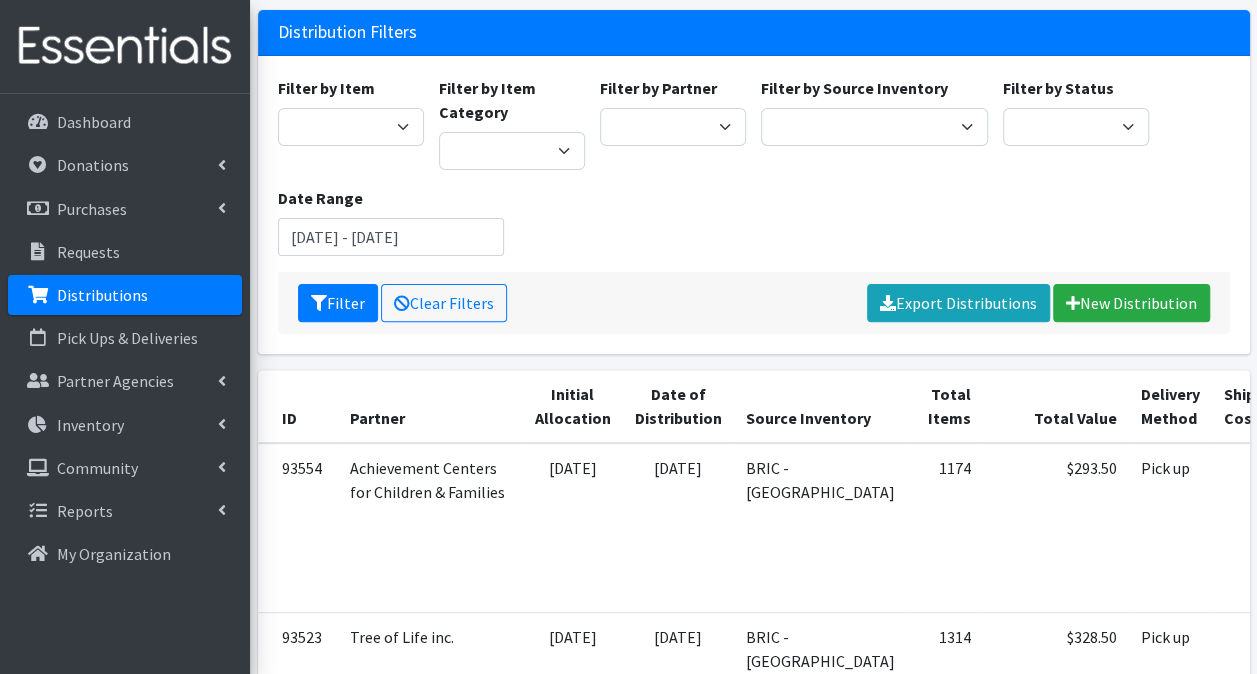 scroll, scrollTop: 300, scrollLeft: 0, axis: vertical 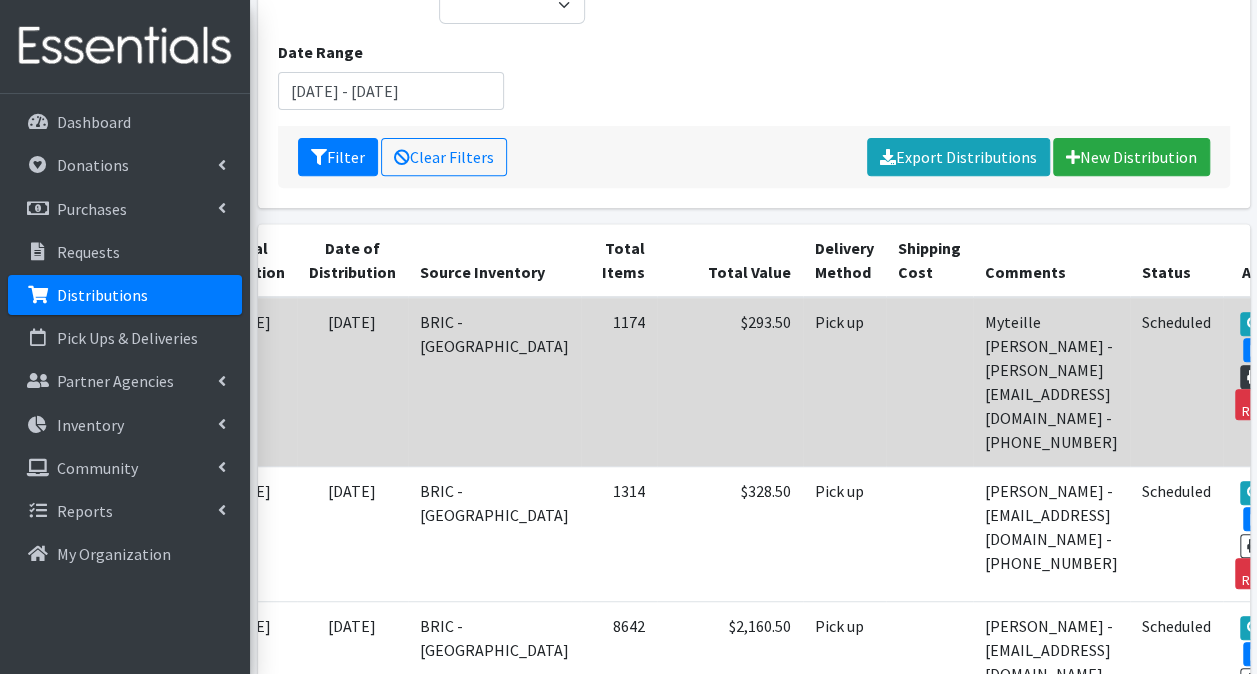 click at bounding box center (1254, 377) 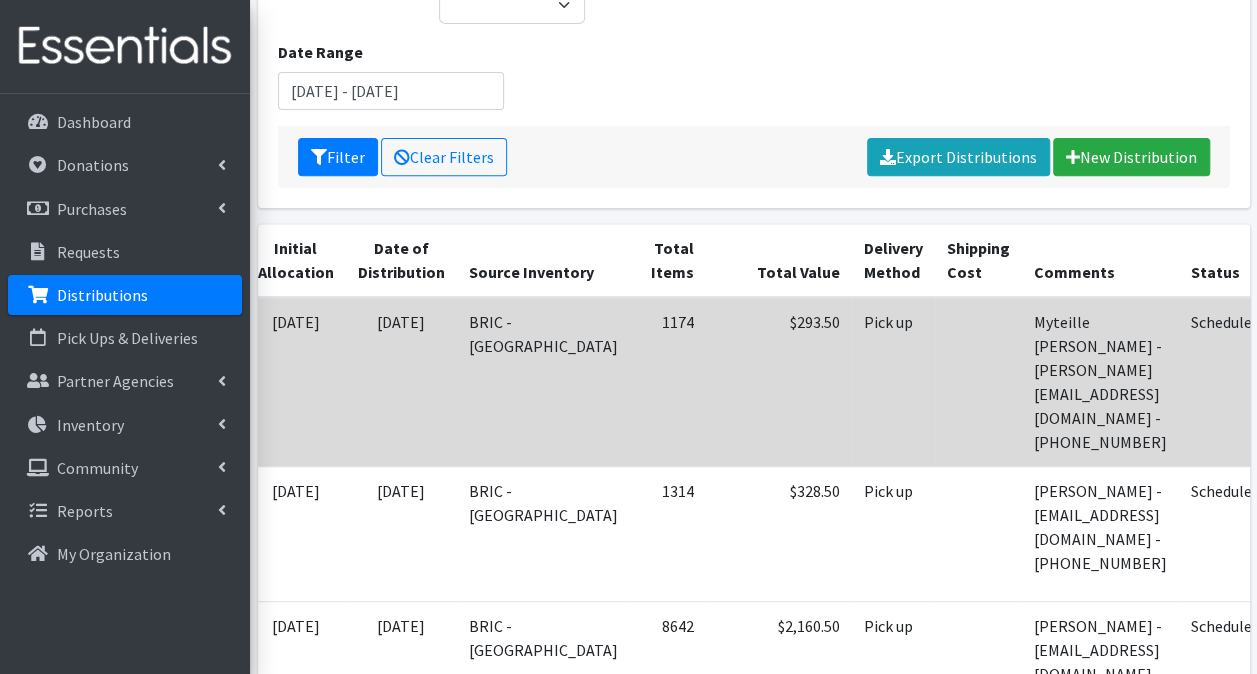 scroll, scrollTop: 0, scrollLeft: 326, axis: horizontal 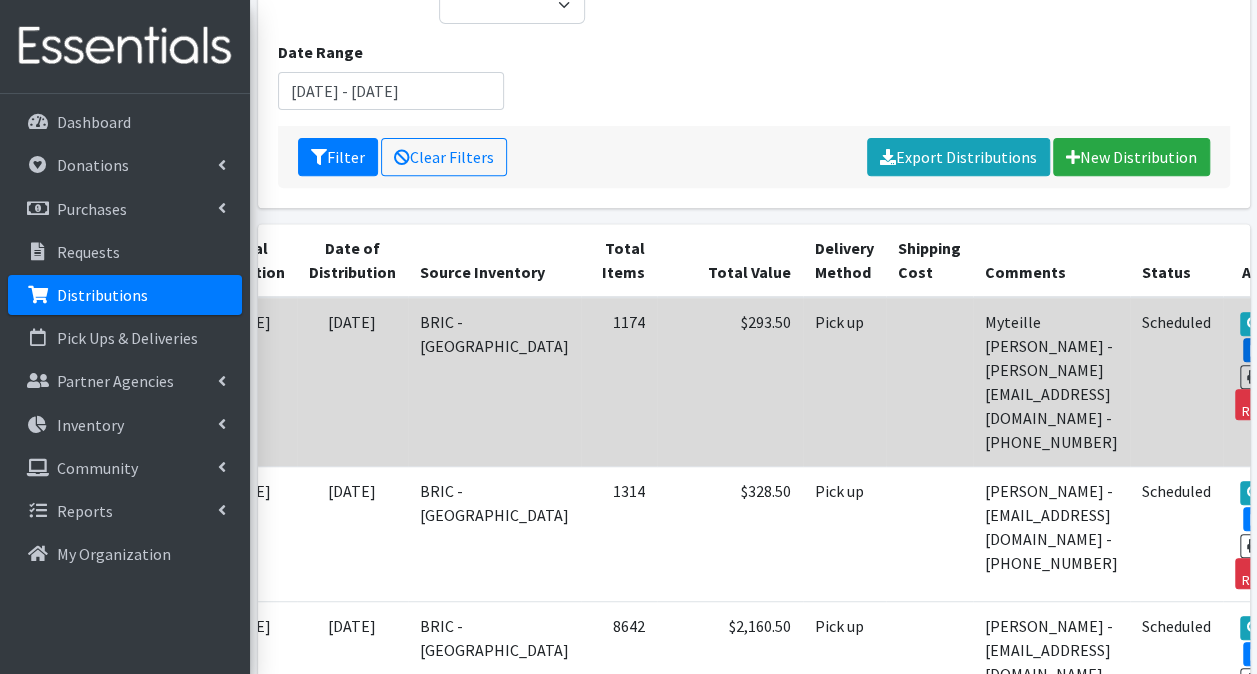 click on "Edit" at bounding box center (1270, 350) 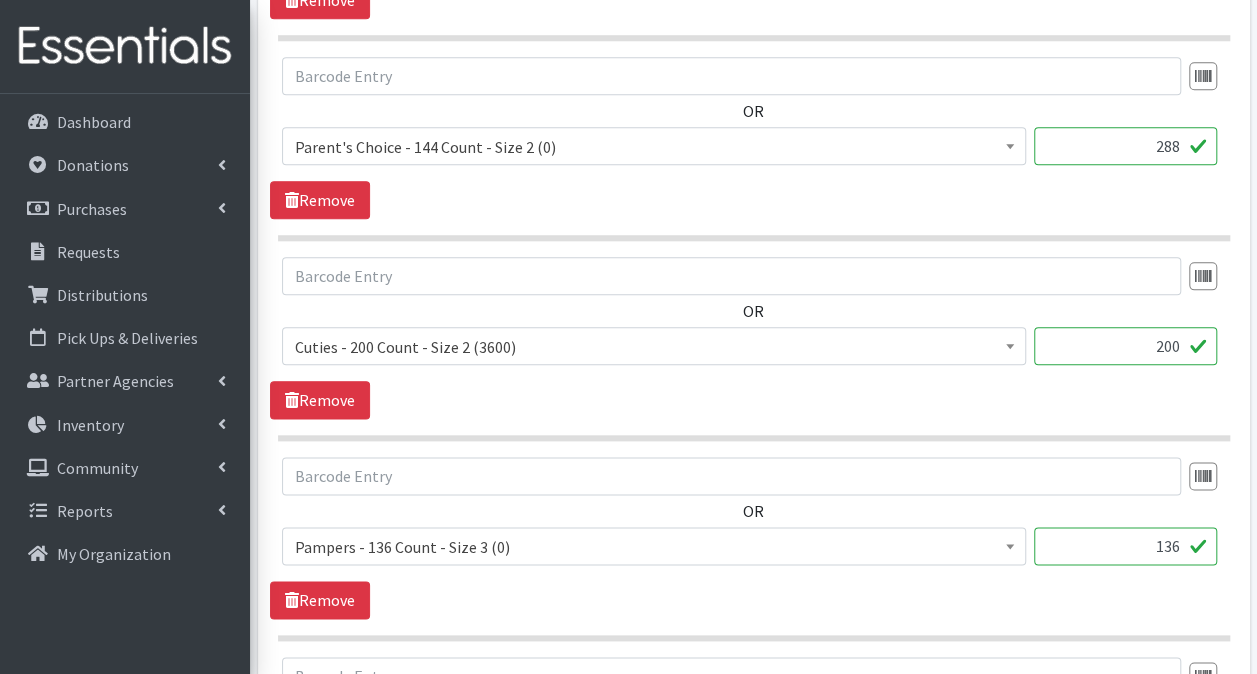 scroll, scrollTop: 900, scrollLeft: 0, axis: vertical 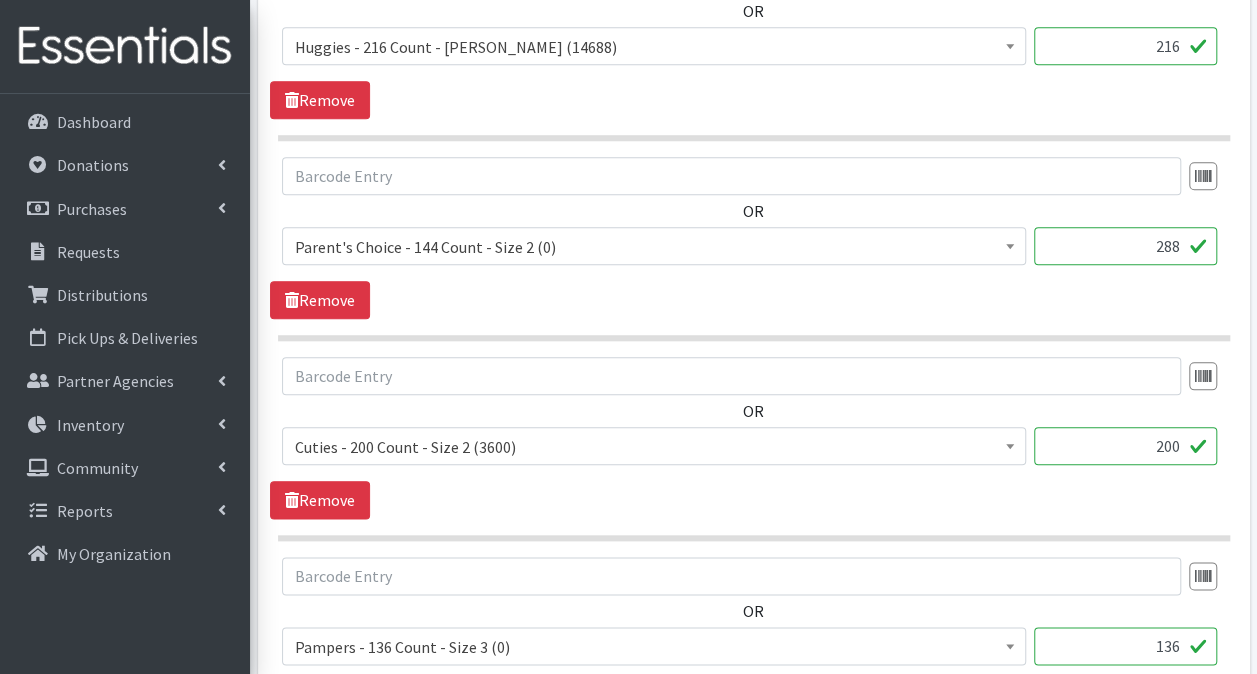 click on "Parent's Choice - 144 Count - Size 2 (0)" at bounding box center (654, 247) 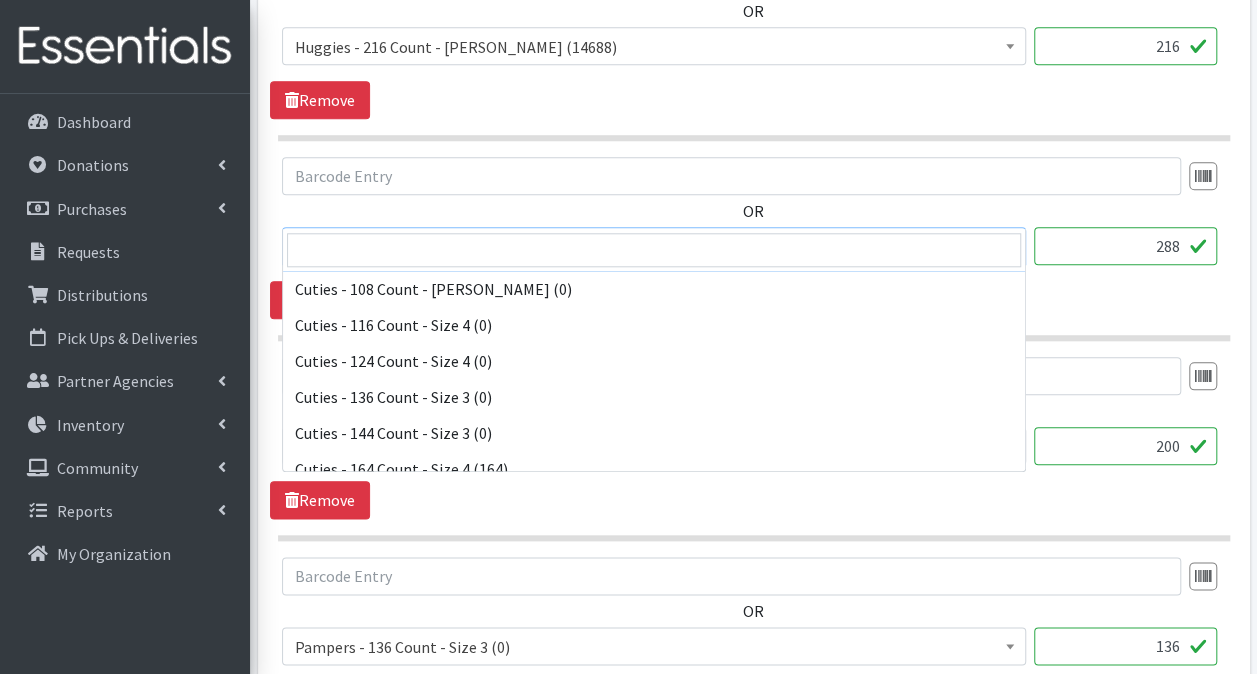 scroll, scrollTop: 1248, scrollLeft: 0, axis: vertical 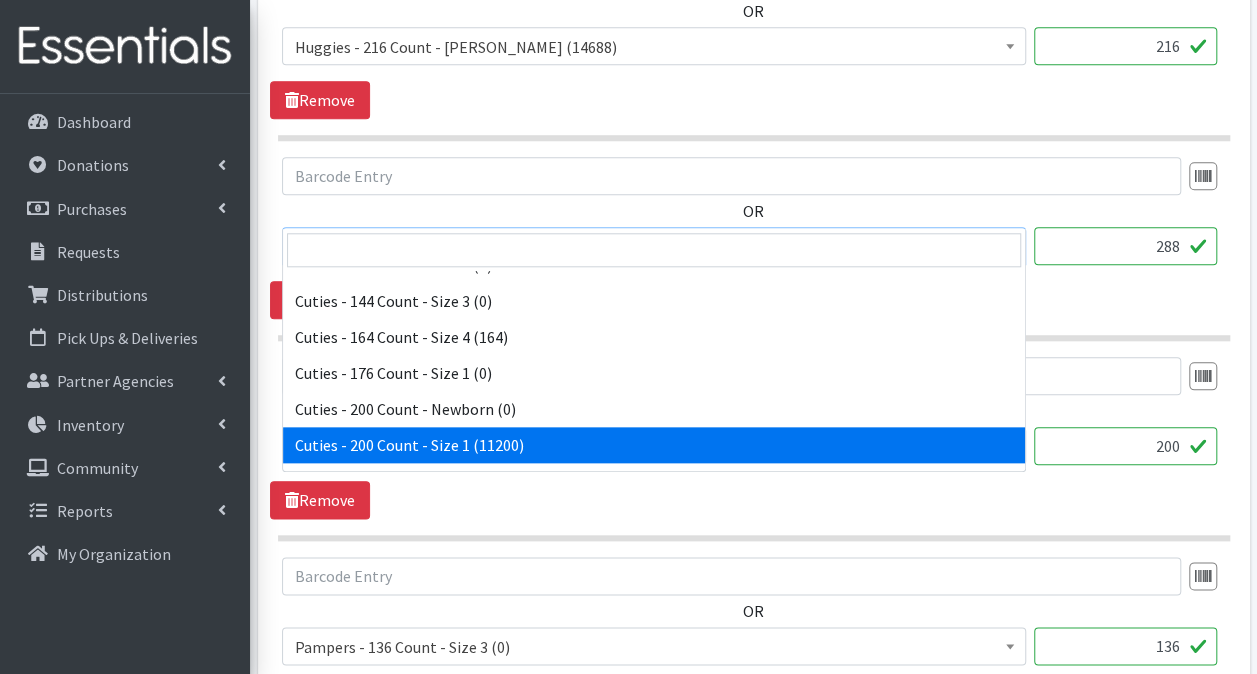 select on "13258" 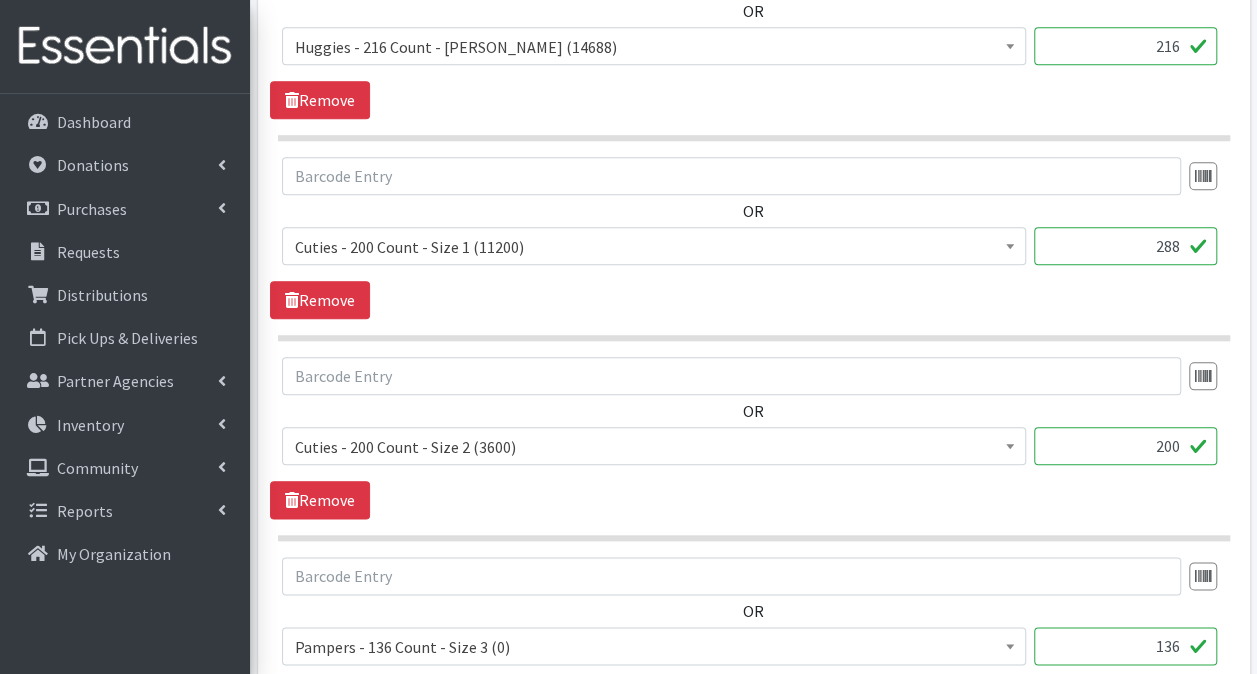 drag, startPoint x: 1134, startPoint y: 209, endPoint x: 1275, endPoint y: 207, distance: 141.01419 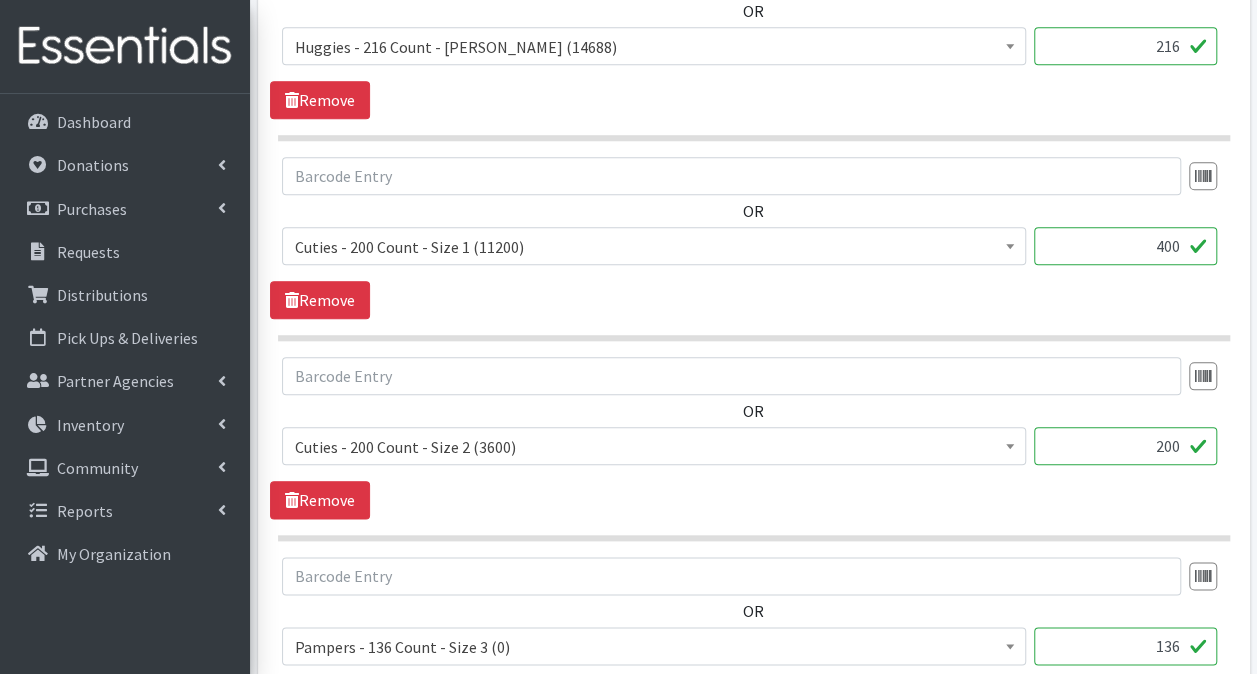 type on "400" 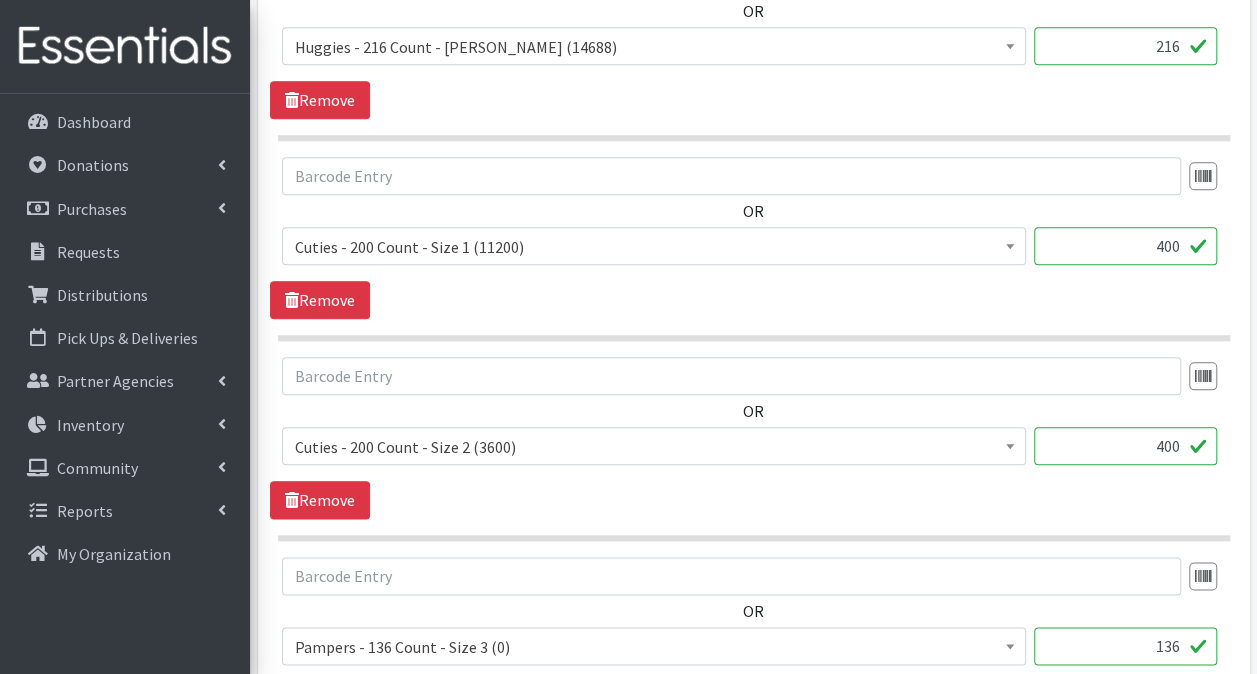type on "400" 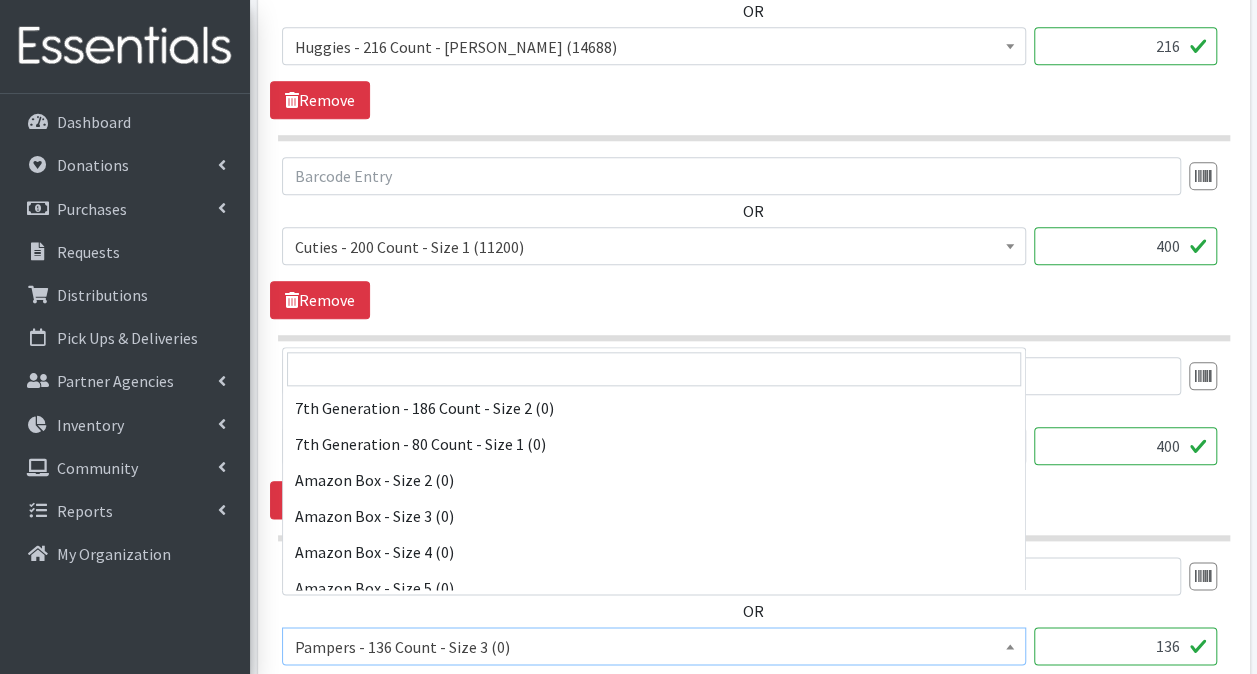 click on "Pampers - 136 Count - Size 3 (0)" at bounding box center (654, 647) 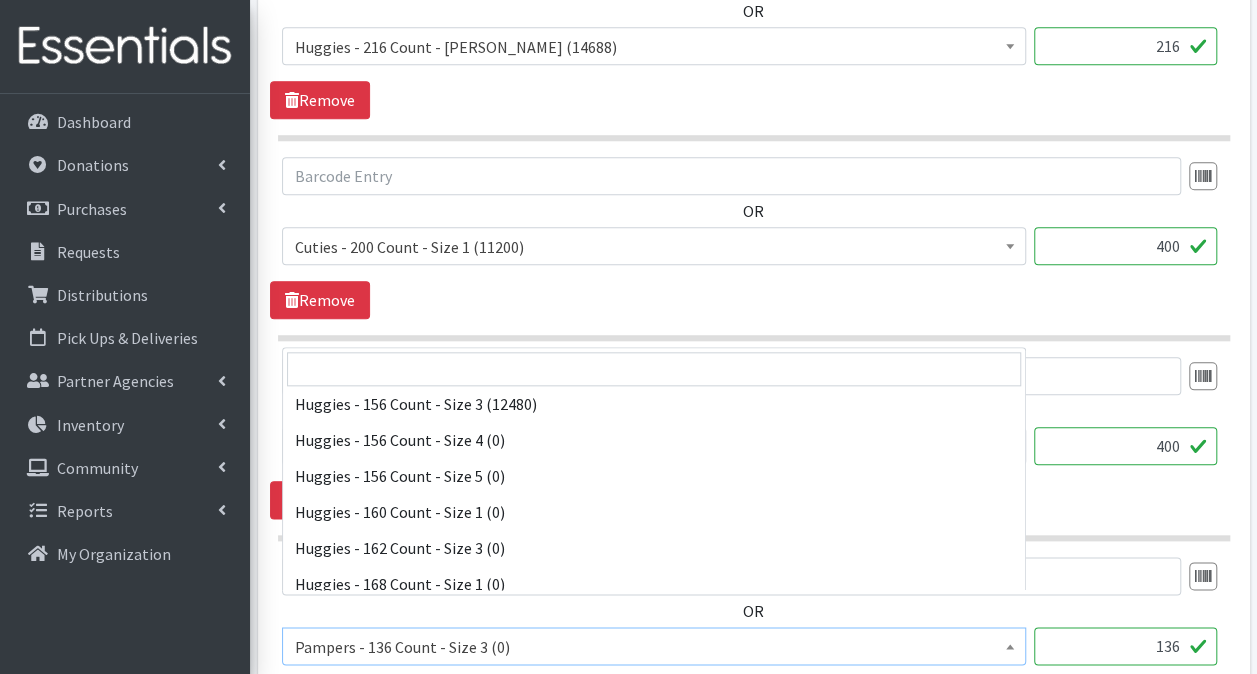 scroll, scrollTop: 3576, scrollLeft: 0, axis: vertical 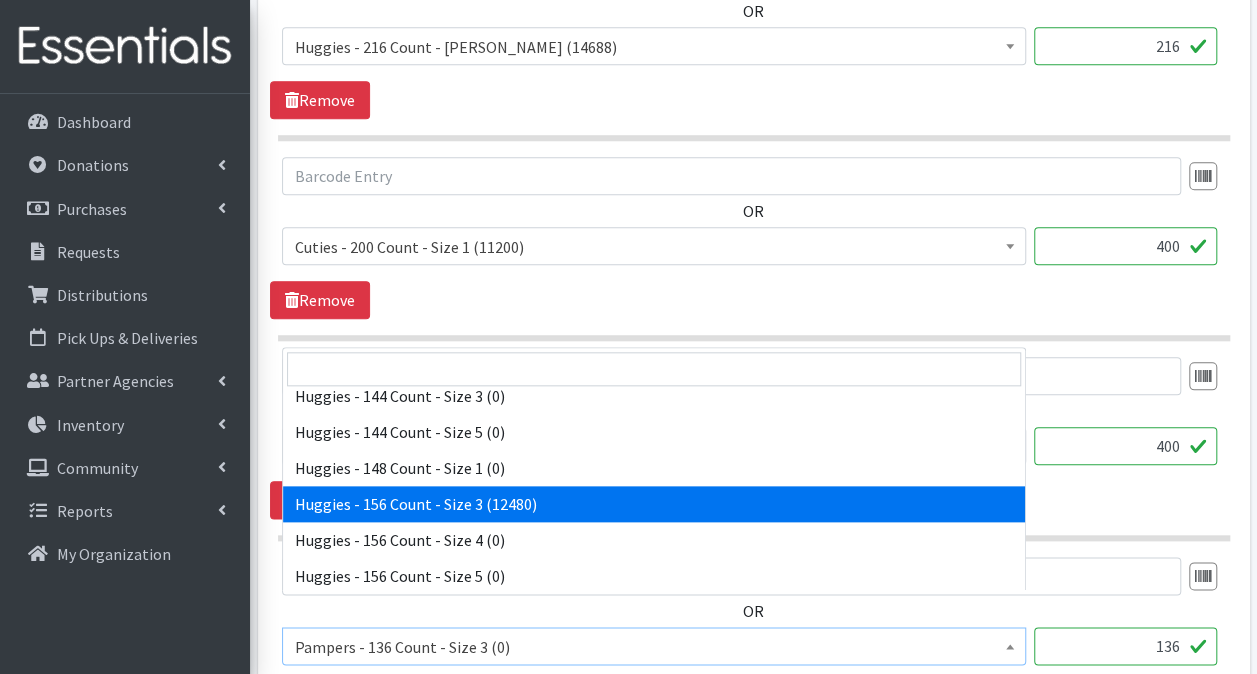 select on "15369" 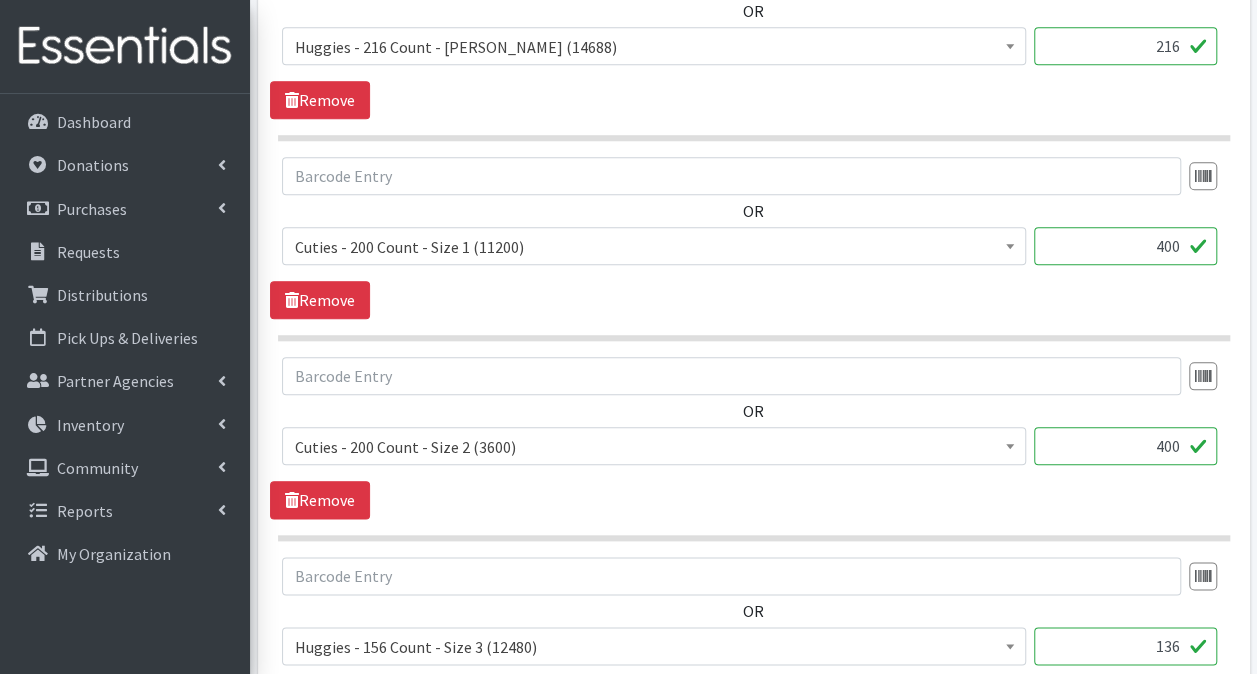 click on "136" at bounding box center [1125, 646] 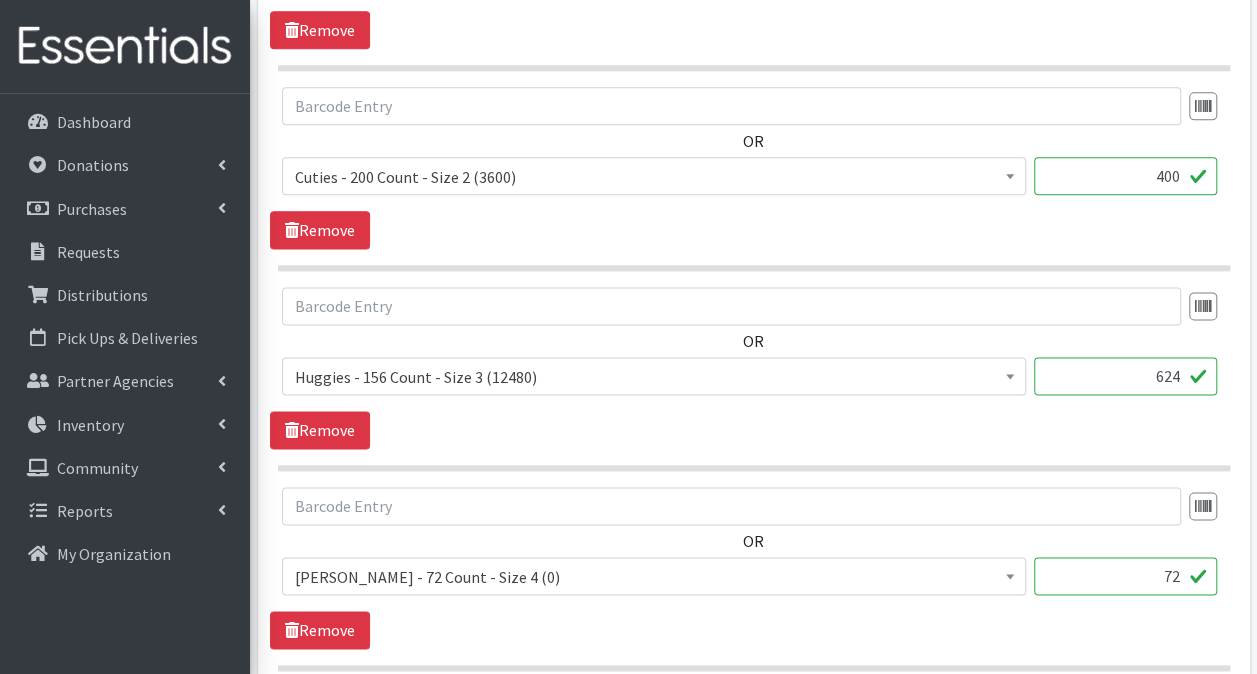 scroll, scrollTop: 1200, scrollLeft: 0, axis: vertical 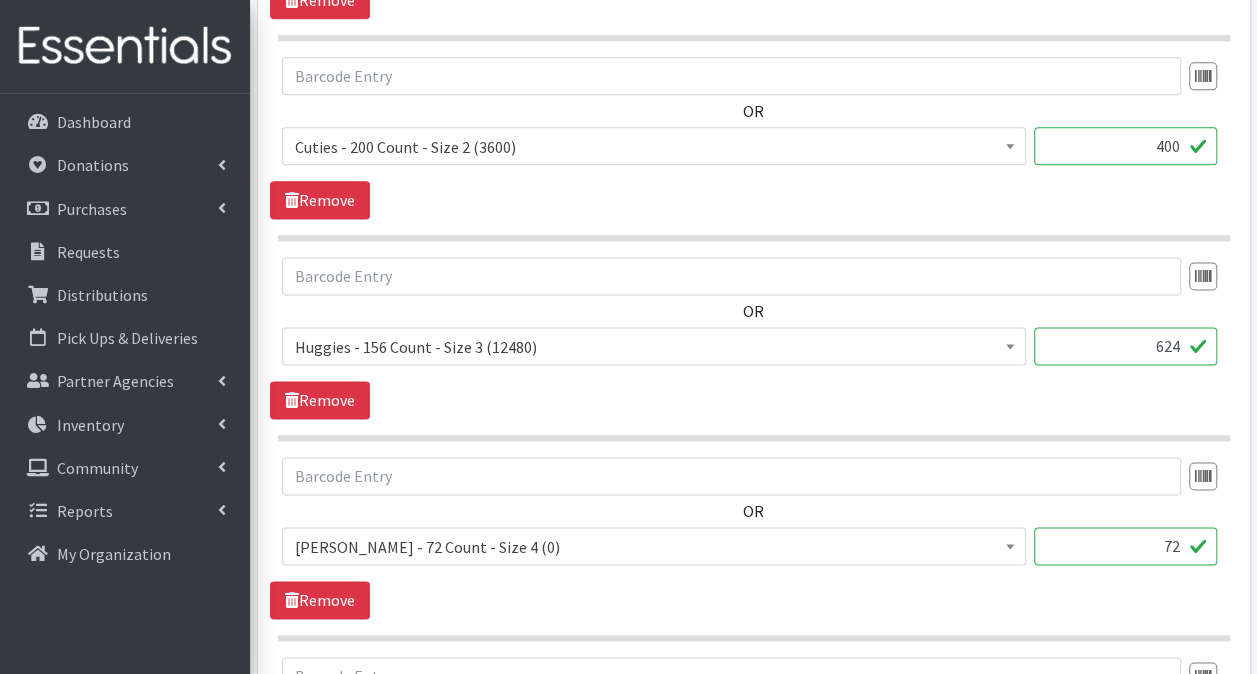 type on "624" 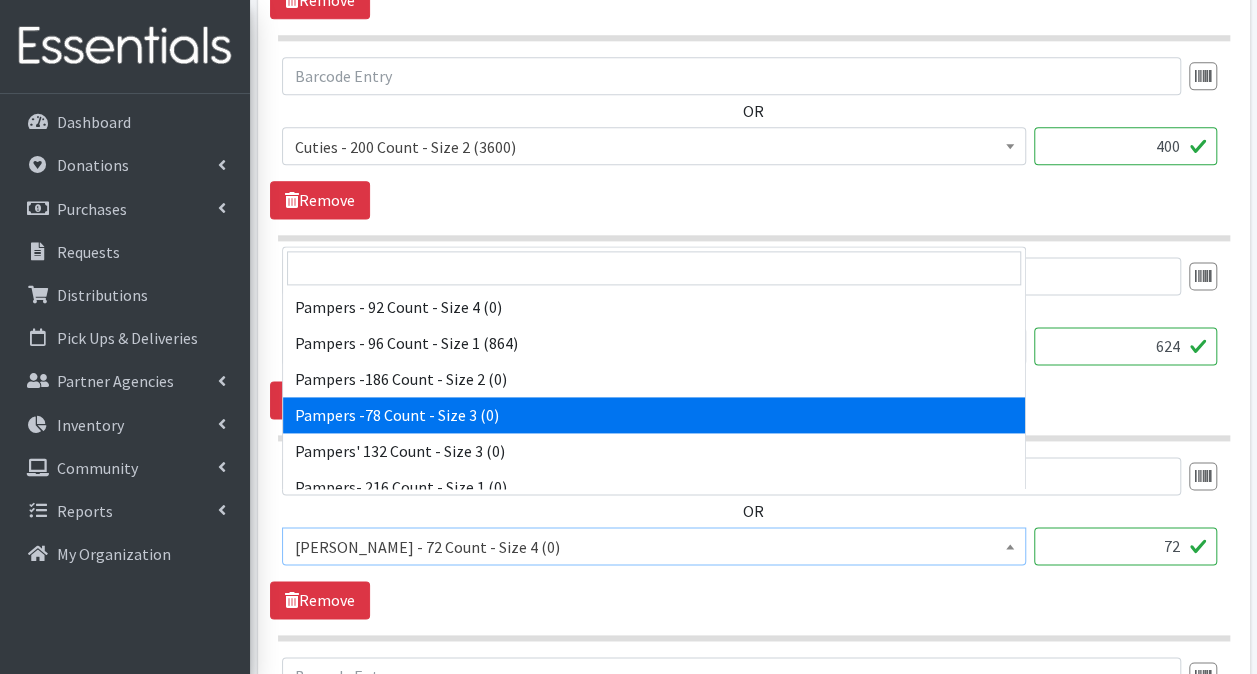 scroll, scrollTop: 14288, scrollLeft: 0, axis: vertical 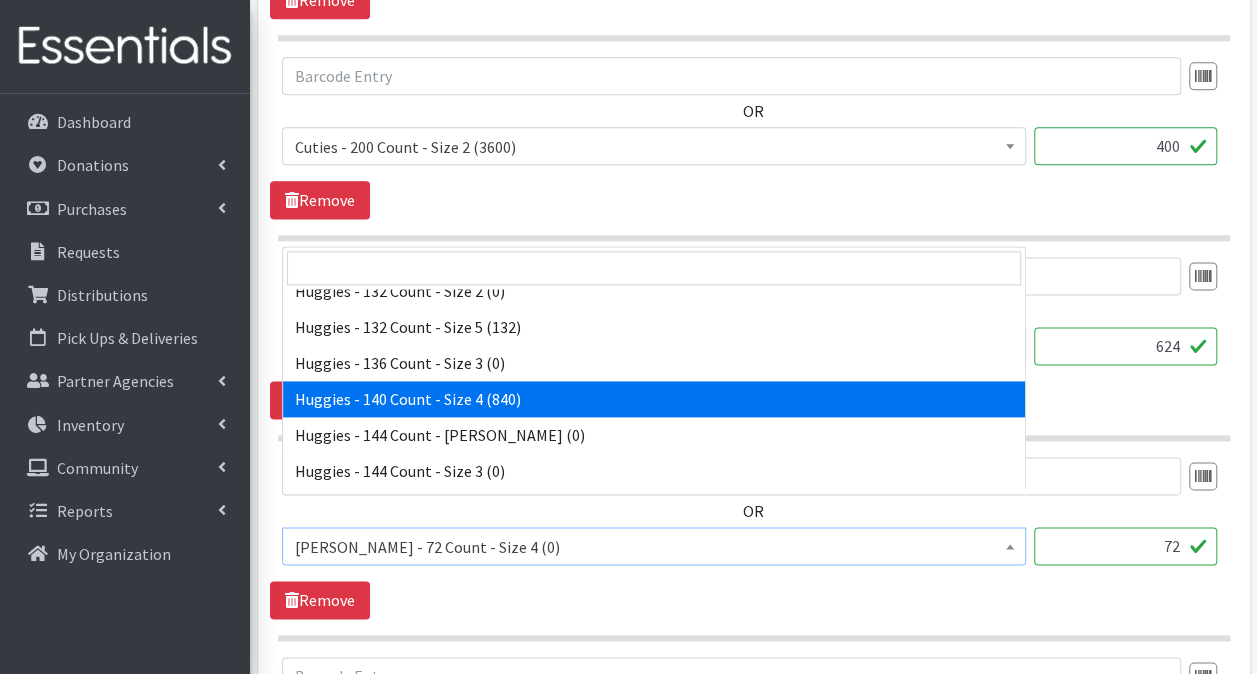 select on "12564" 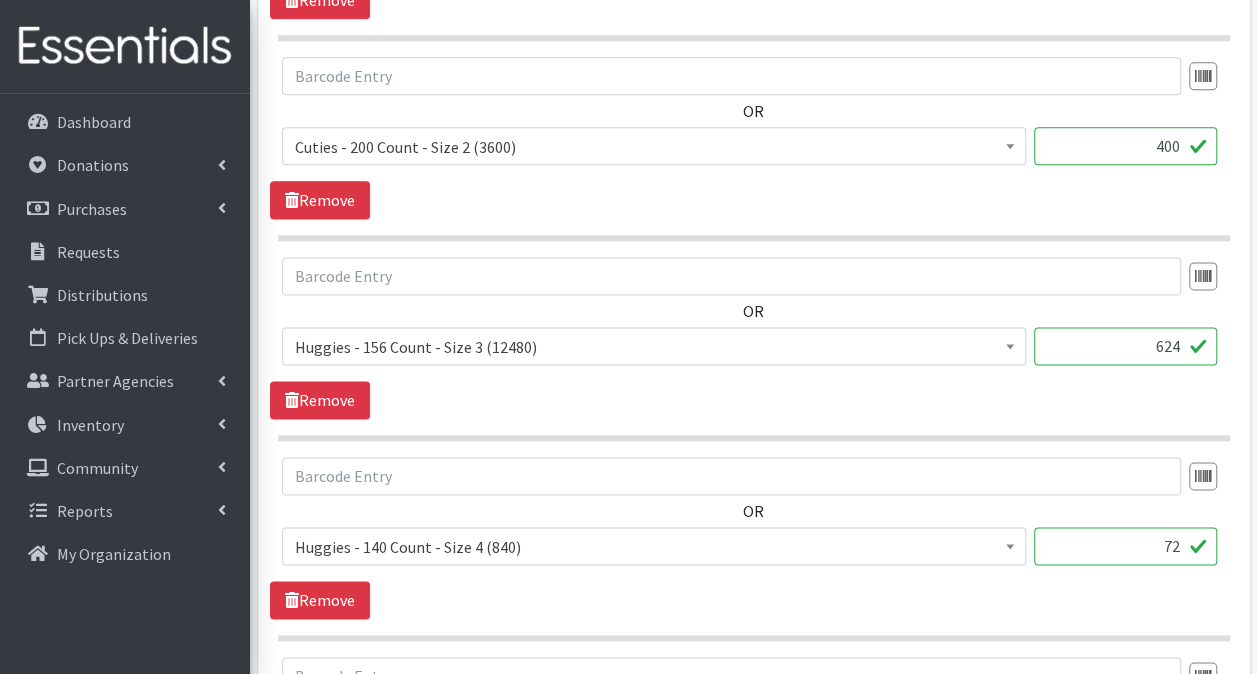 drag, startPoint x: 1149, startPoint y: 504, endPoint x: 1275, endPoint y: 524, distance: 127.57743 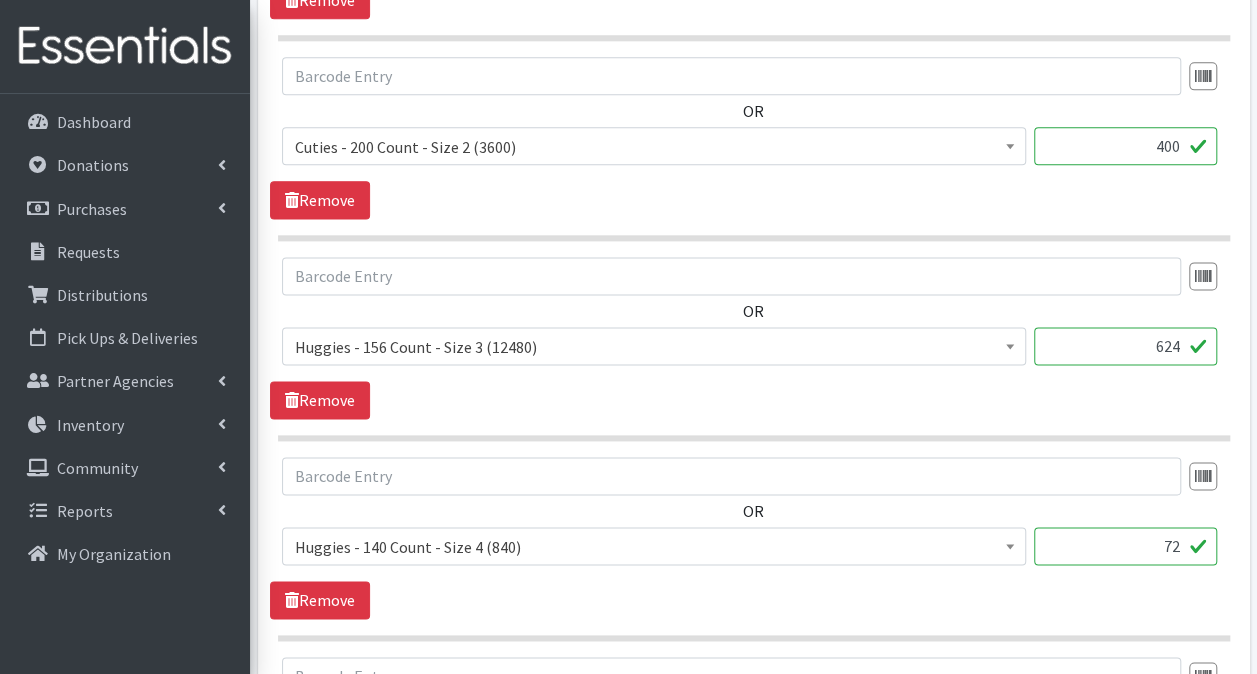 click on "User Guide
16
16 Pick-ups
remaining this week
View Calendar
4
2
Requests
2
Partner Agencies Pending Review
Covered South Florida
Account Settings
My Organization
Log Out
Dashboard
Donations
All Donations
New Donation
Purchases
All Purchases
New Purchase
Requests
Distributions" at bounding box center [628, 250] 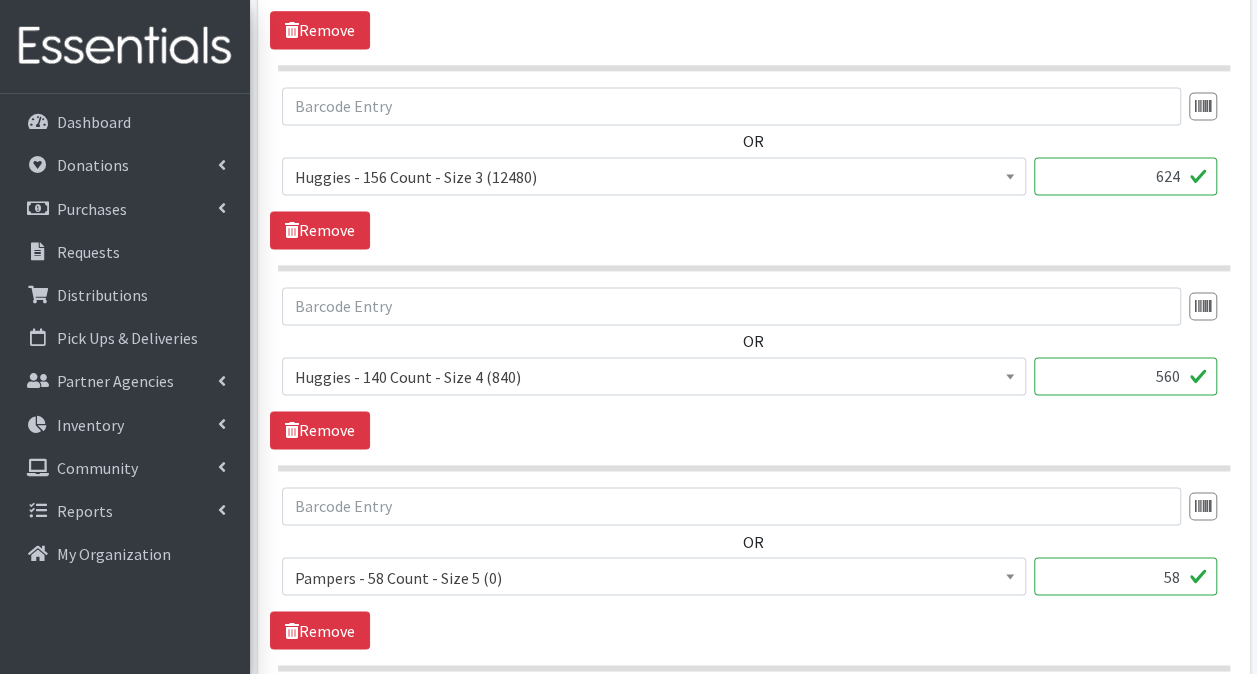 scroll, scrollTop: 1500, scrollLeft: 0, axis: vertical 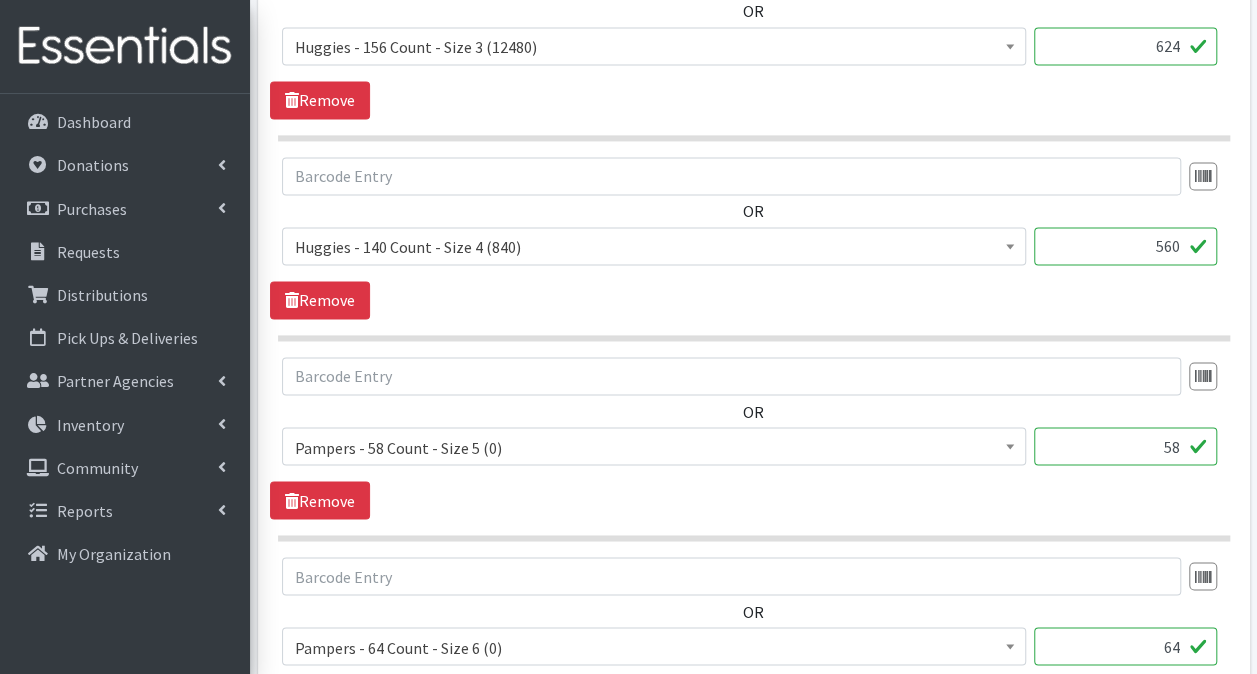 type on "560" 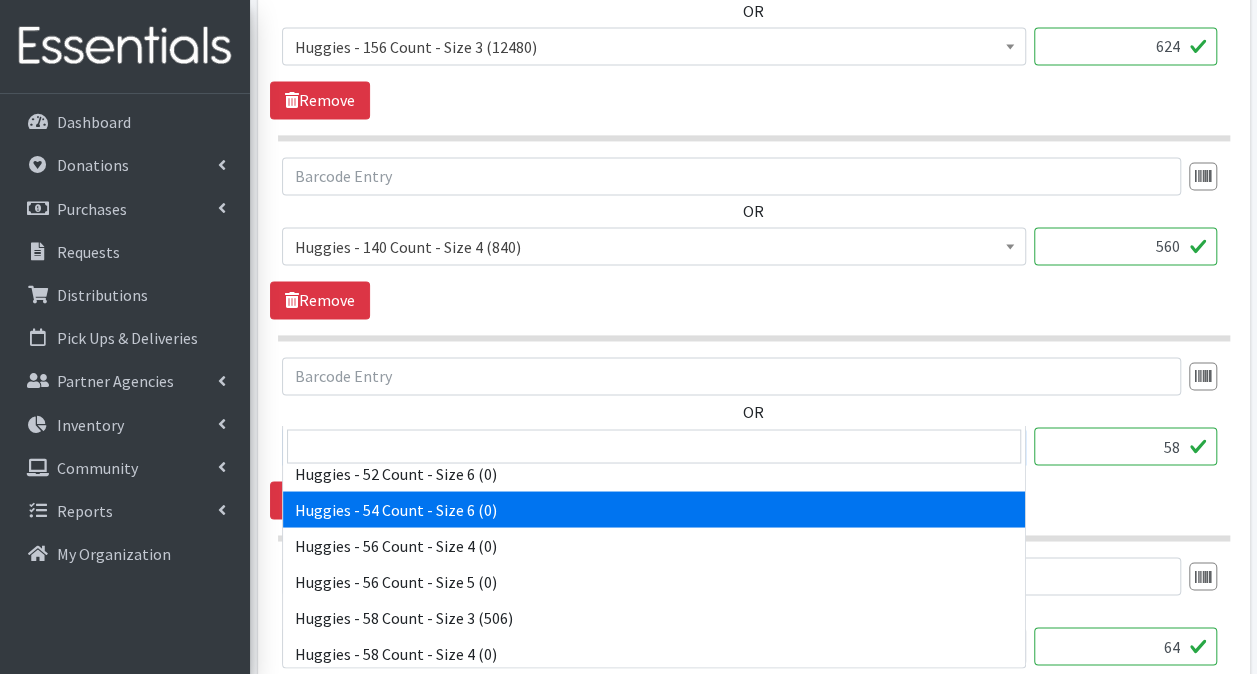 scroll, scrollTop: 4752, scrollLeft: 0, axis: vertical 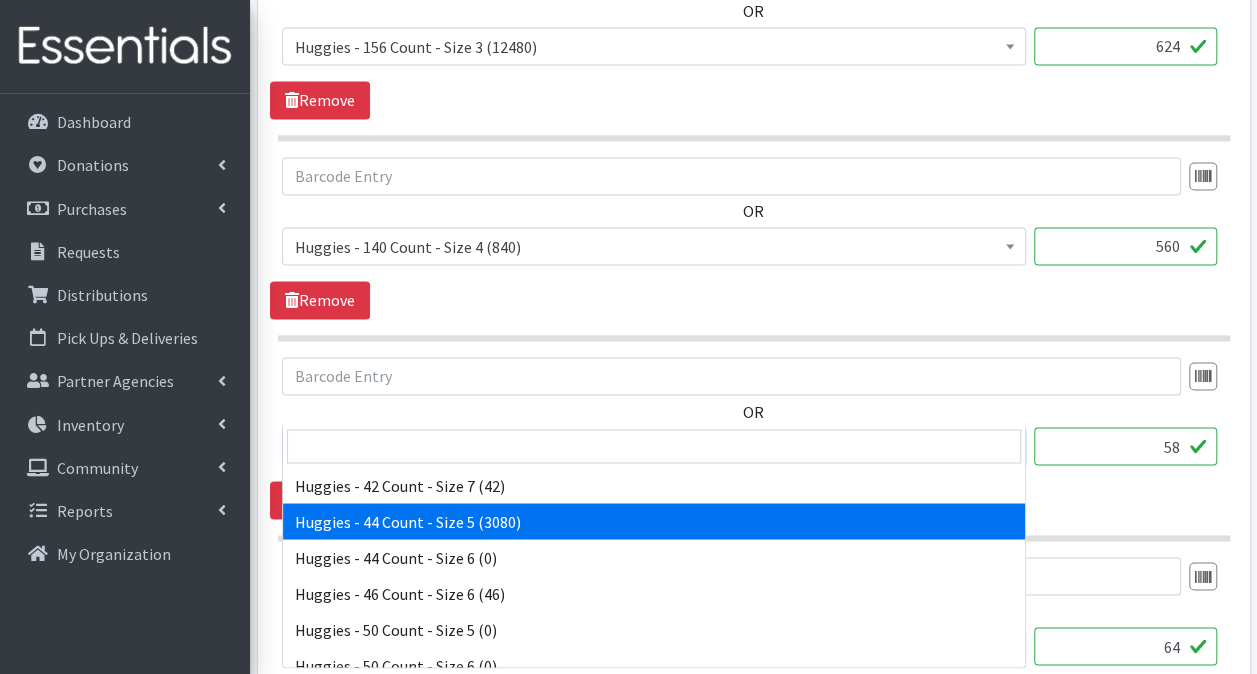 select on "10455" 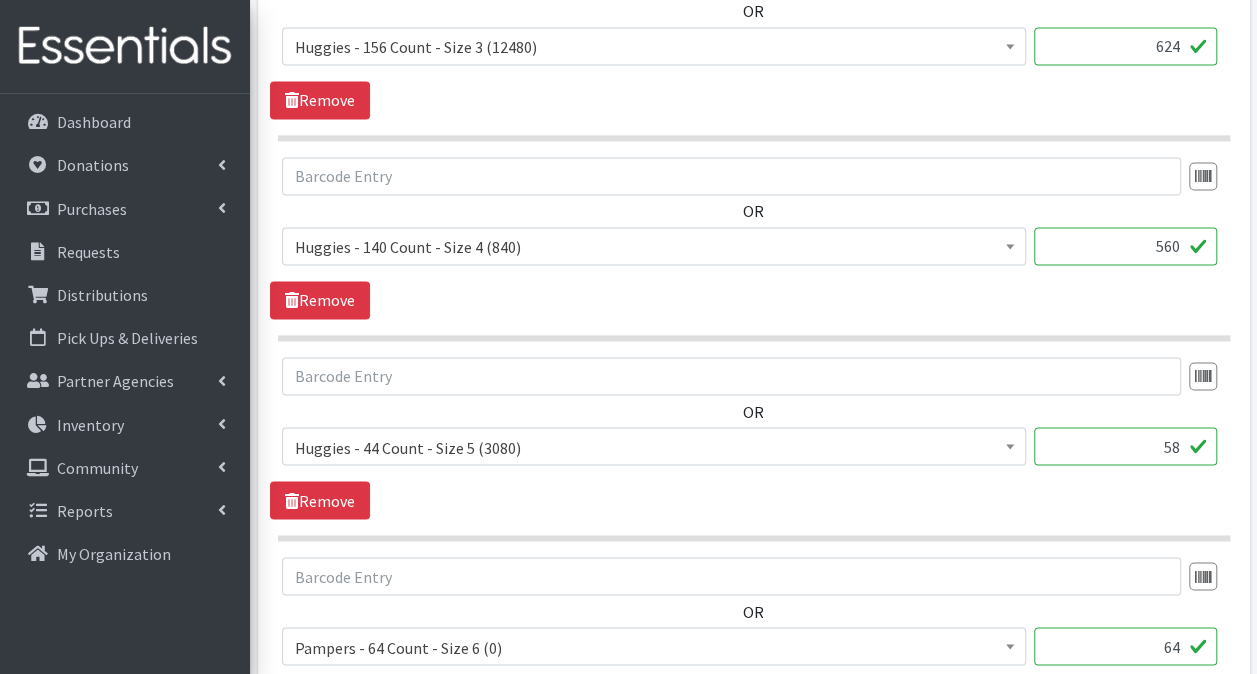 drag, startPoint x: 1123, startPoint y: 395, endPoint x: 1275, endPoint y: 398, distance: 152.0296 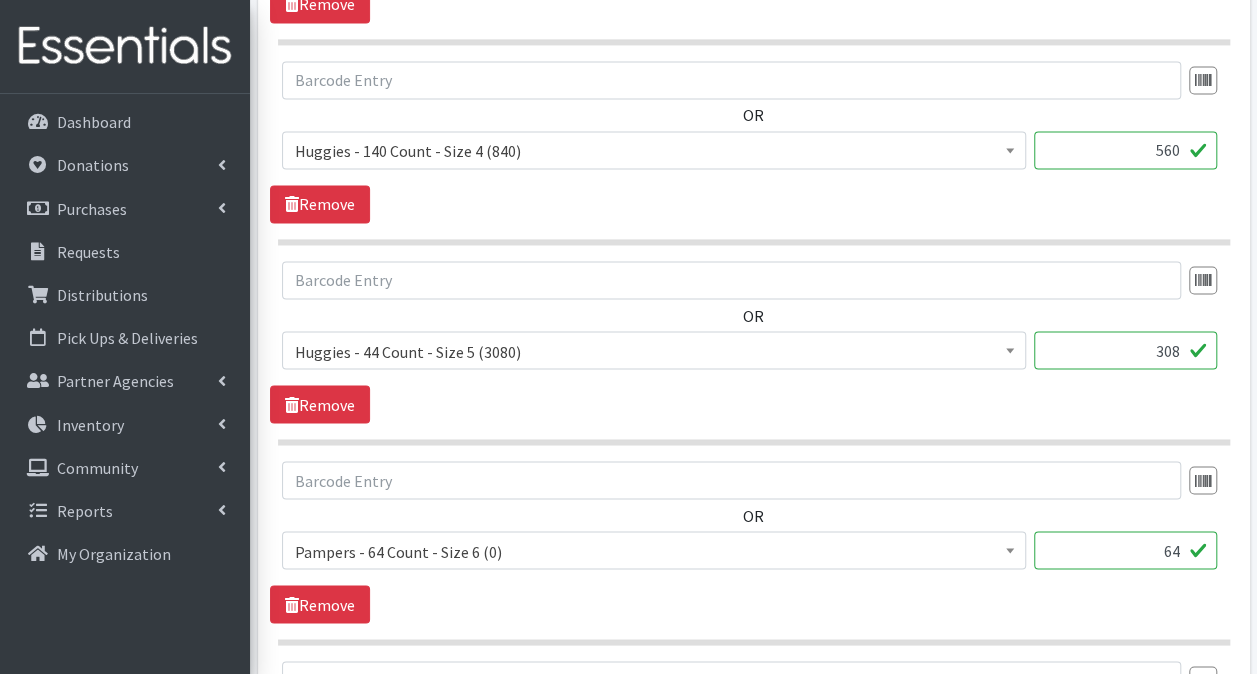 scroll, scrollTop: 1600, scrollLeft: 0, axis: vertical 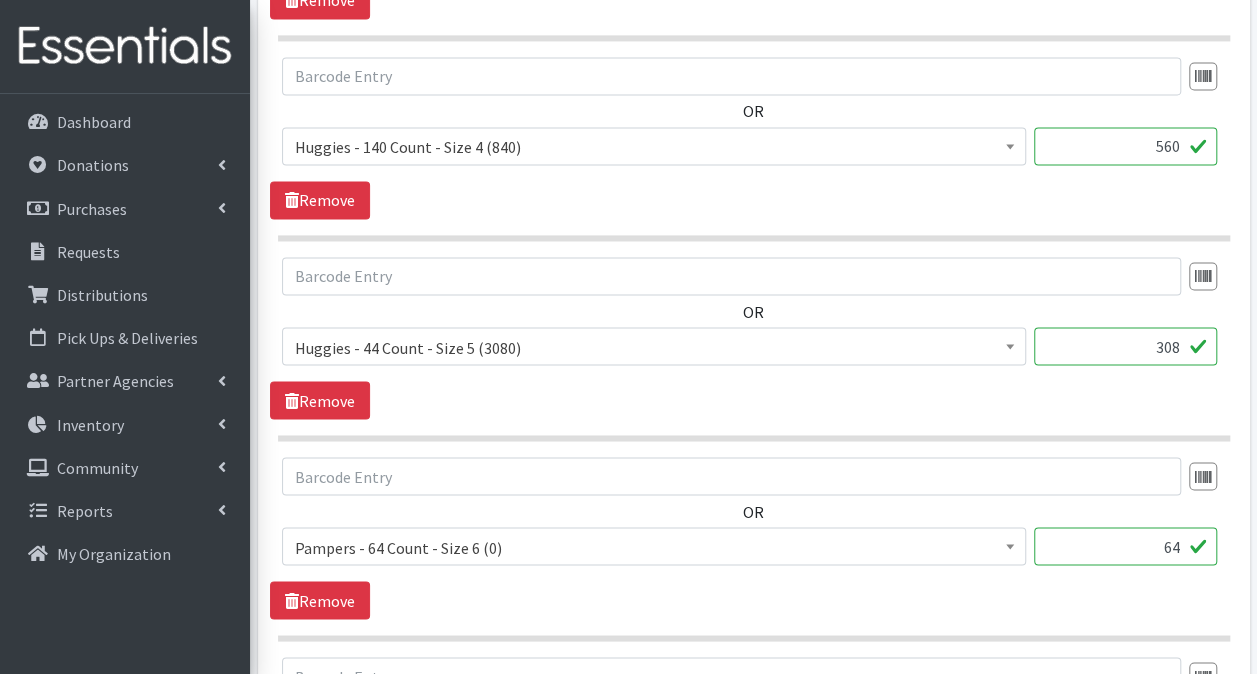 type on "308" 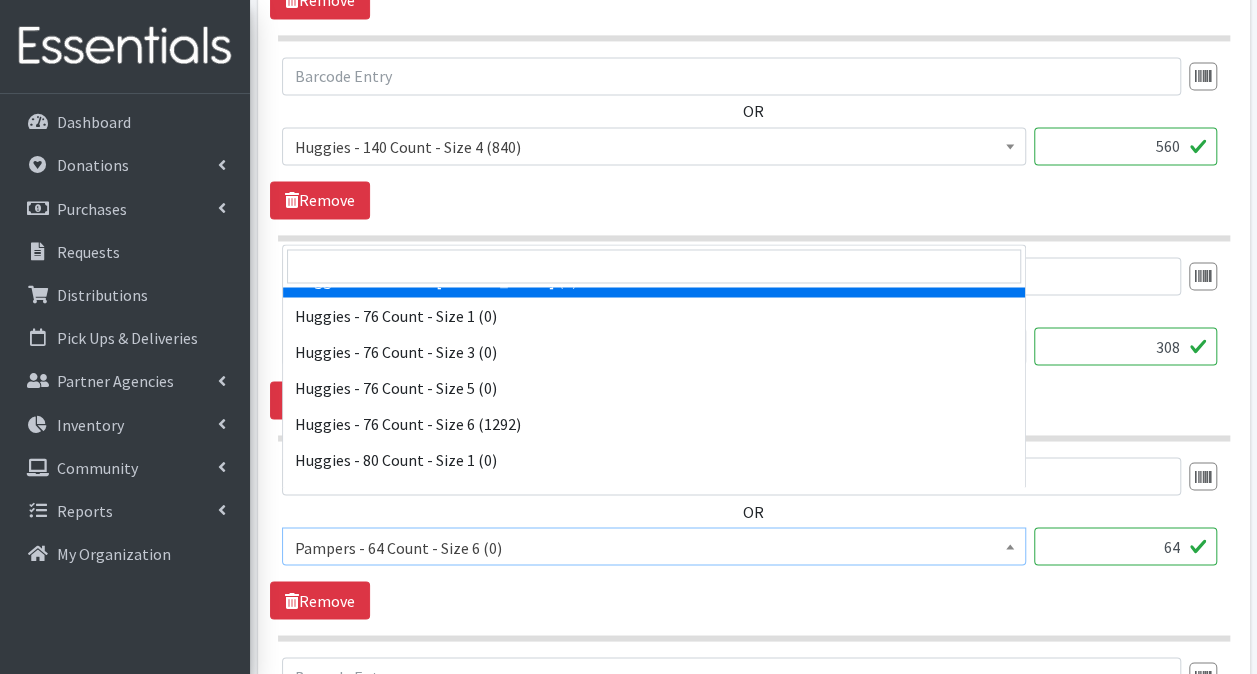 scroll, scrollTop: 6032, scrollLeft: 0, axis: vertical 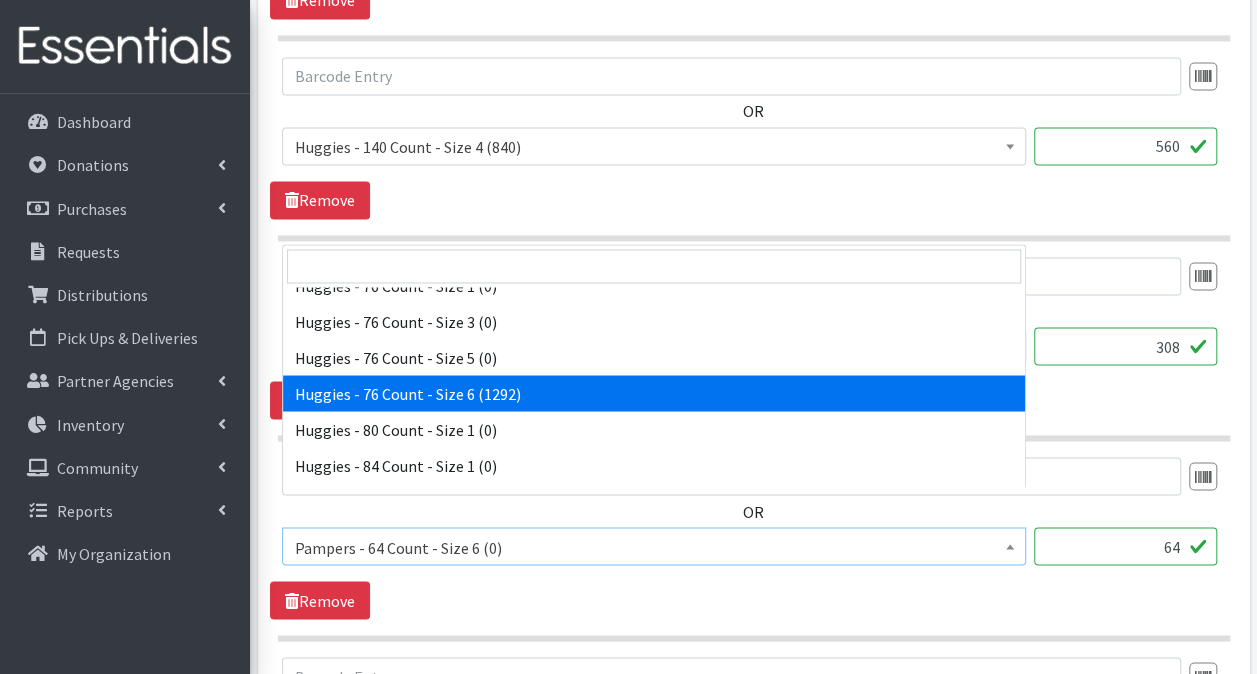 select on "15371" 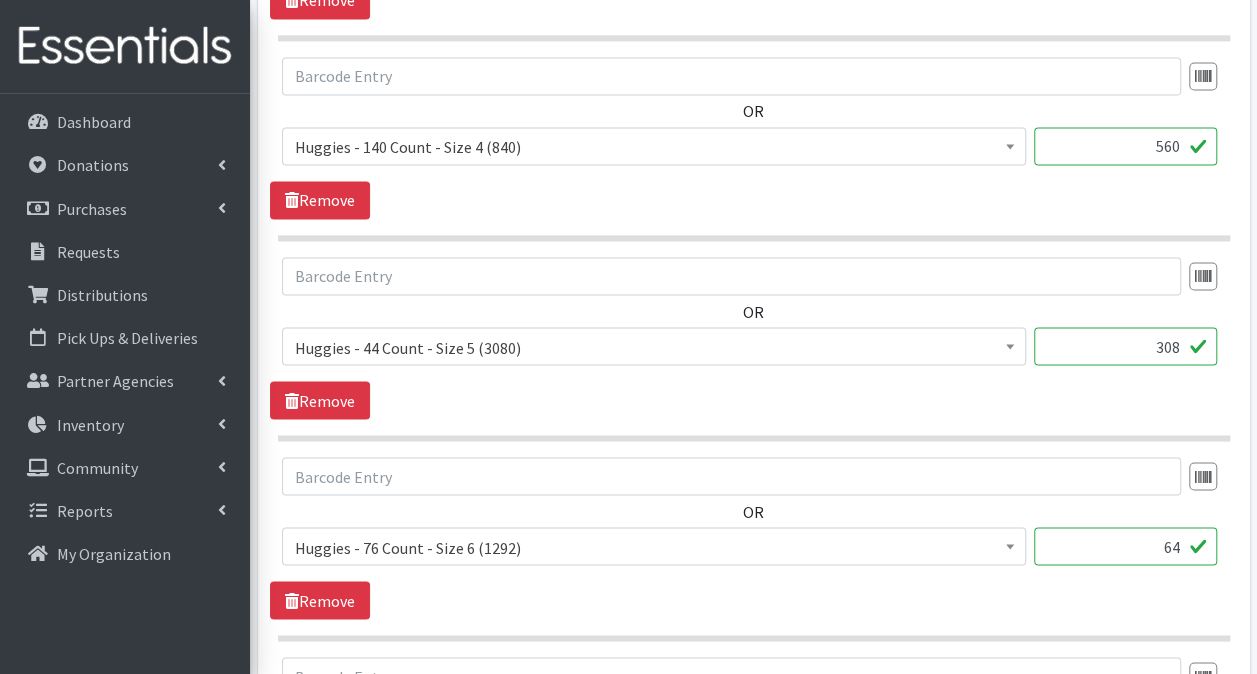 drag, startPoint x: 1141, startPoint y: 495, endPoint x: 1274, endPoint y: 472, distance: 134.97408 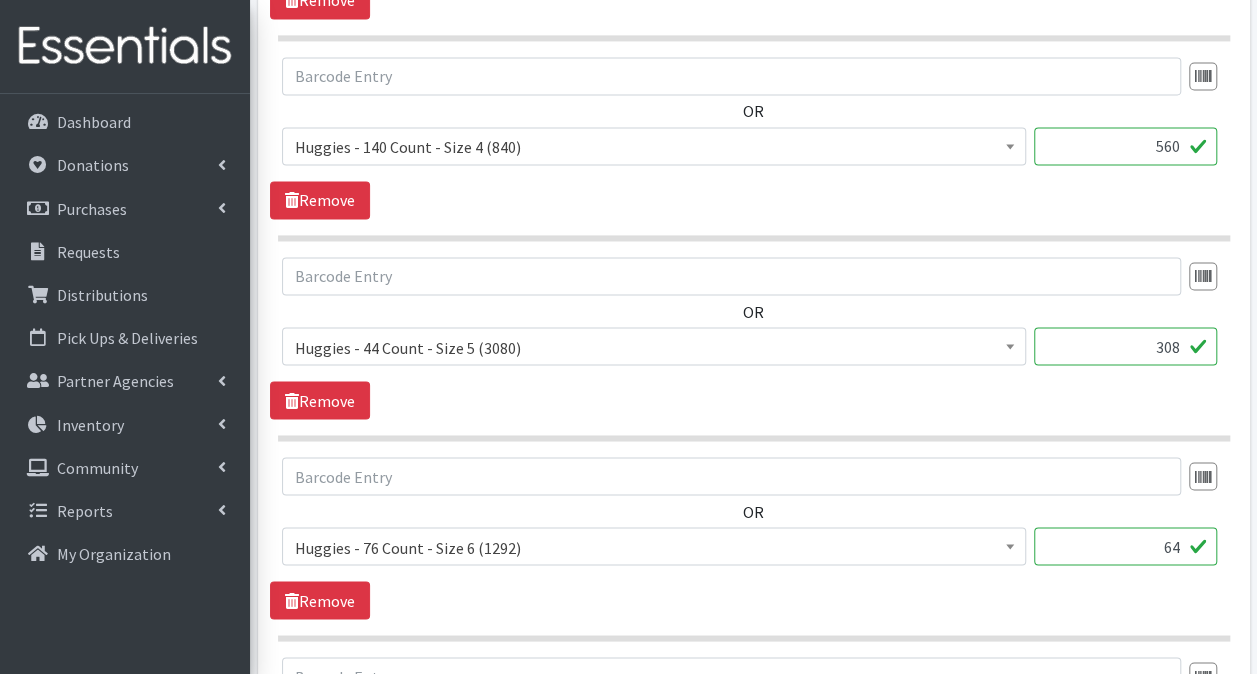 click on "User Guide
16
16 Pick-ups
remaining this week
View Calendar
4
2
Requests
2
Partner Agencies Pending Review
Covered South Florida
Account Settings
My Organization
Log Out
Dashboard
Donations
All Donations
New Donation
Purchases
All Purchases
New Purchase
Requests
Distributions" at bounding box center [628, -150] 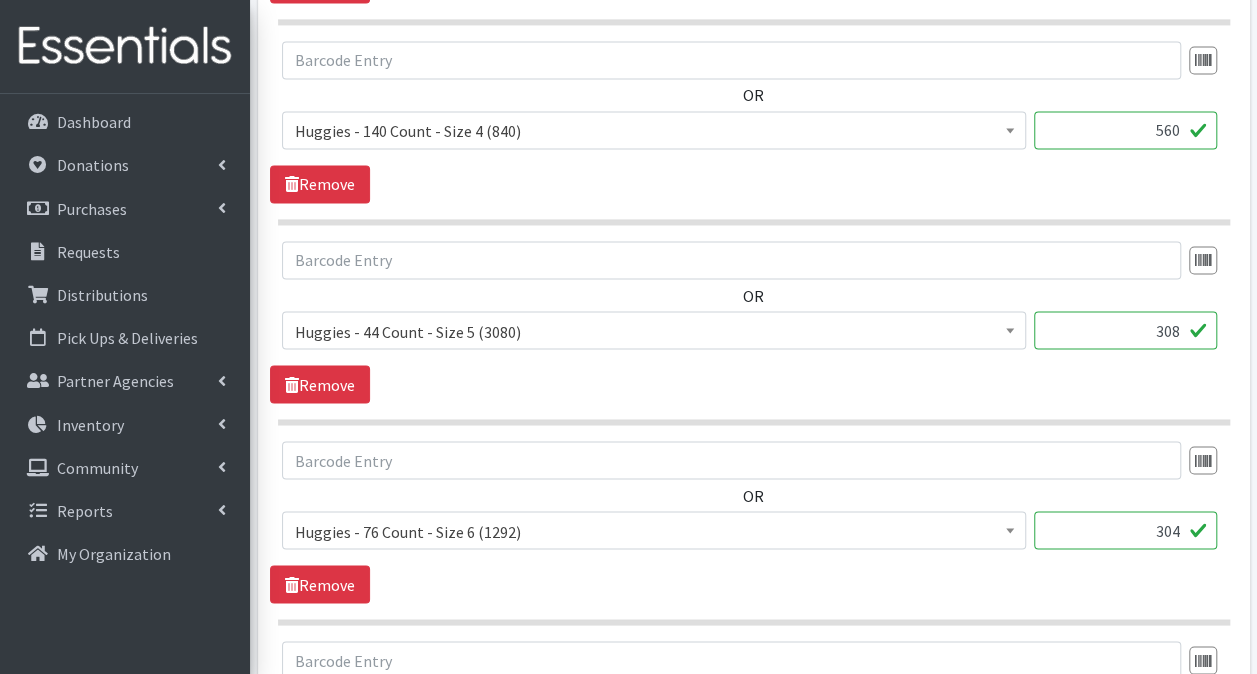 scroll, scrollTop: 1800, scrollLeft: 0, axis: vertical 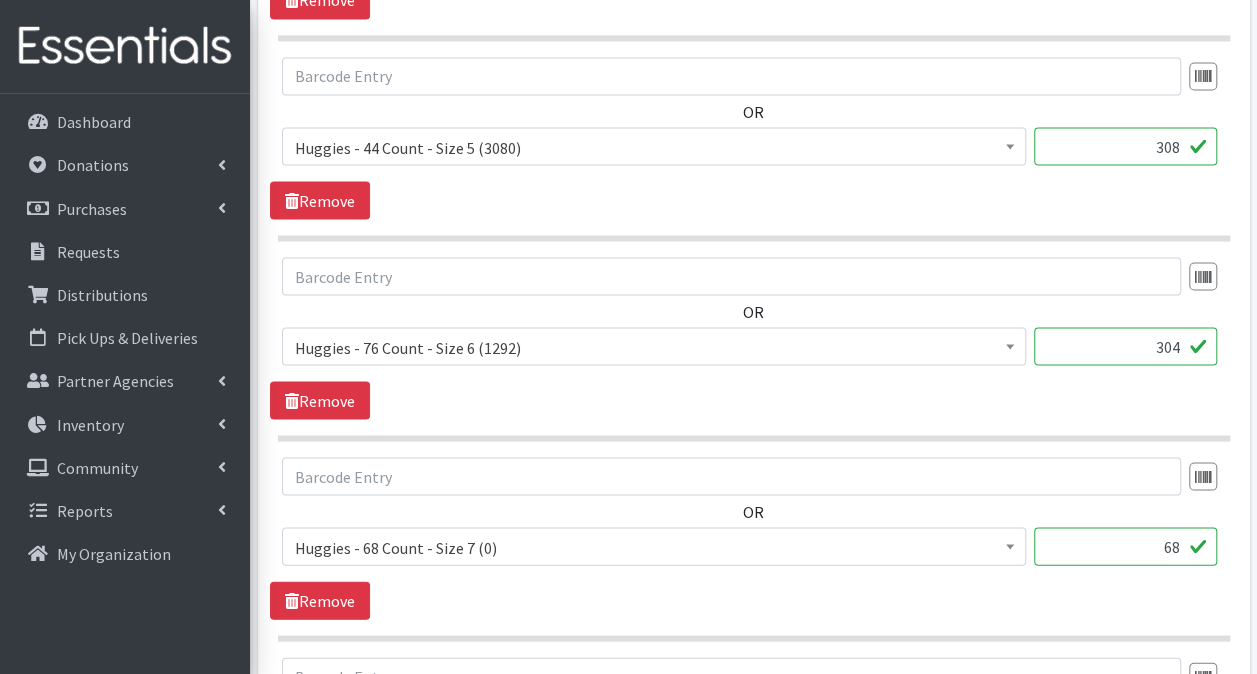 type on "304" 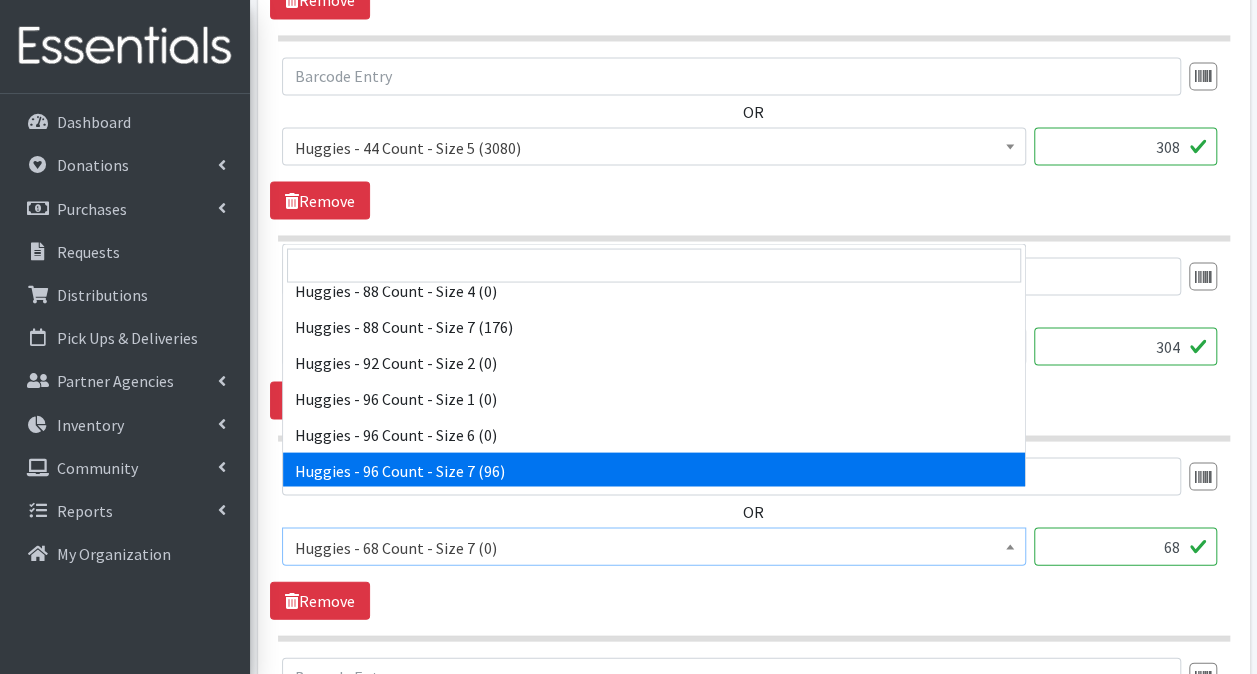 scroll, scrollTop: 6216, scrollLeft: 0, axis: vertical 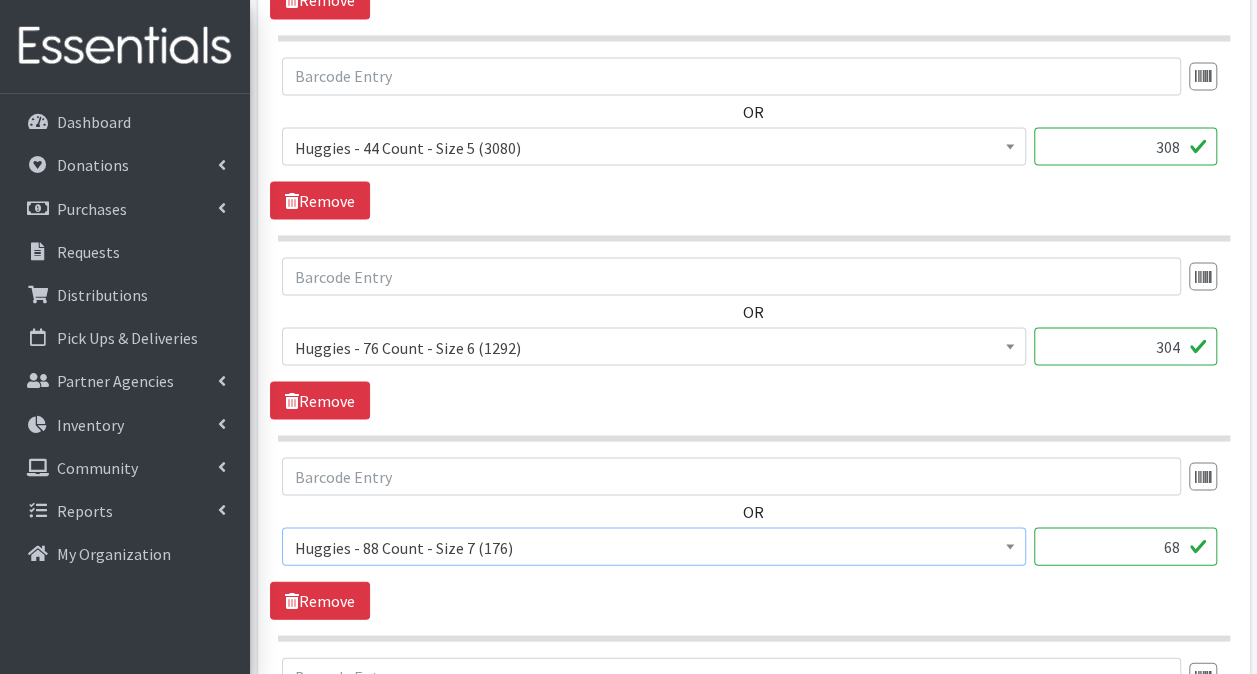 click on "Huggies - 88 Count - Size 7 (176)" at bounding box center [654, 547] 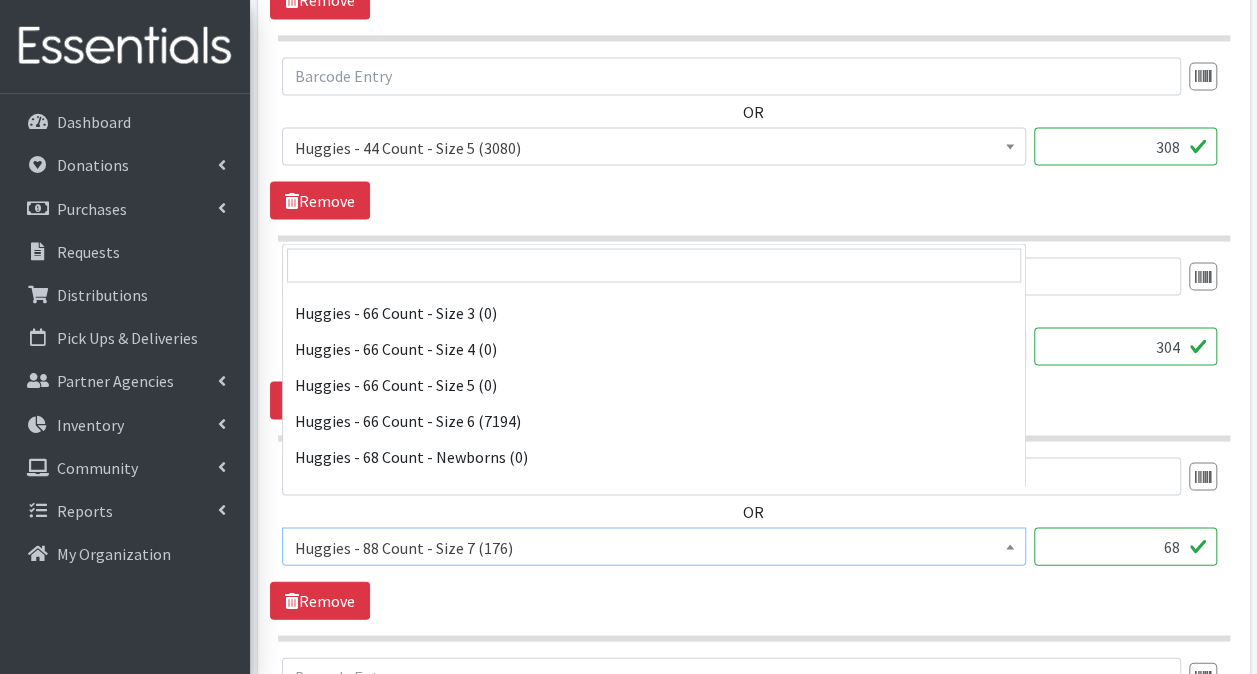 scroll, scrollTop: 5400, scrollLeft: 0, axis: vertical 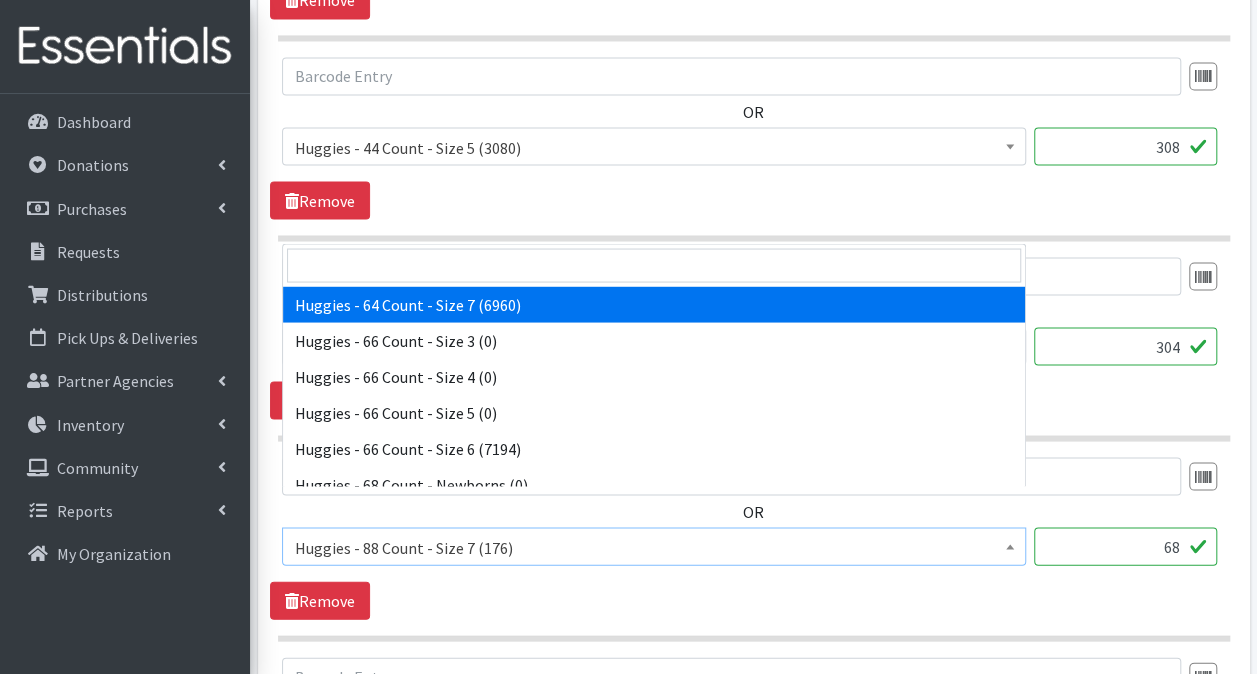 select on "14657" 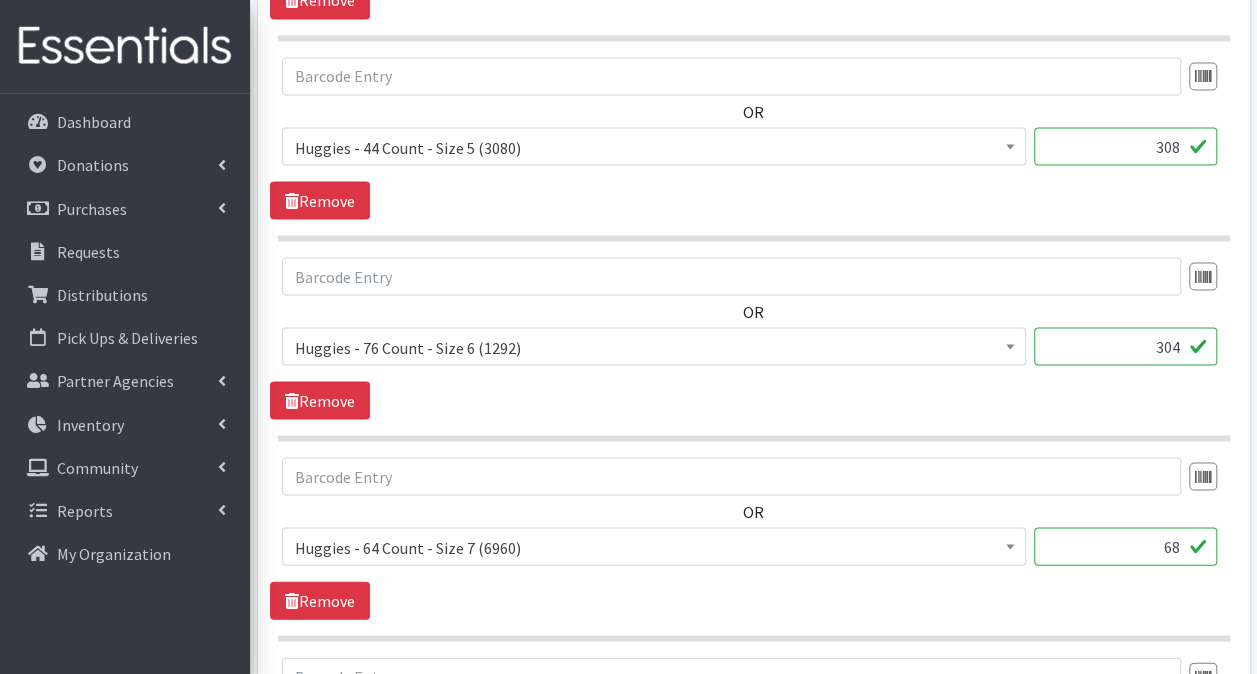 drag, startPoint x: 1155, startPoint y: 501, endPoint x: 1271, endPoint y: 470, distance: 120.070816 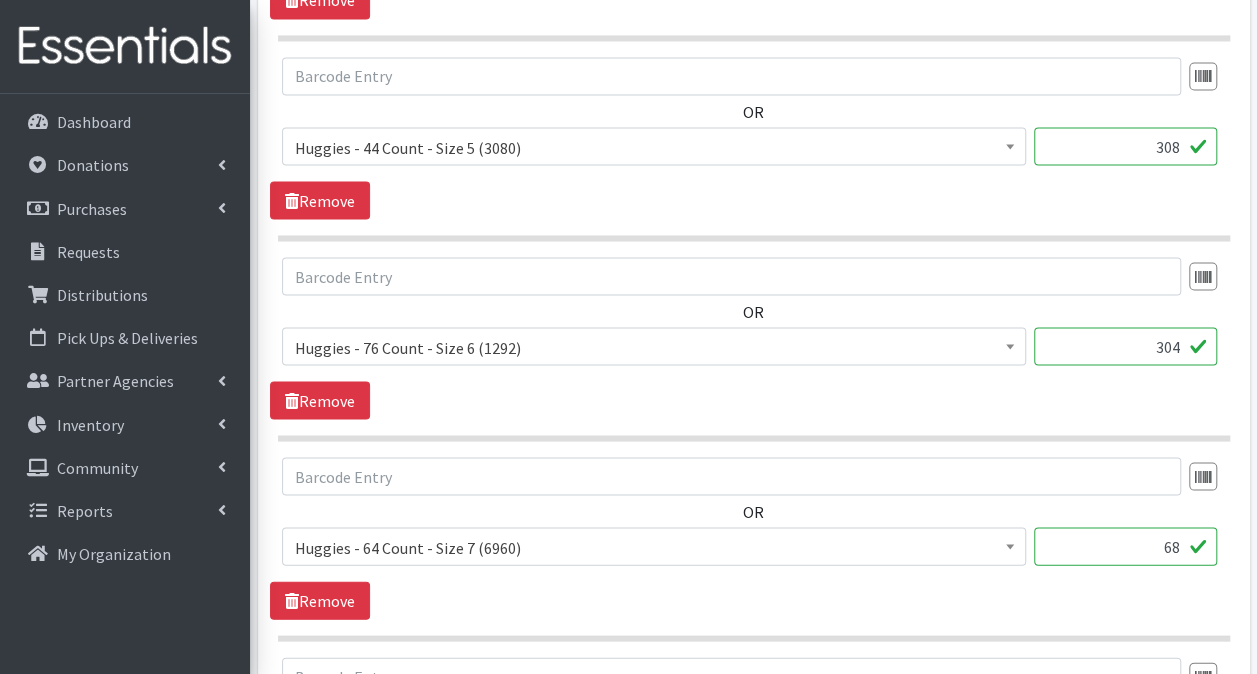 click on "User Guide
16
16 Pick-ups
remaining this week
View Calendar
4
2
Requests
2
Partner Agencies Pending Review
Covered South Florida
Account Settings
My Organization
Log Out
Dashboard
Donations
All Donations
New Donation
Purchases
All Purchases
New Purchase
Requests
Distributions" at bounding box center [628, -350] 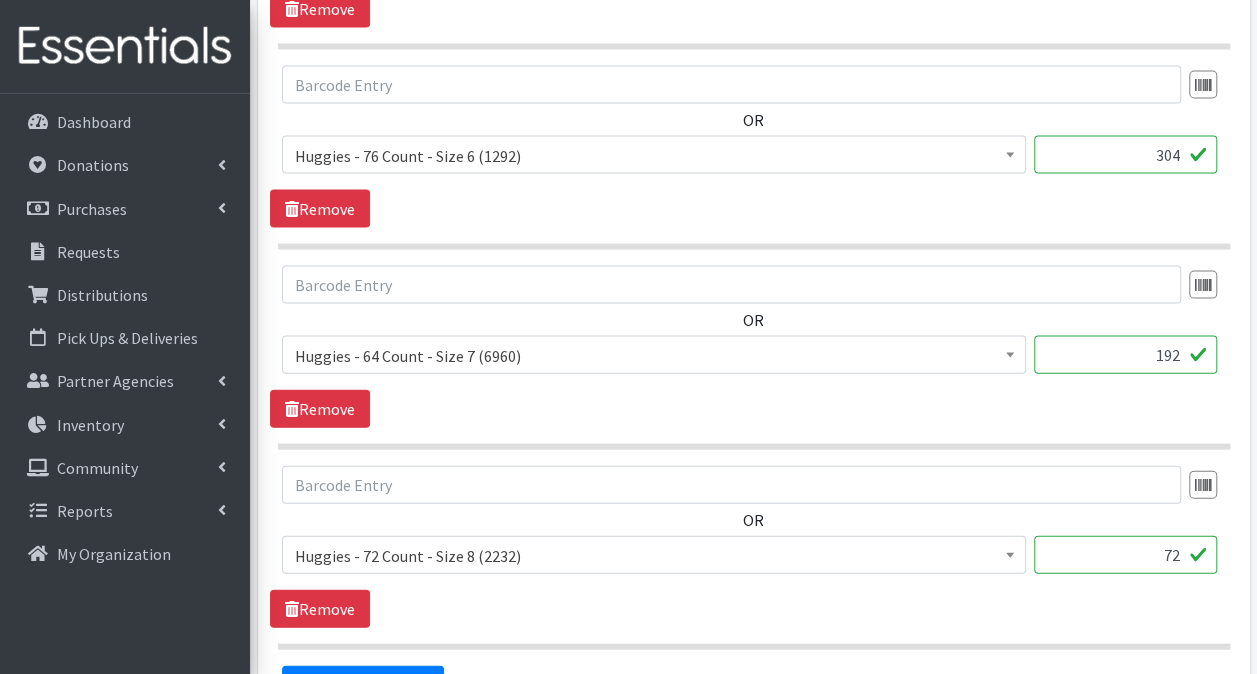 scroll, scrollTop: 2000, scrollLeft: 0, axis: vertical 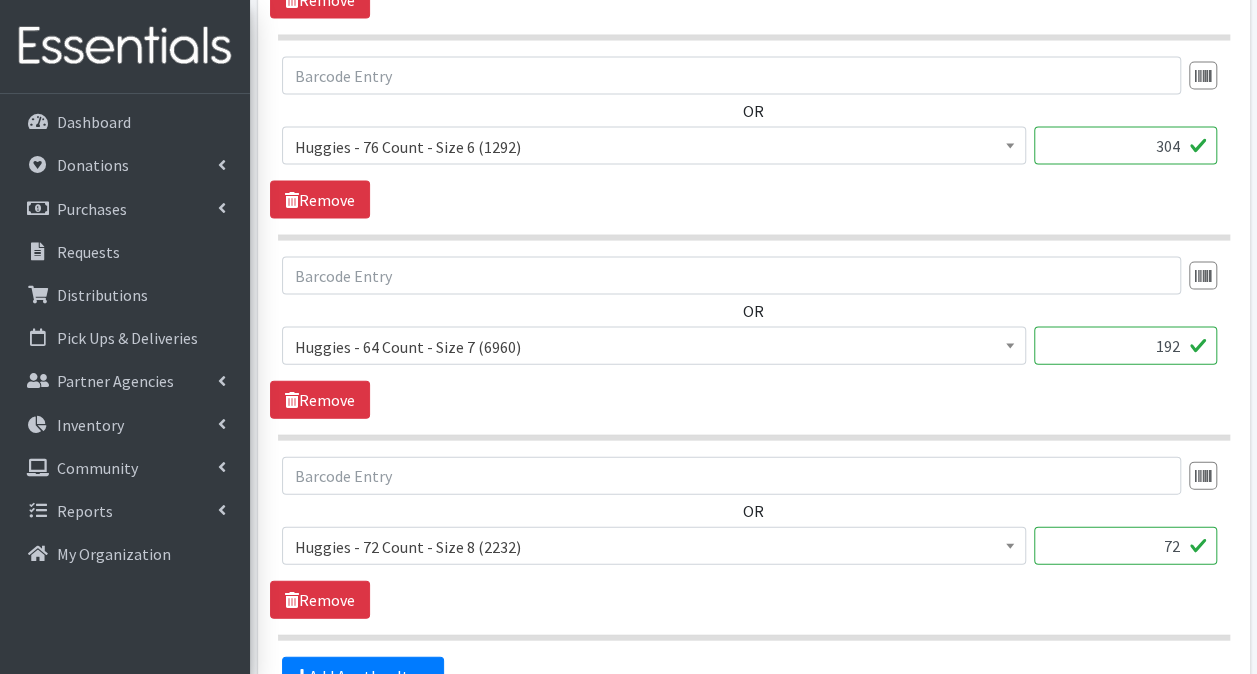 type on "192" 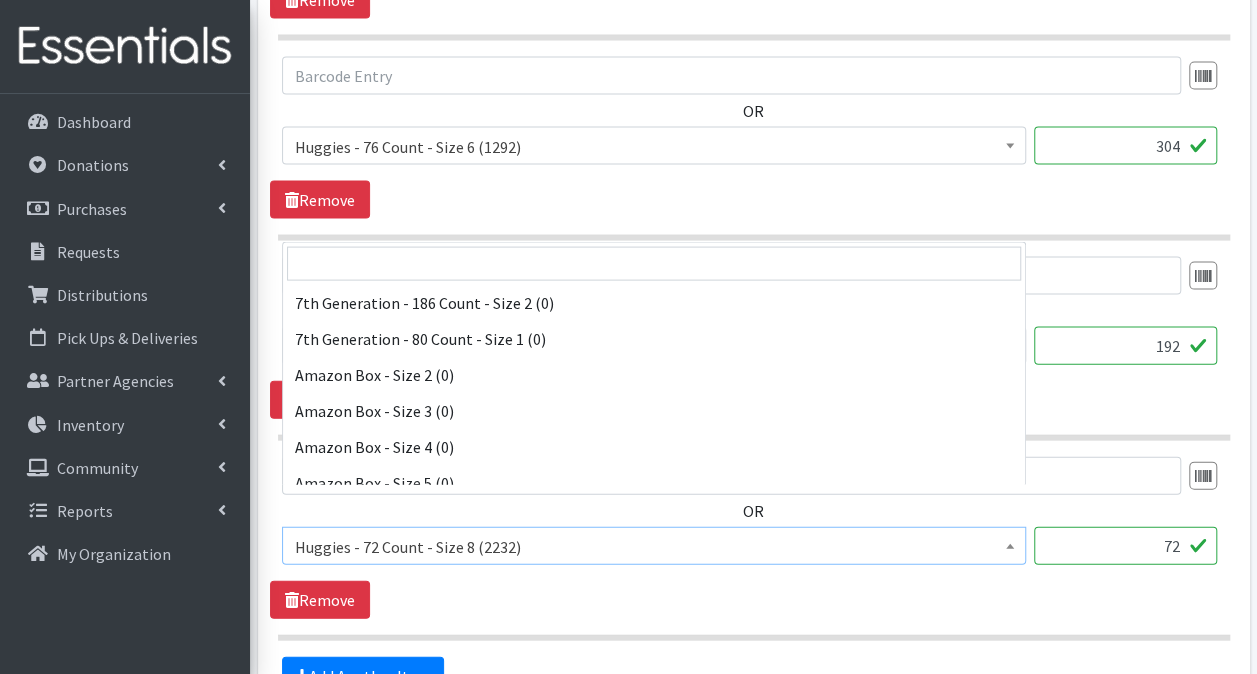 scroll, scrollTop: 5760, scrollLeft: 0, axis: vertical 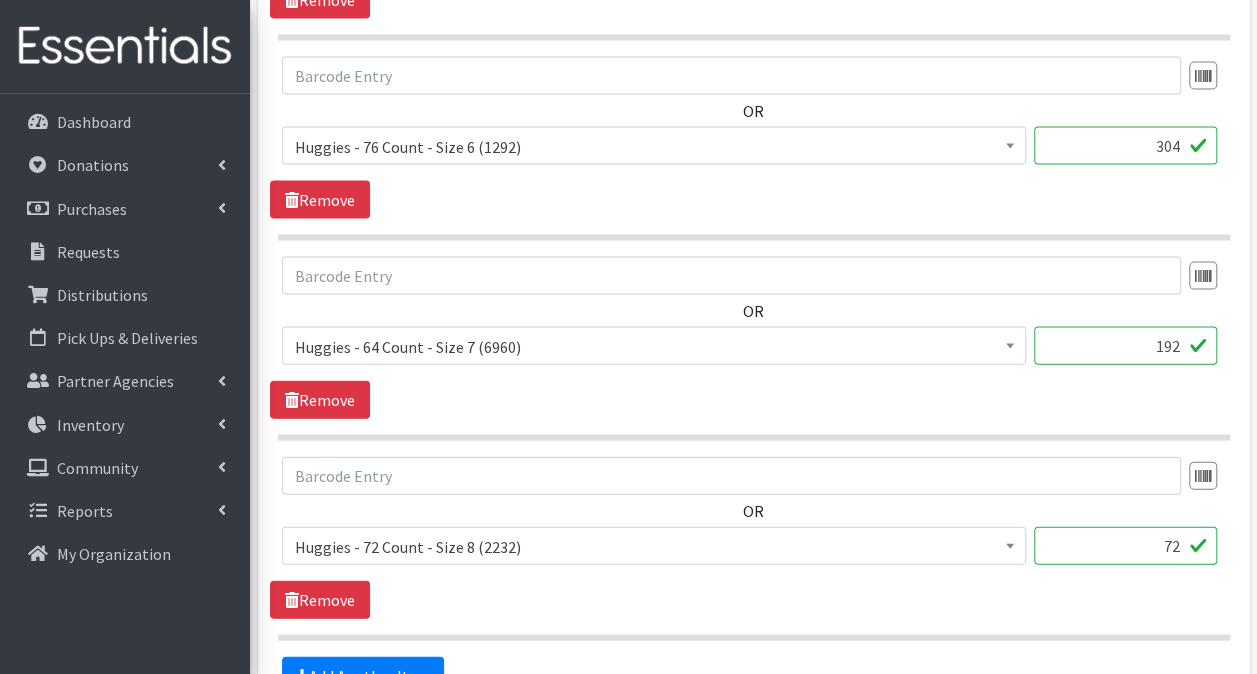 drag, startPoint x: 1131, startPoint y: 506, endPoint x: 1275, endPoint y: 506, distance: 144 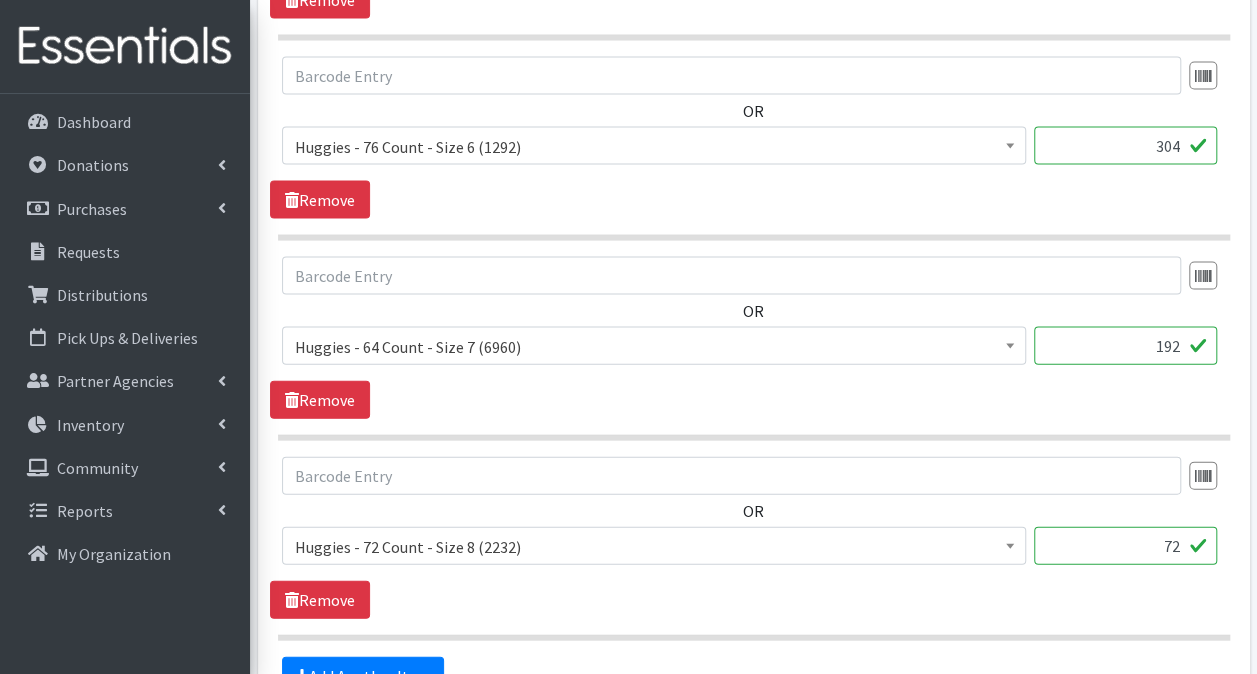 click on "User Guide
16
16 Pick-ups
remaining this week
View Calendar
4
2
Requests
2
Partner Agencies Pending Review
Covered South Florida
Account Settings
My Organization
Log Out
Dashboard
Donations
All Donations
New Donation
Purchases
All Purchases
New Purchase
Requests
Distributions" at bounding box center (628, -550) 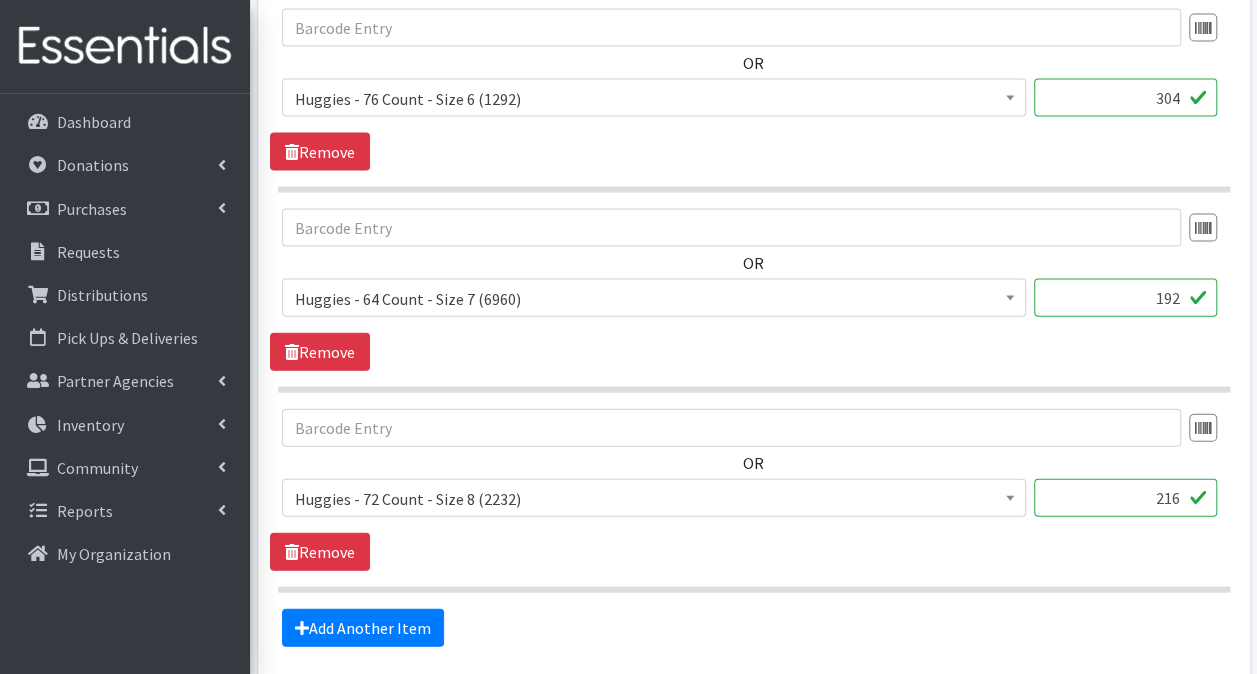 scroll, scrollTop: 2180, scrollLeft: 0, axis: vertical 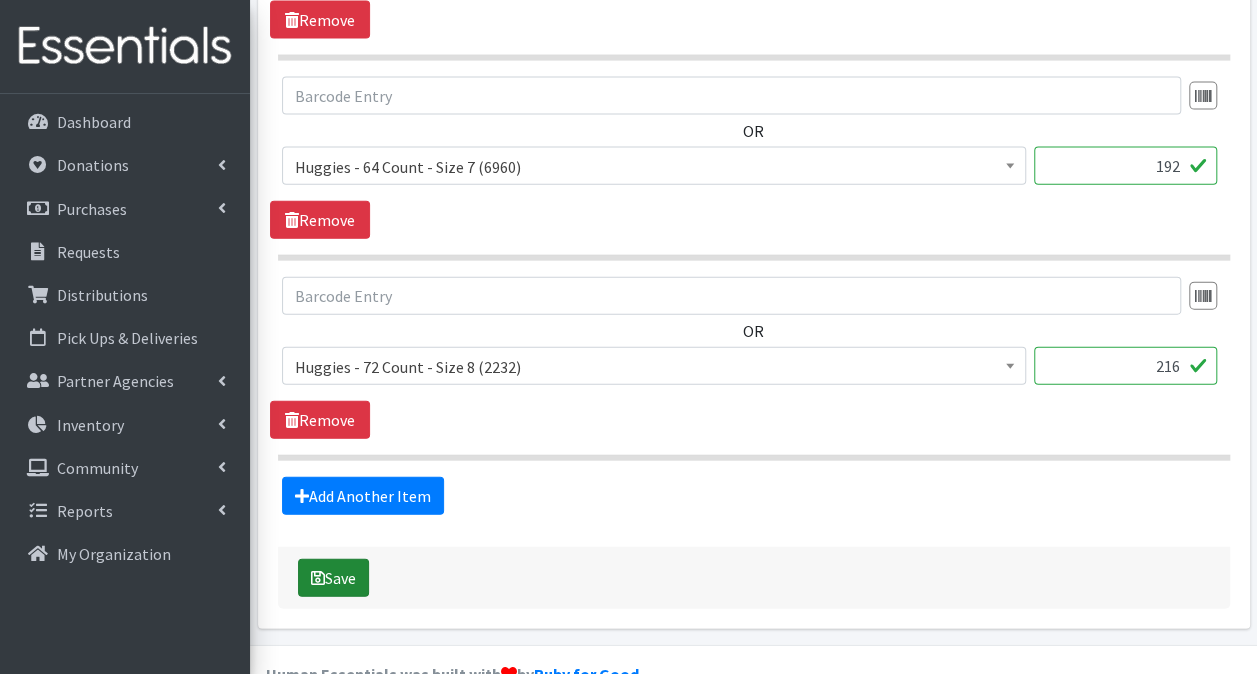 type on "216" 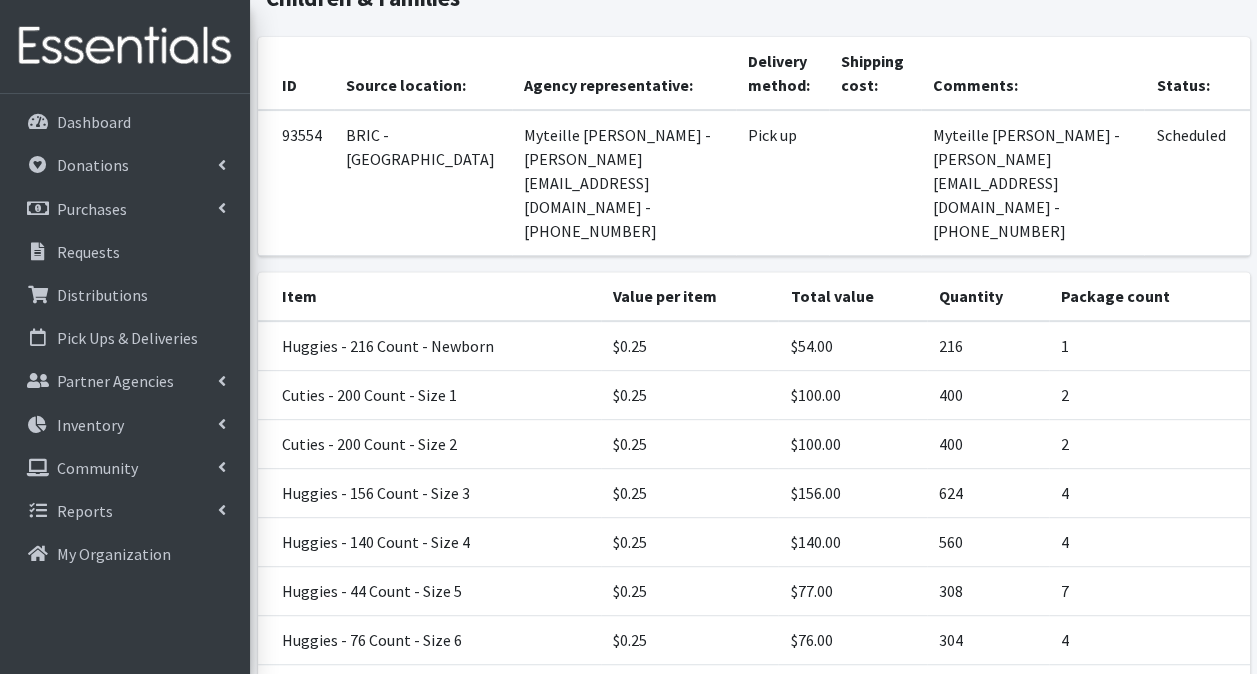 scroll, scrollTop: 400, scrollLeft: 0, axis: vertical 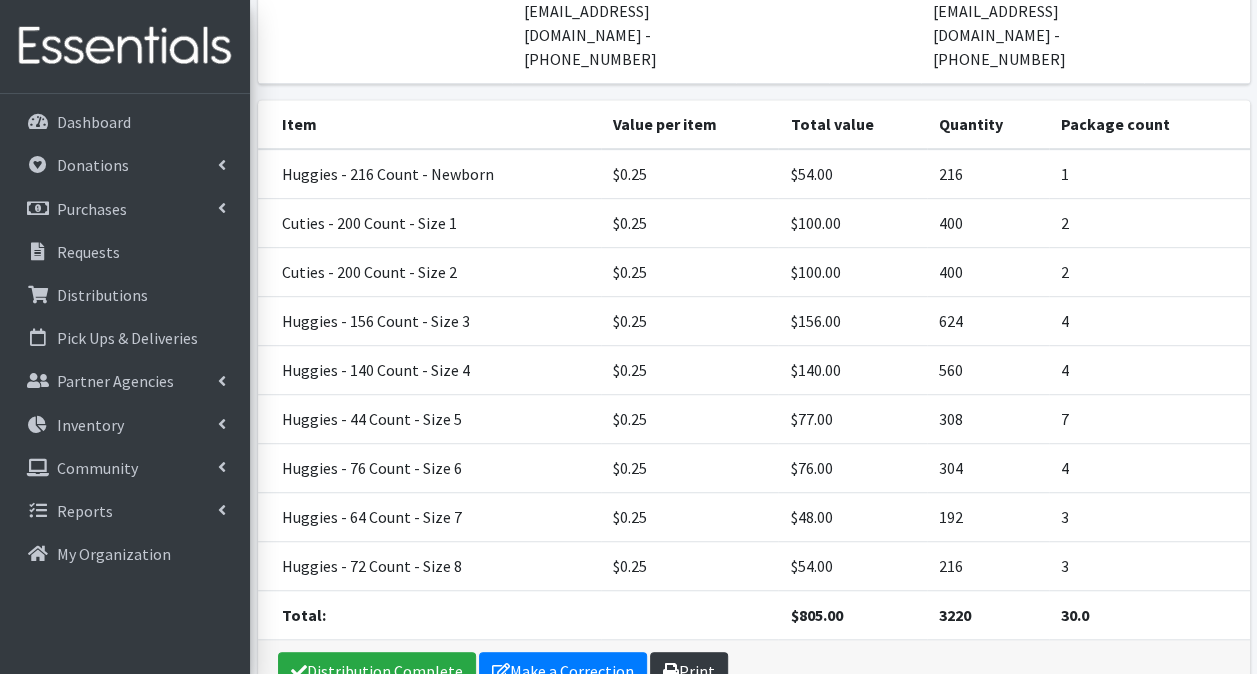 click on "Print" at bounding box center [689, 671] 